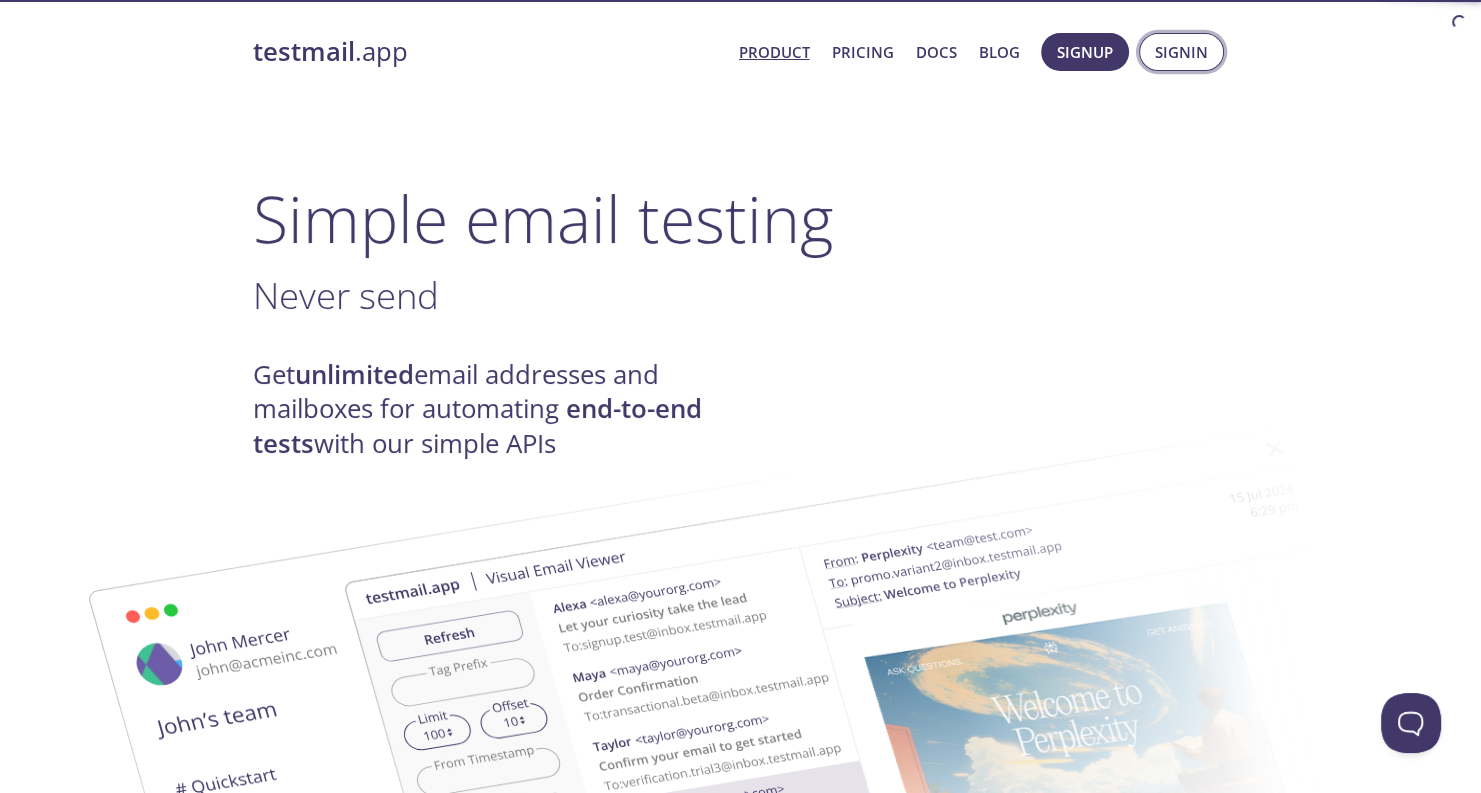 scroll, scrollTop: 0, scrollLeft: 0, axis: both 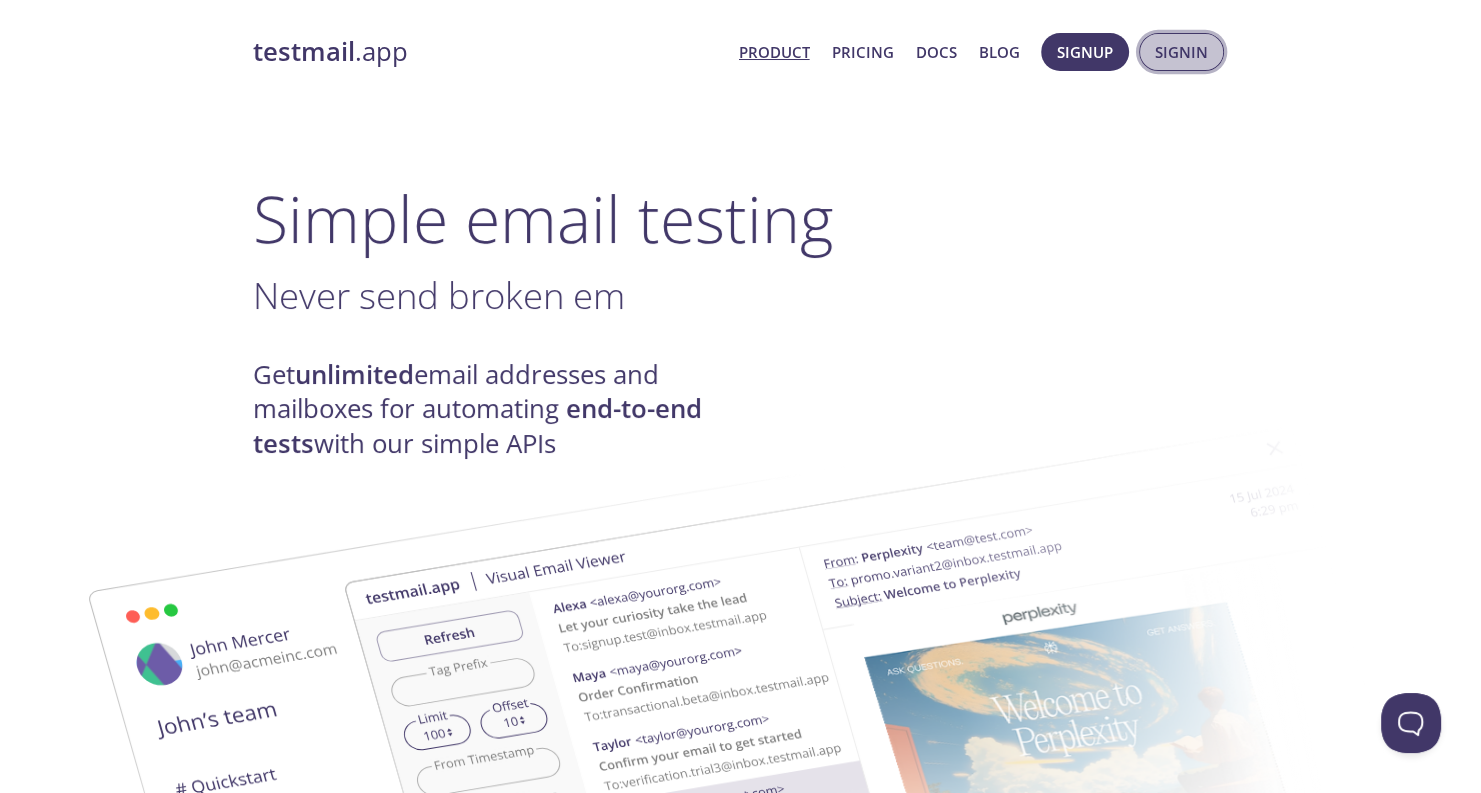click on "Signin" at bounding box center (1181, 52) 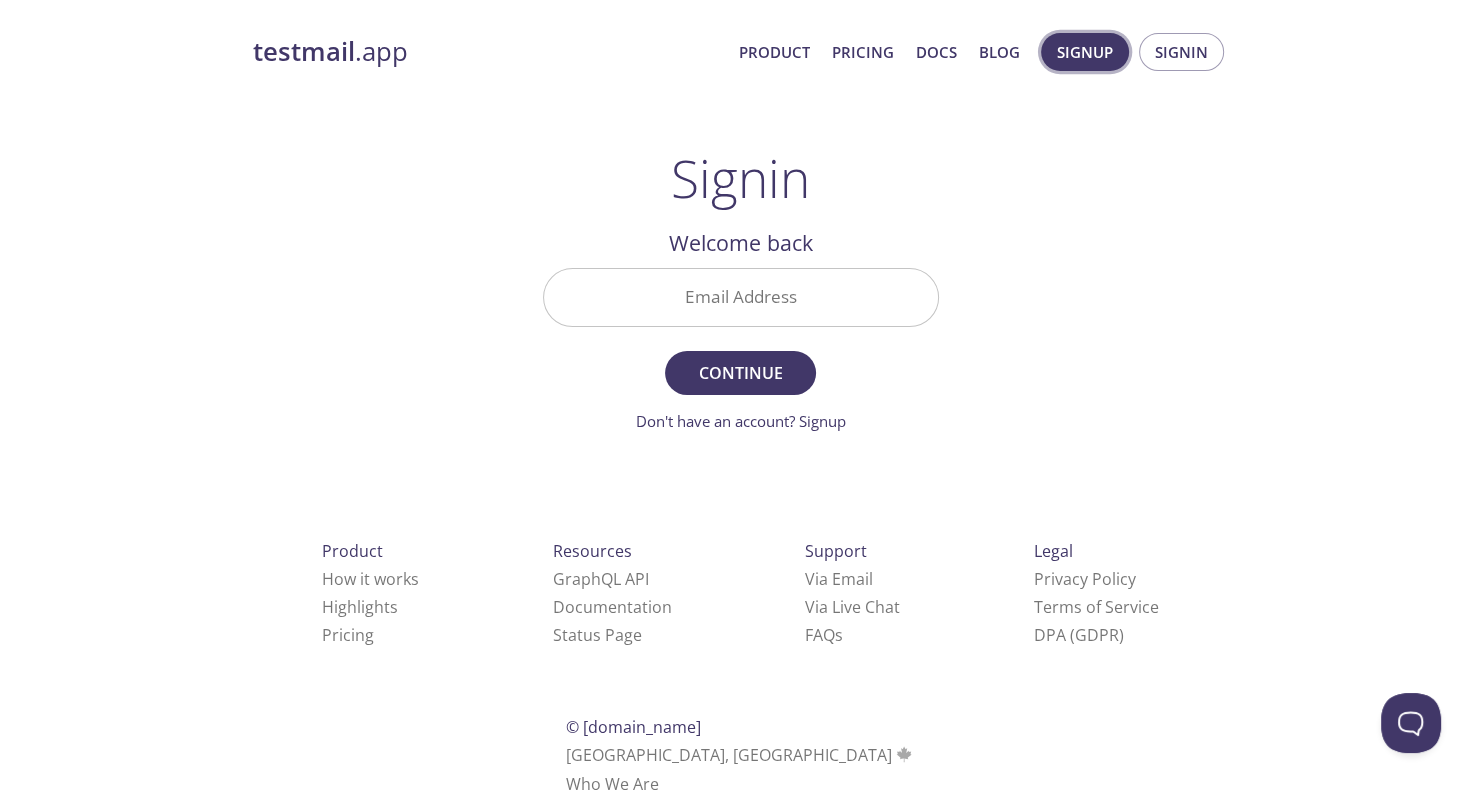 click on "Signup" at bounding box center (1085, 52) 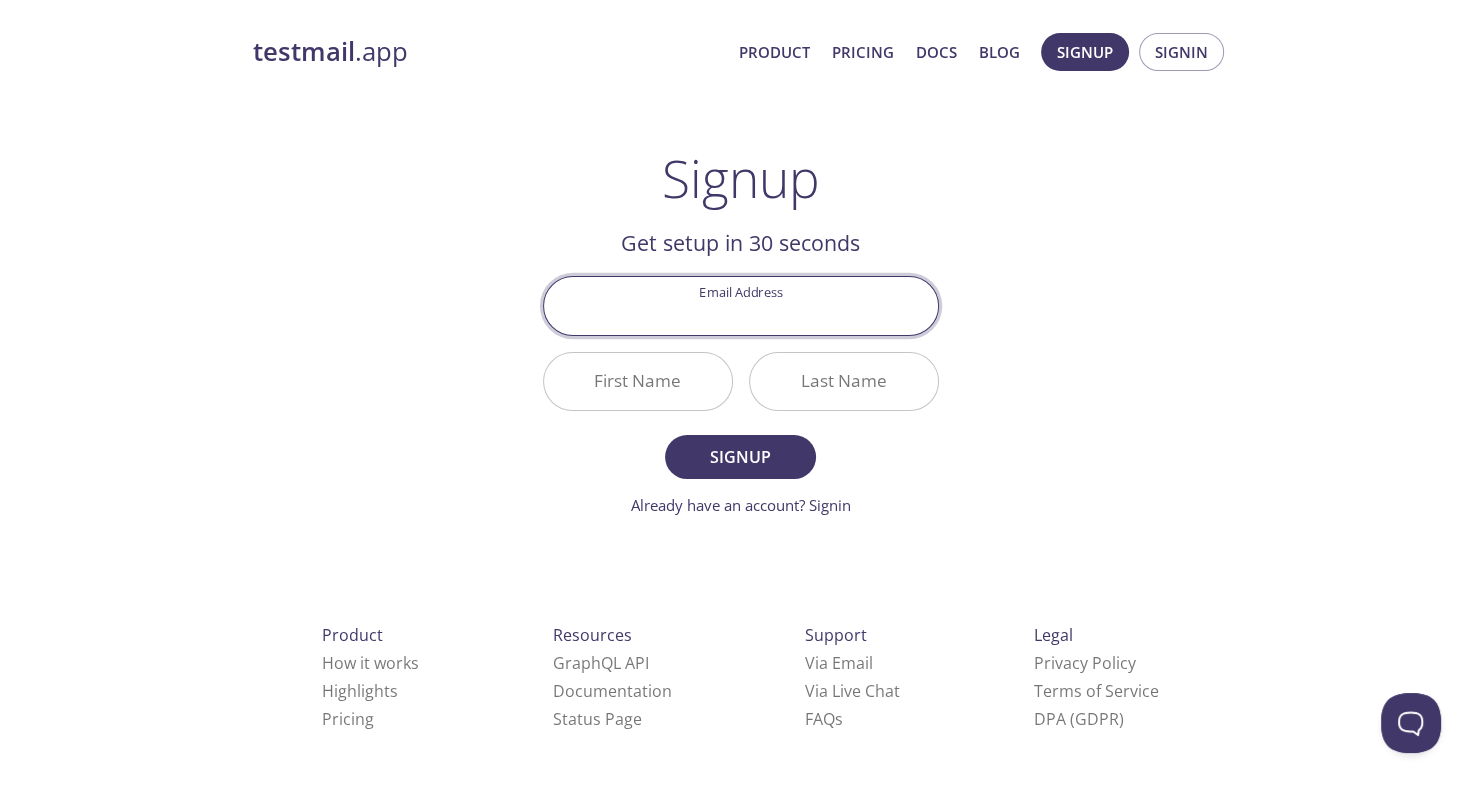 click on "Email Address" at bounding box center [741, 305] 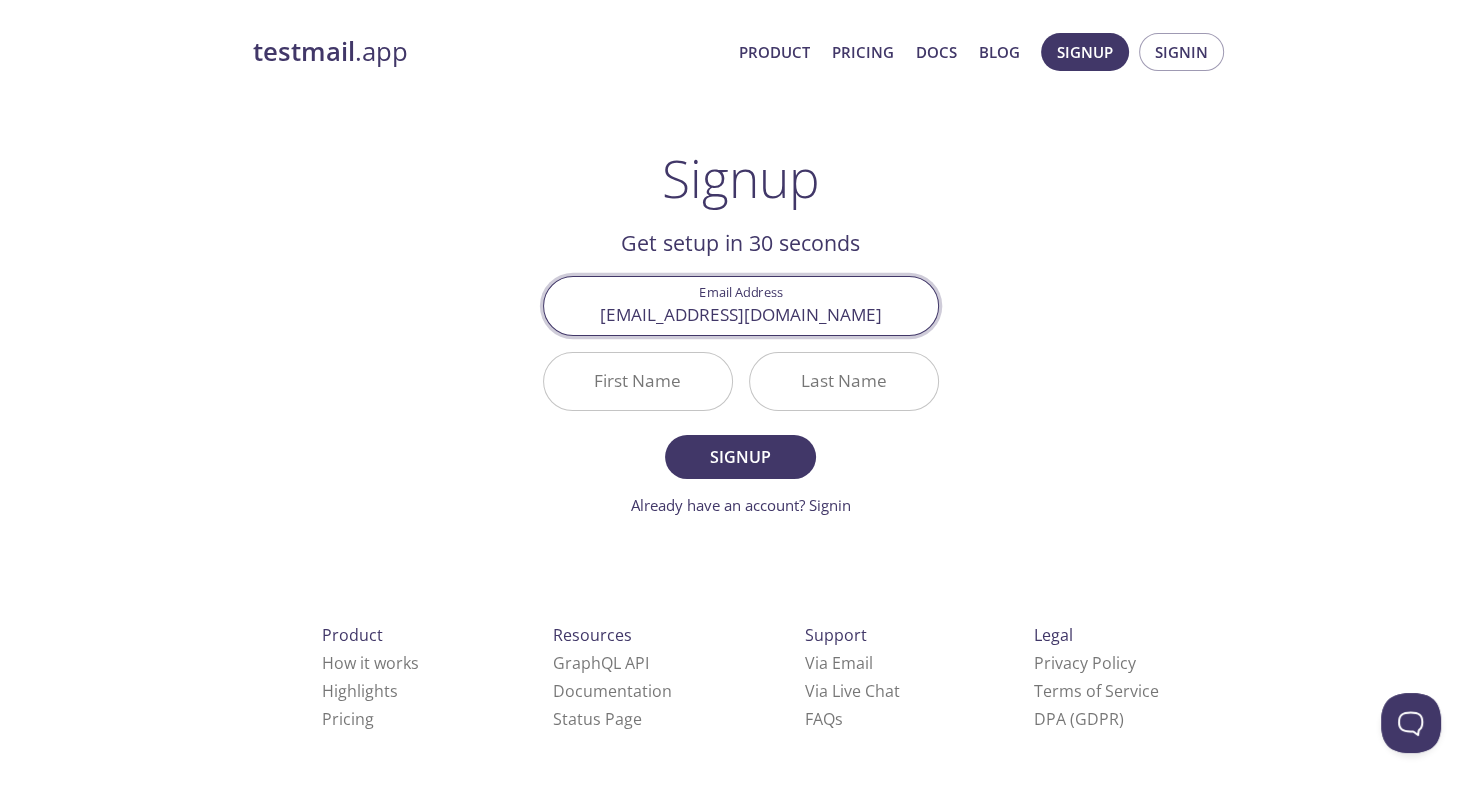type on "[EMAIL_ADDRESS][DOMAIN_NAME]" 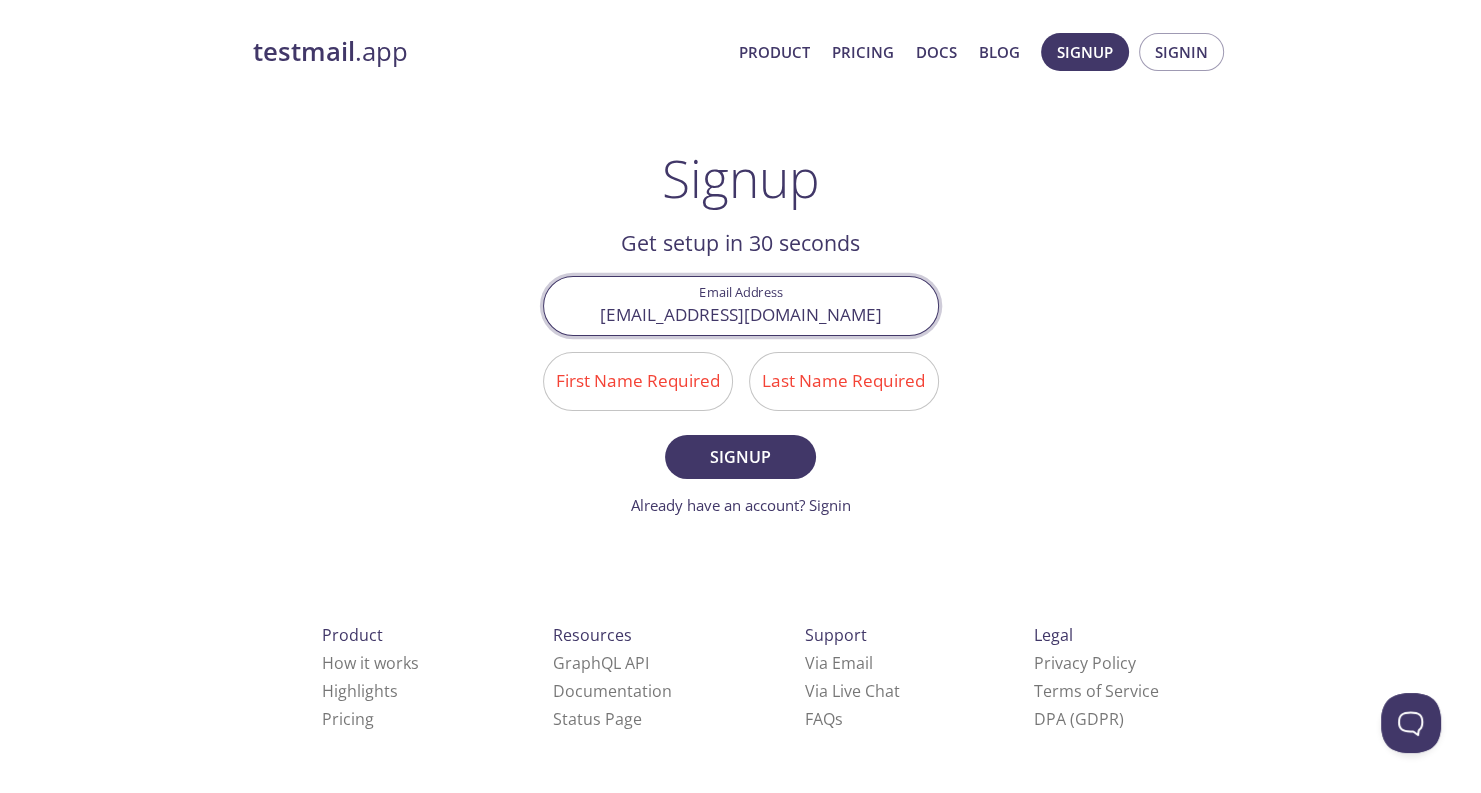 click on "First Name Required" at bounding box center [638, 381] 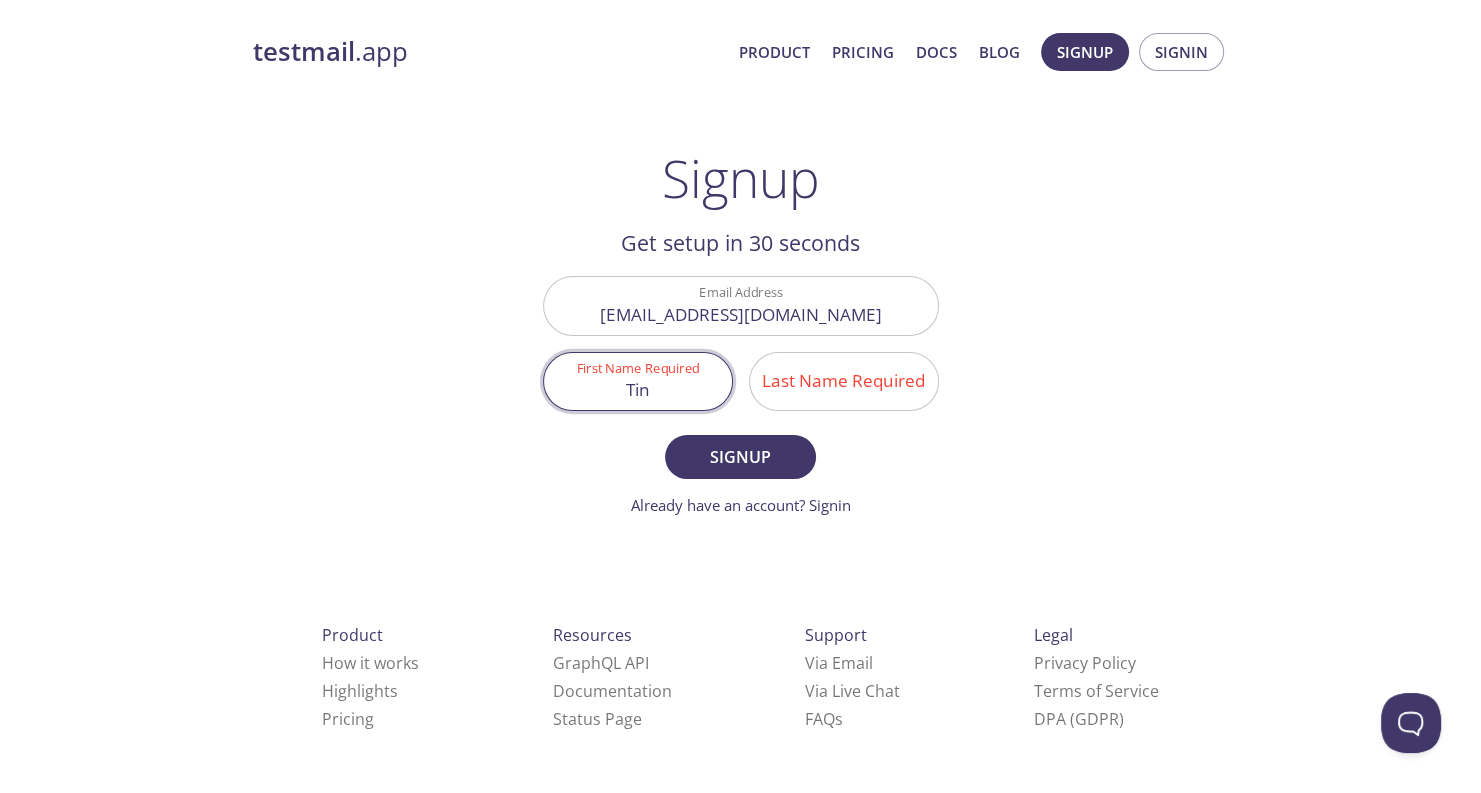 type on "Tin" 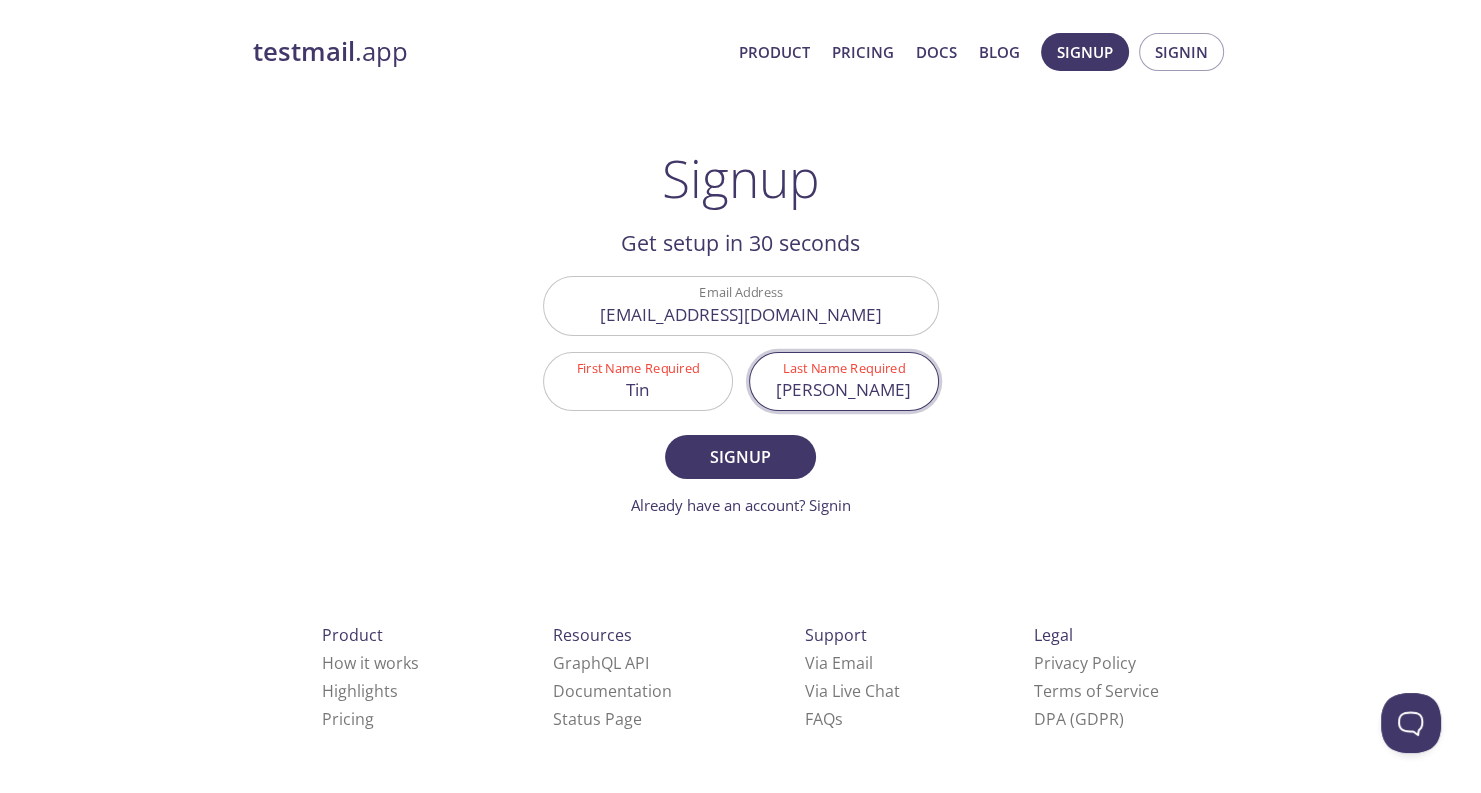 type on "[PERSON_NAME]" 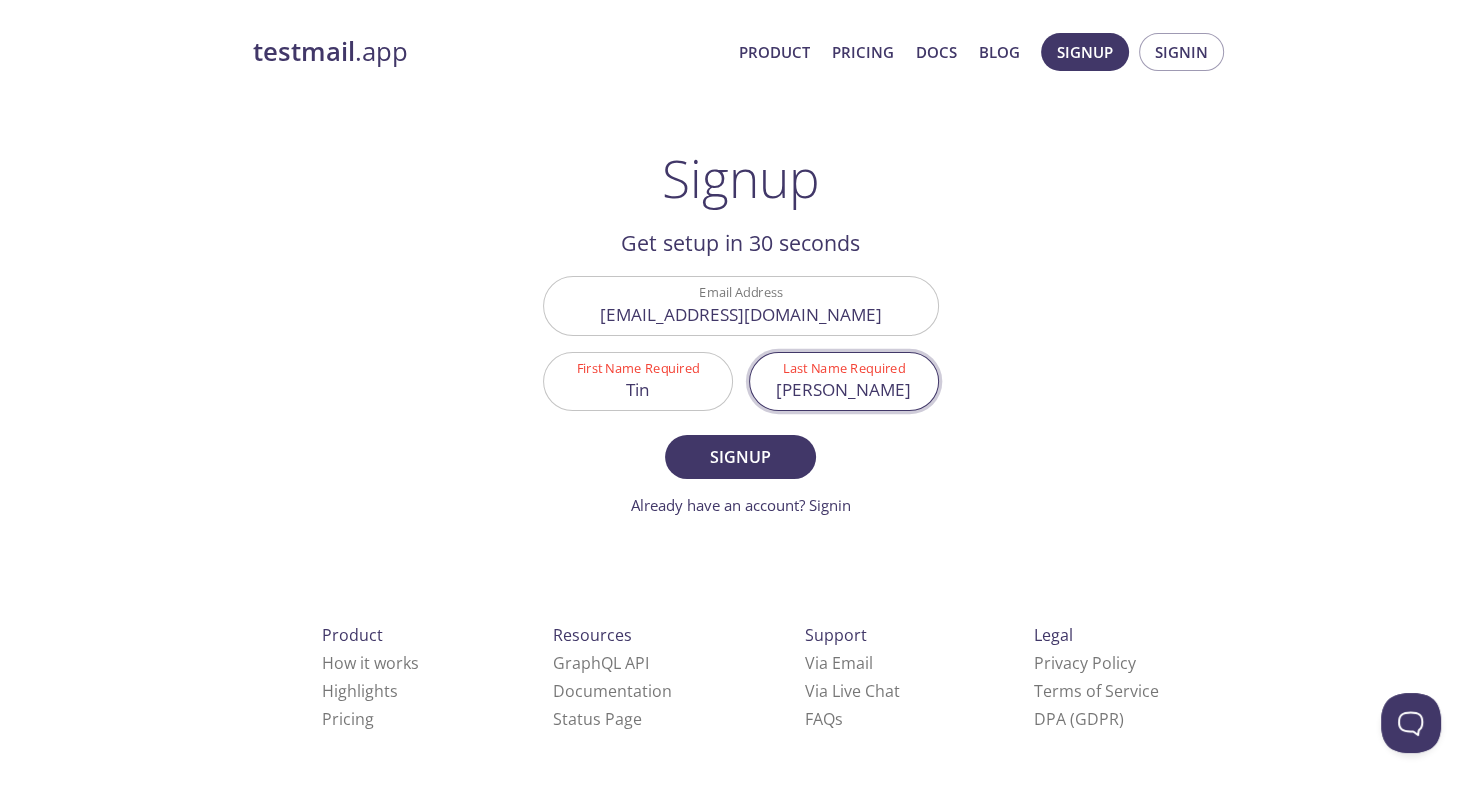 click on "Signup" at bounding box center [740, 457] 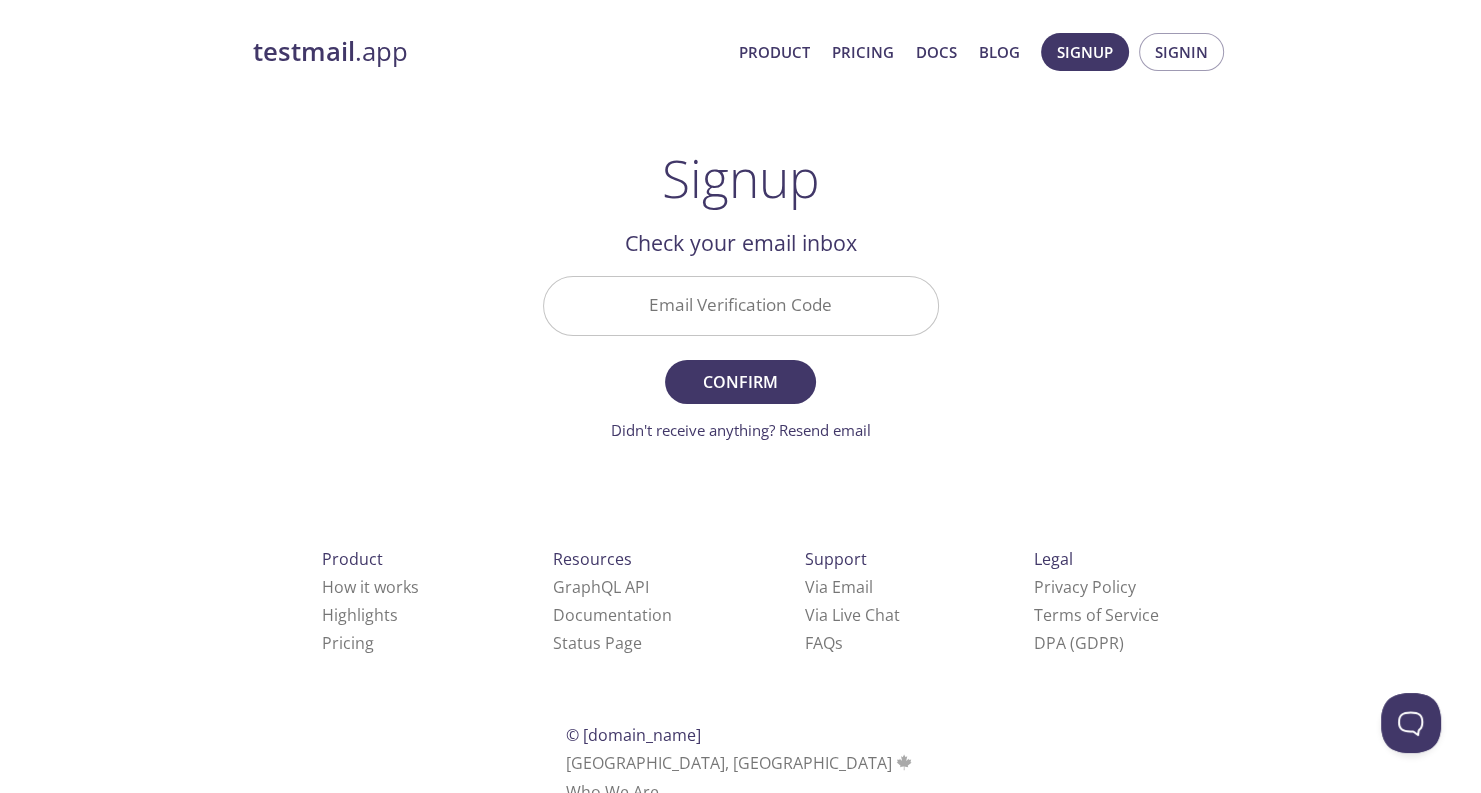 click on "Email Verification Code" at bounding box center [741, 305] 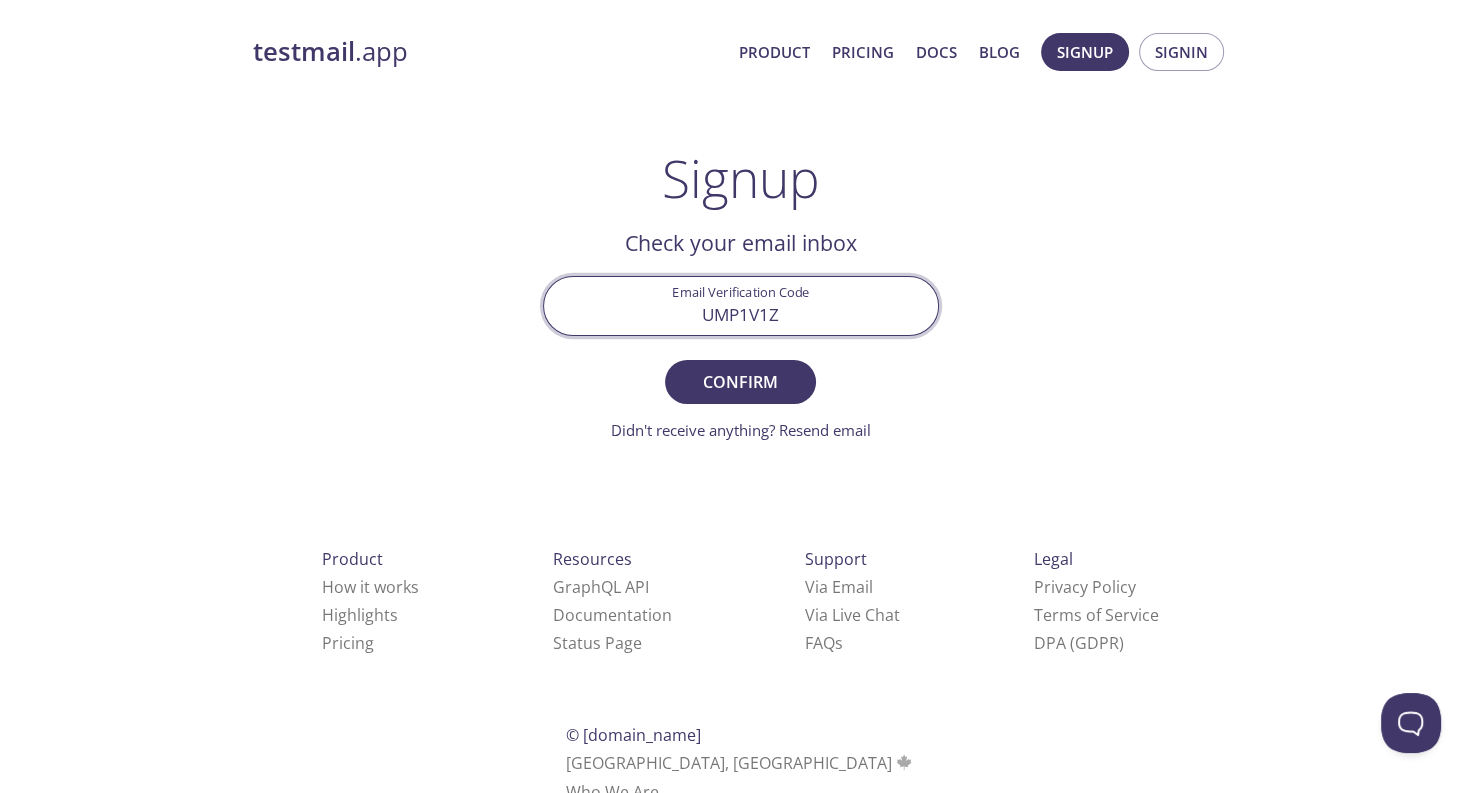 type on "UMP1V1Z" 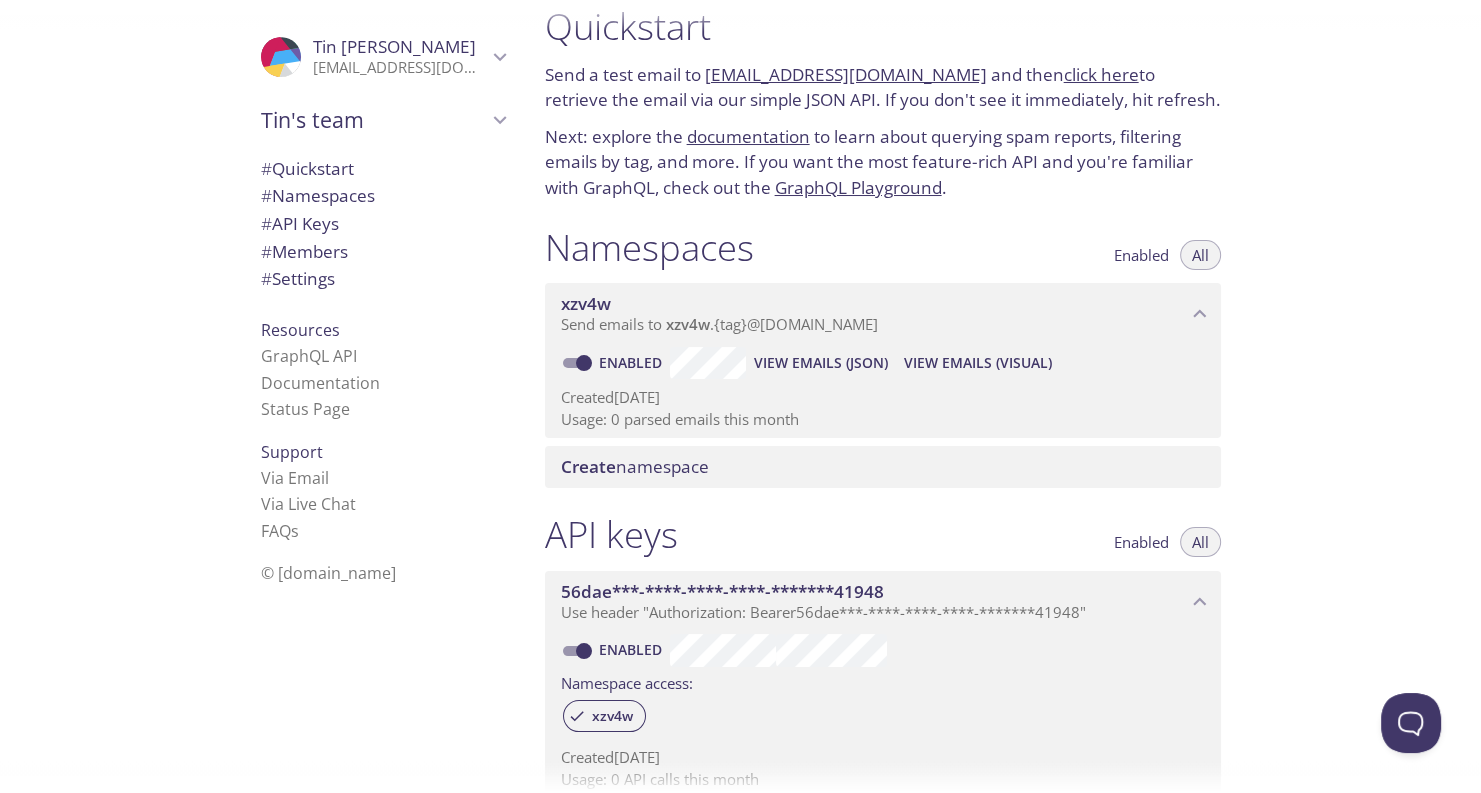 scroll, scrollTop: 0, scrollLeft: 0, axis: both 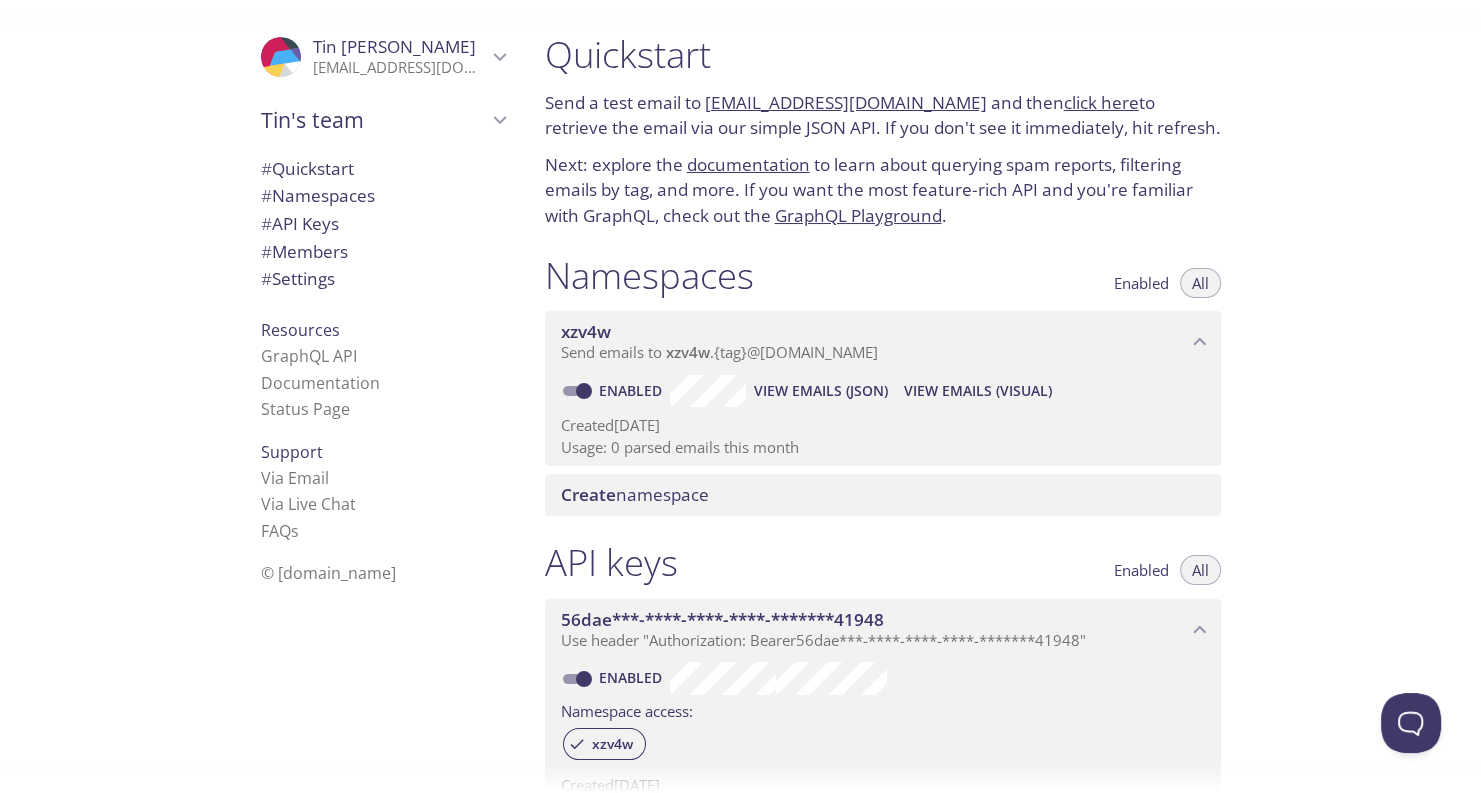 click on "Send emails to   xzv4w . {tag} @[DOMAIN_NAME]" at bounding box center [719, 352] 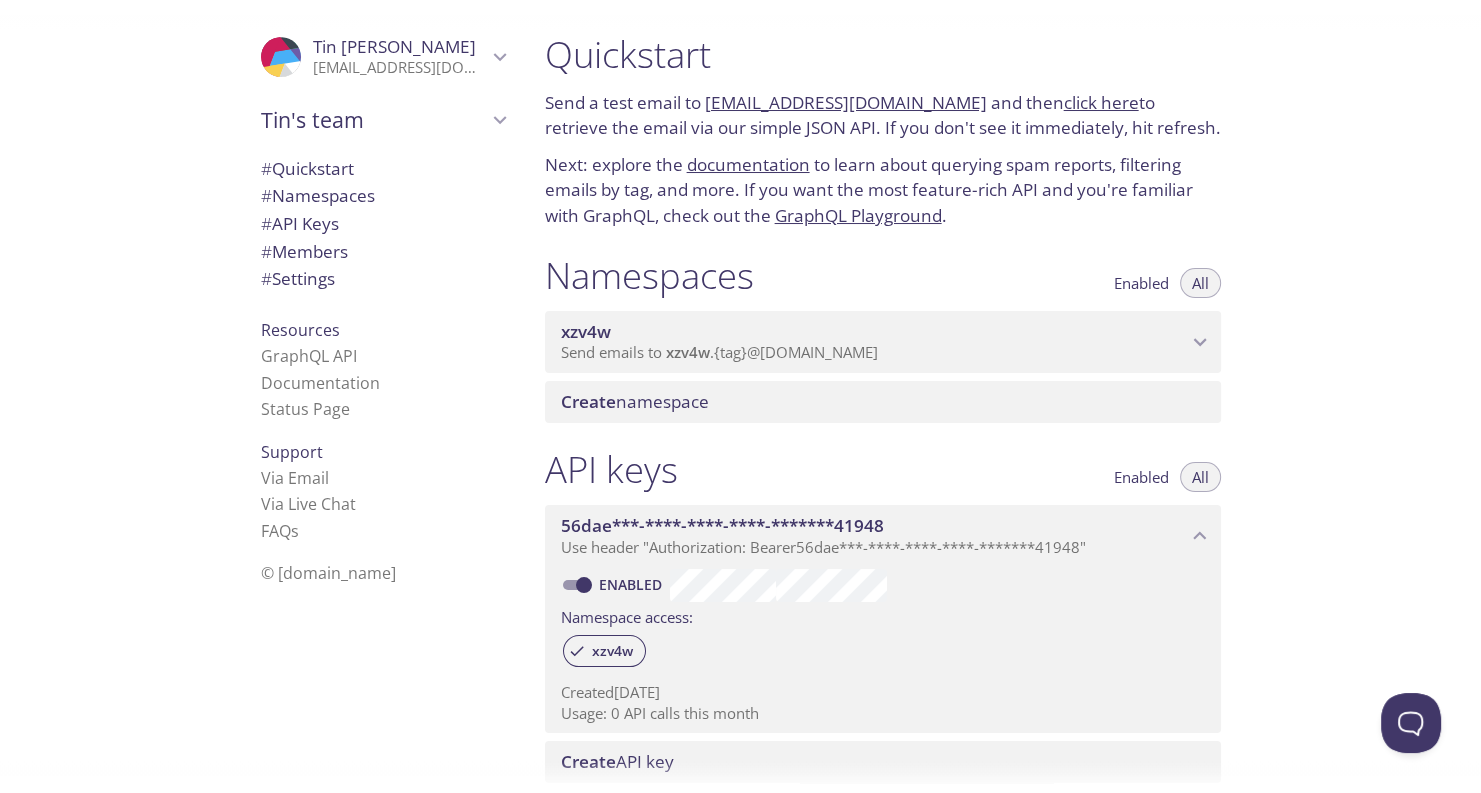 click on "Send emails to   xzv4w . {tag} @[DOMAIN_NAME]" at bounding box center (719, 352) 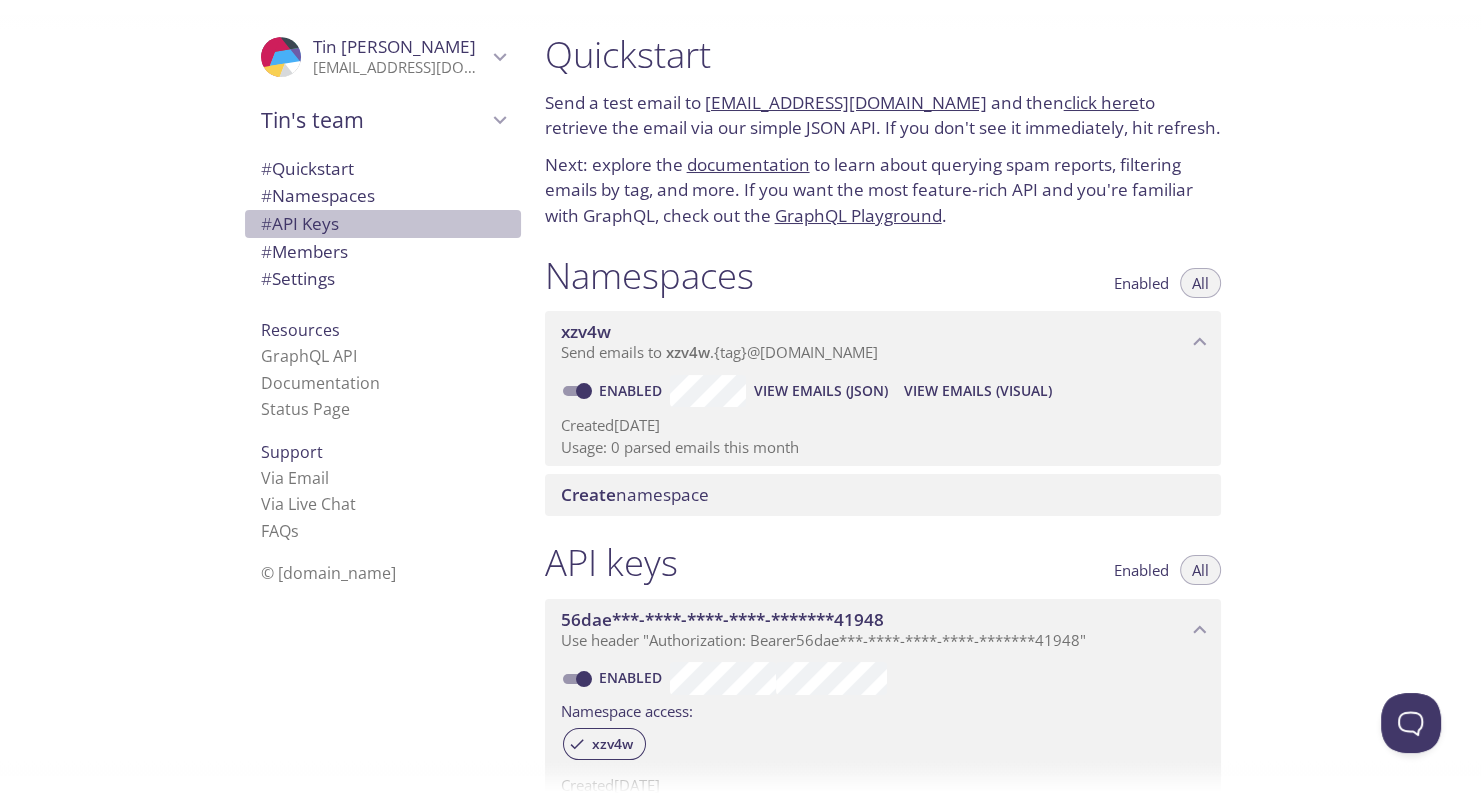 click on "#  API Keys" at bounding box center (300, 223) 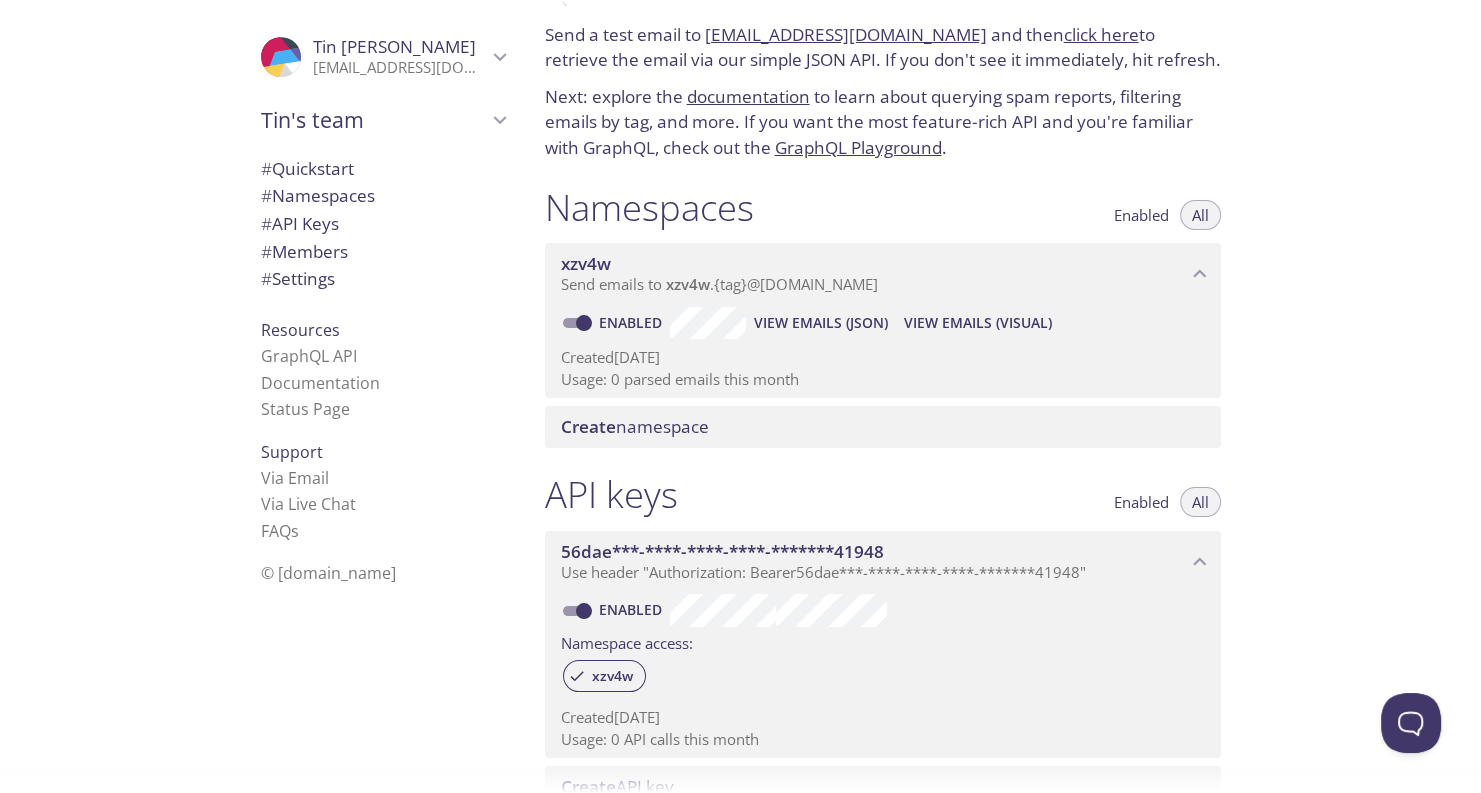 scroll, scrollTop: 30, scrollLeft: 0, axis: vertical 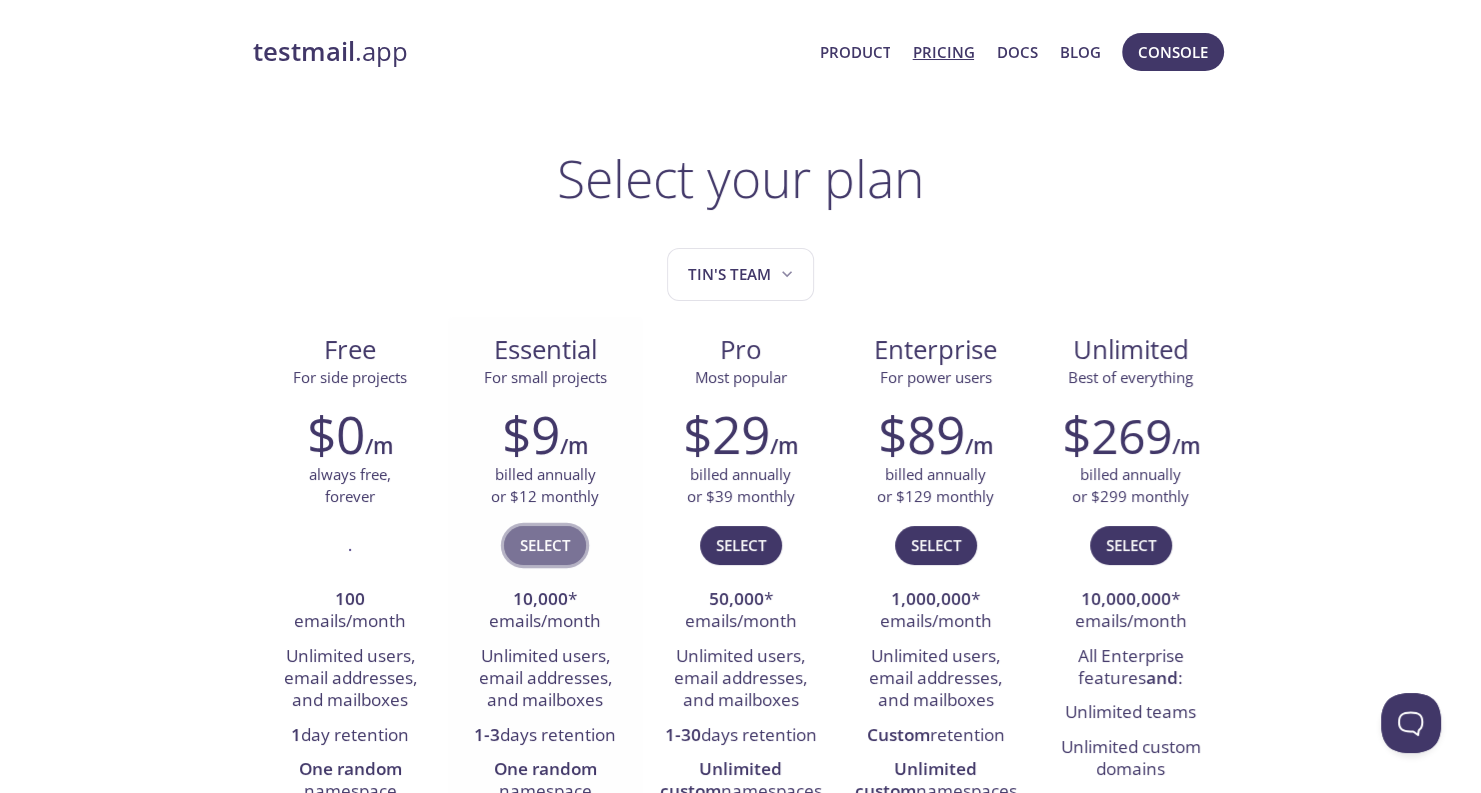 click on "Select" at bounding box center [545, 545] 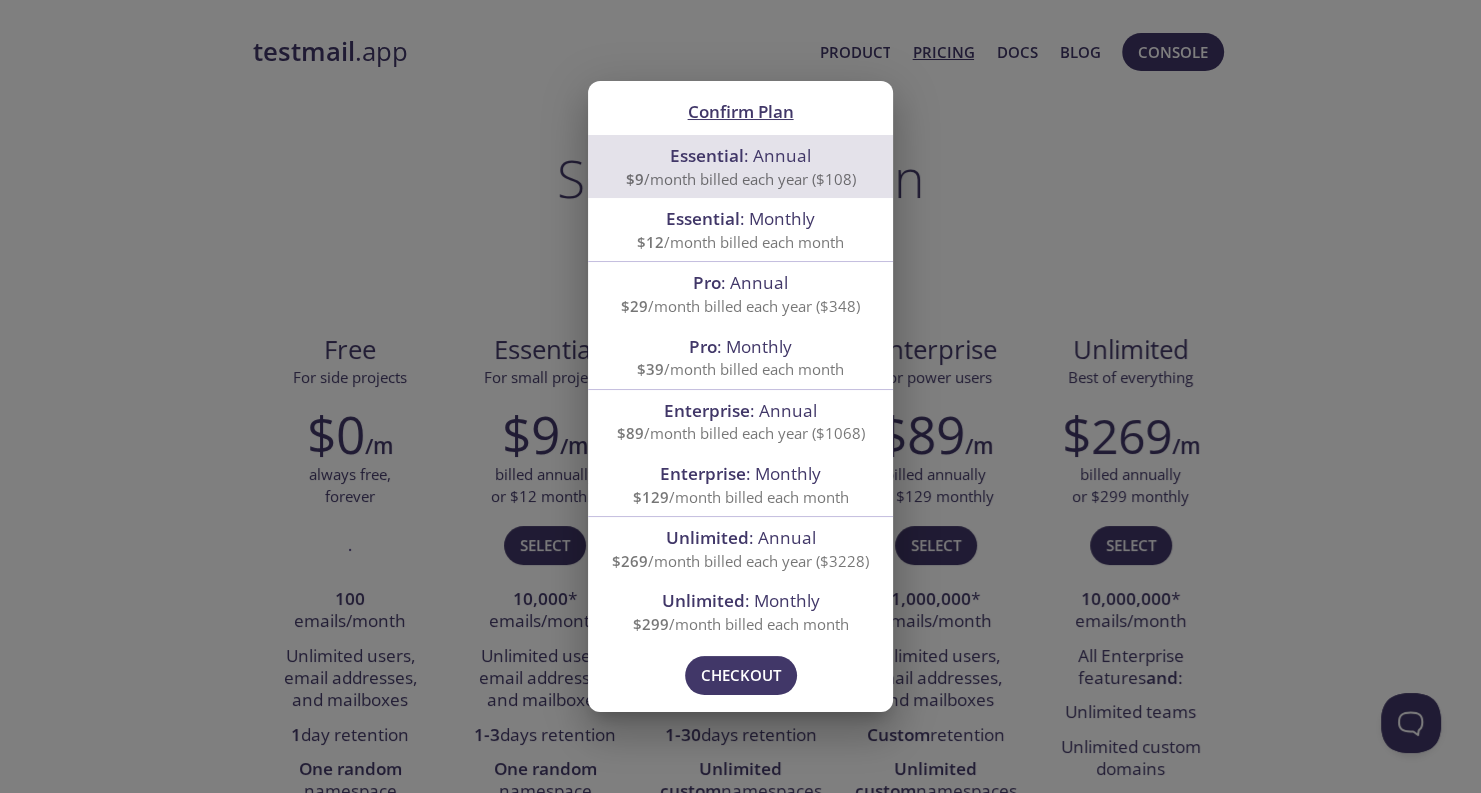 click on "Confirm Plan Essential : Annual $9 /month billed each year ($108) Essential : Monthly $12 /month billed each month Pro : Annual $29 /month billed each year ($348) Pro : Monthly $39 /month billed each month Enterprise : Annual $89 /month billed each year ($1068) Enterprise : Monthly $129 /month billed each month Unlimited : Annual $269 /month billed each year ($3228) Unlimited : Monthly $299 /month billed each month Please try again in a moment! Contact us   if this persists. Checkout" at bounding box center (740, 396) 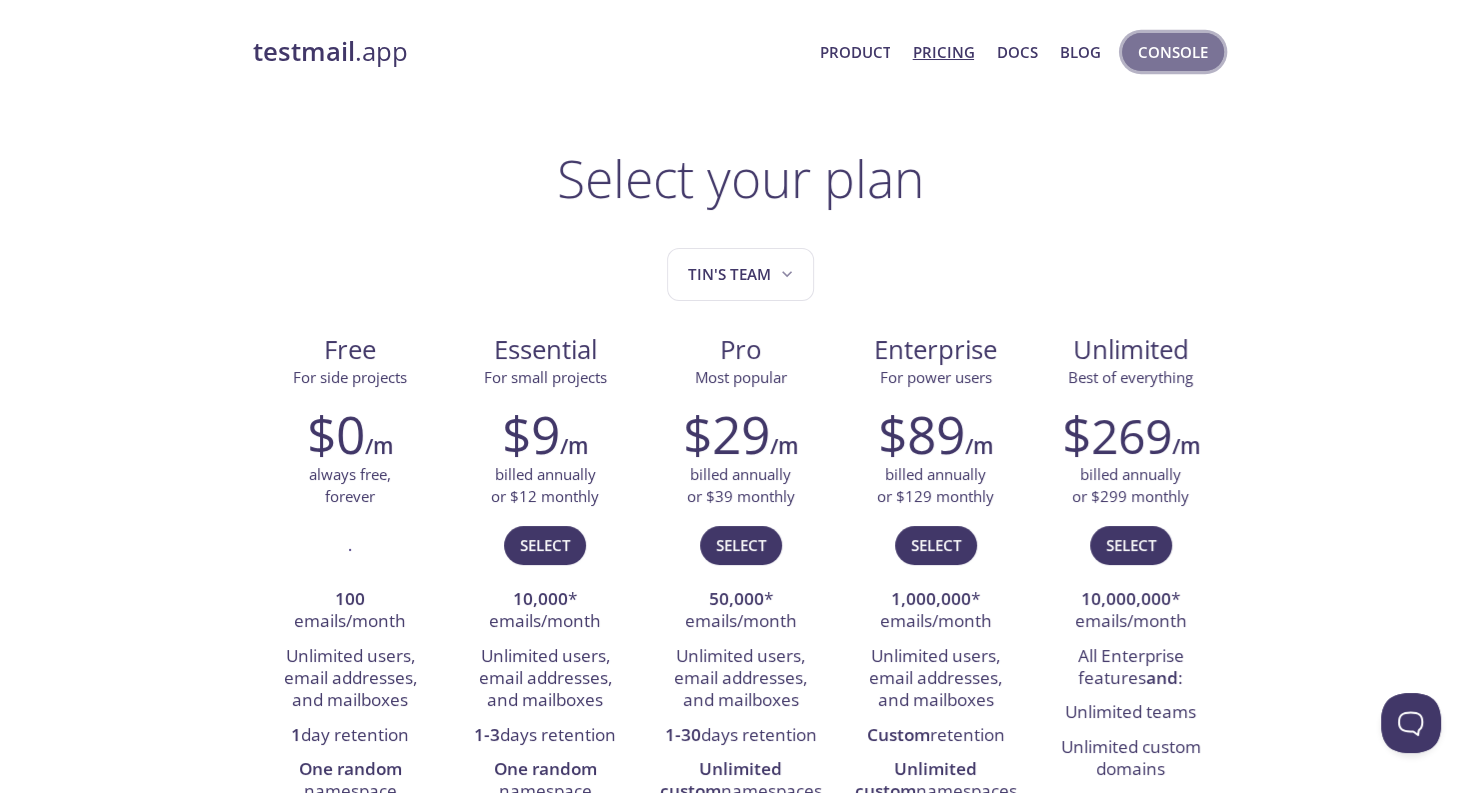 click on "Console" at bounding box center [1173, 52] 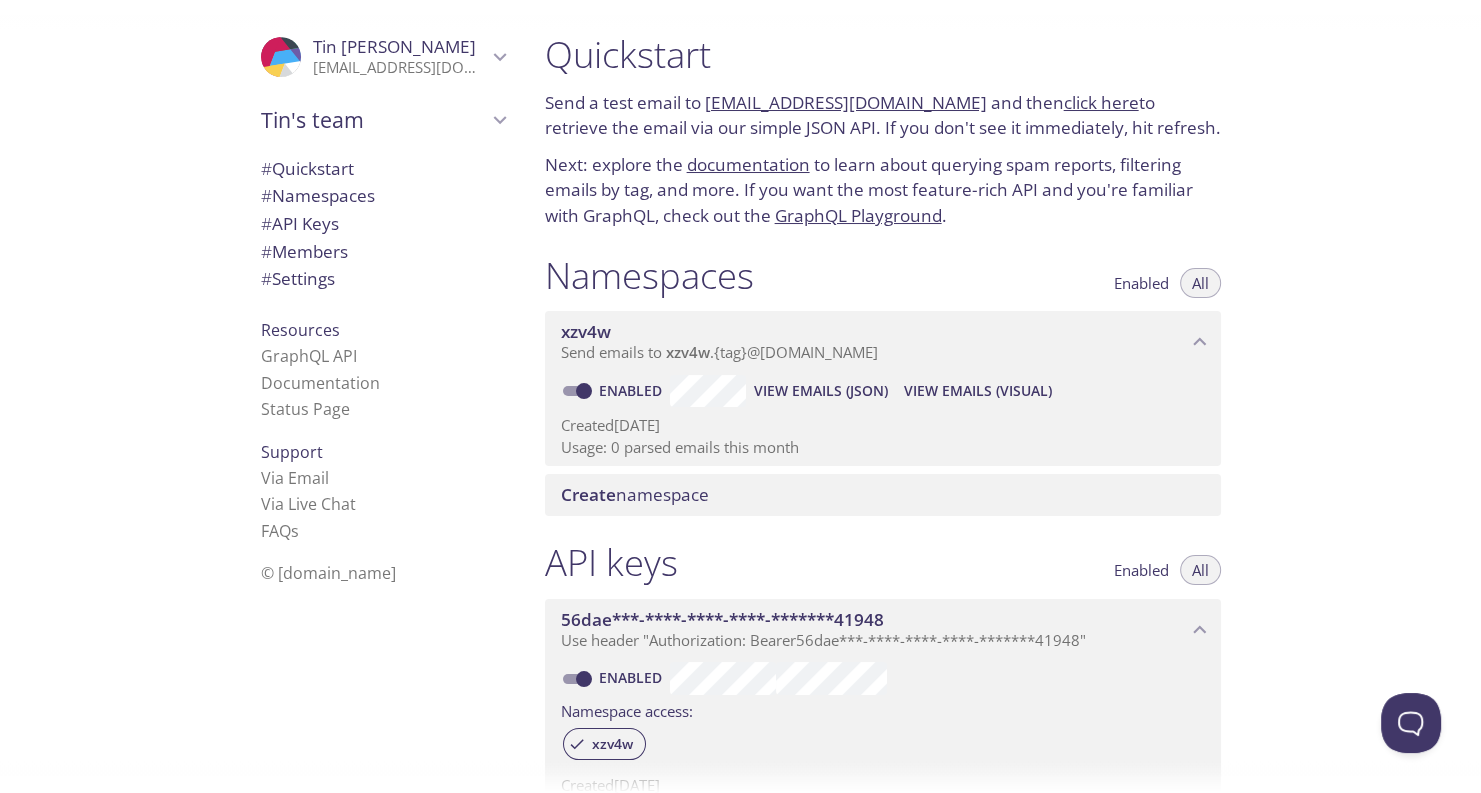 click on "[EMAIL_ADDRESS][DOMAIN_NAME]" at bounding box center [400, 68] 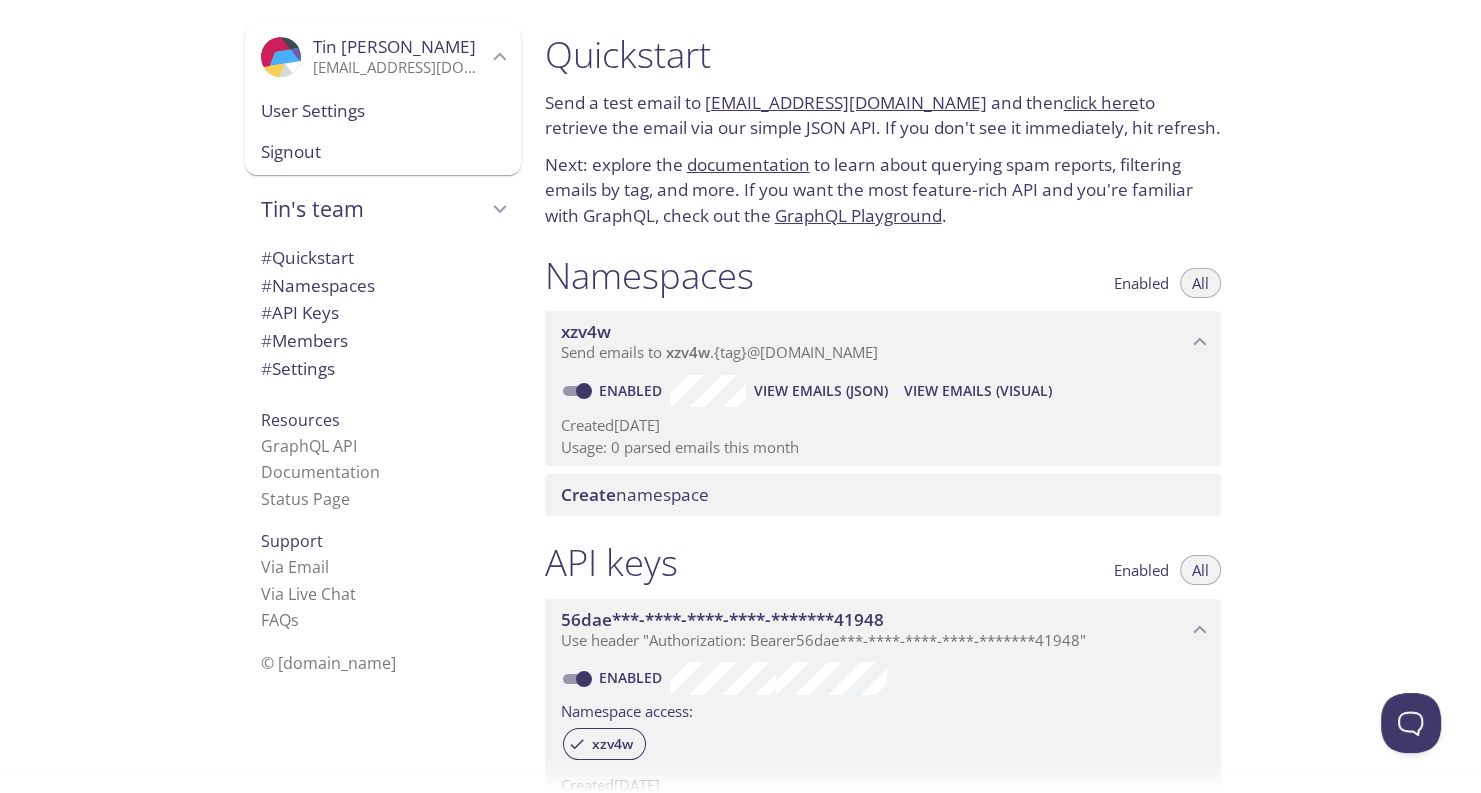 click on "User Settings" at bounding box center (383, 111) 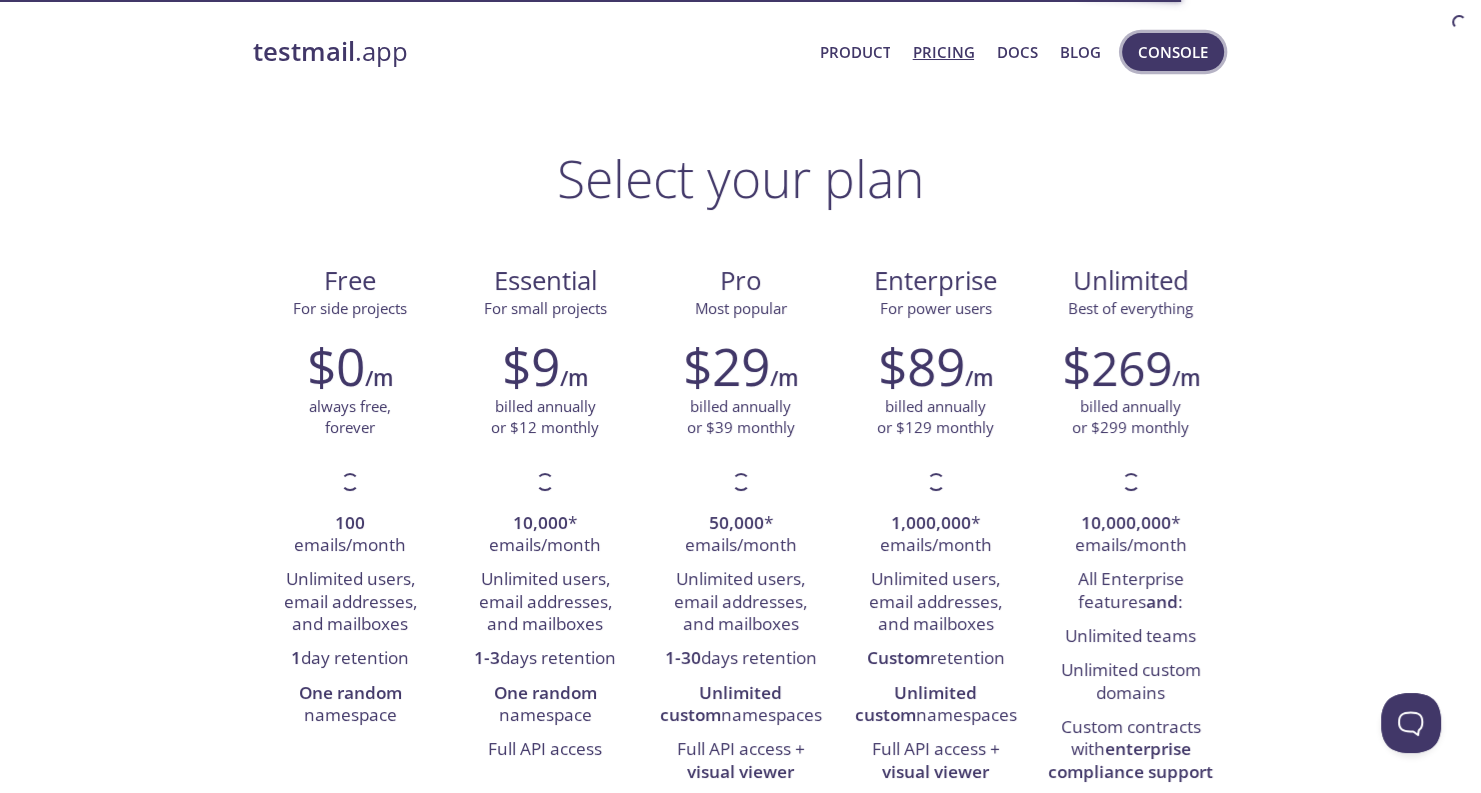 scroll, scrollTop: 0, scrollLeft: 0, axis: both 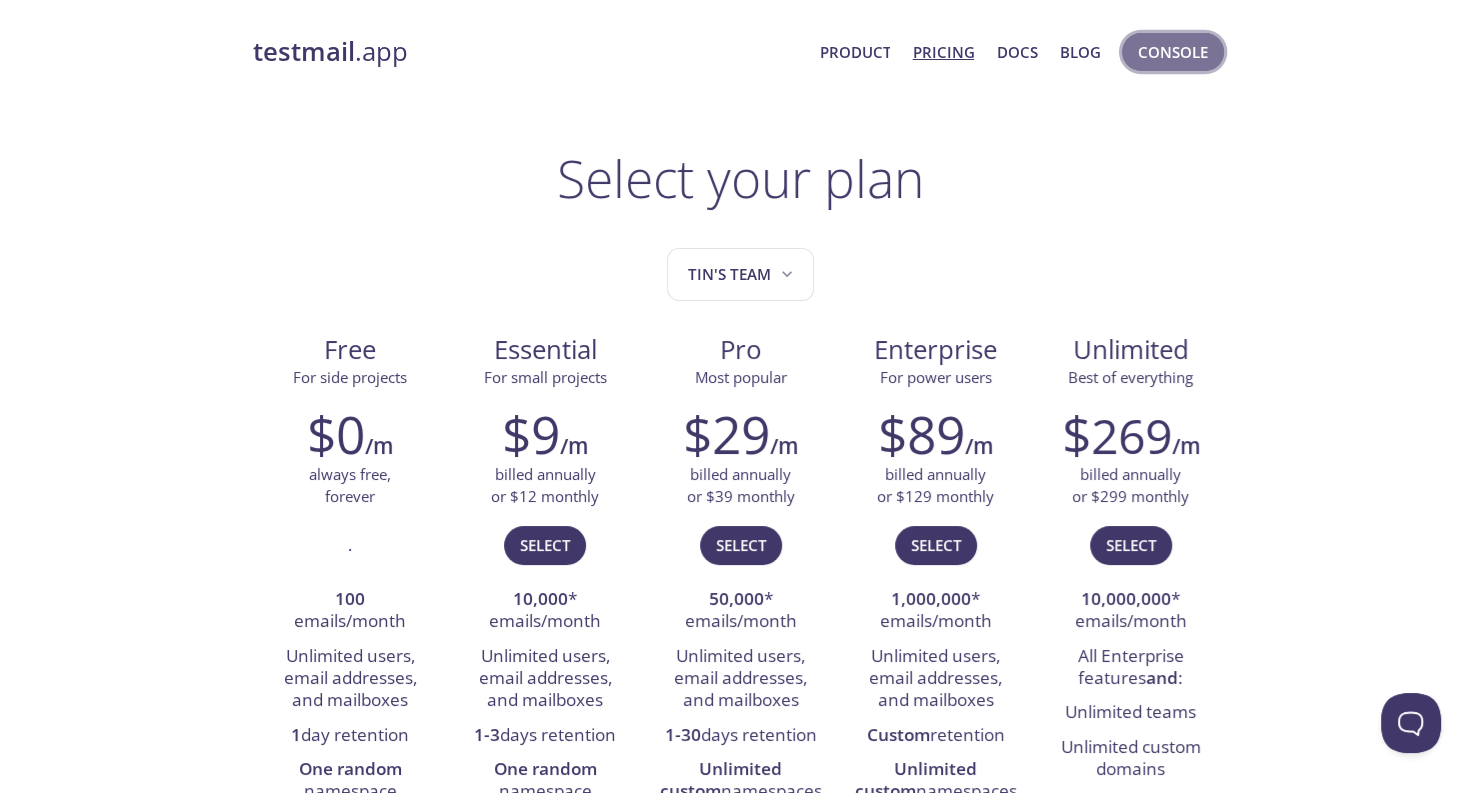click on "Console" at bounding box center (1173, 52) 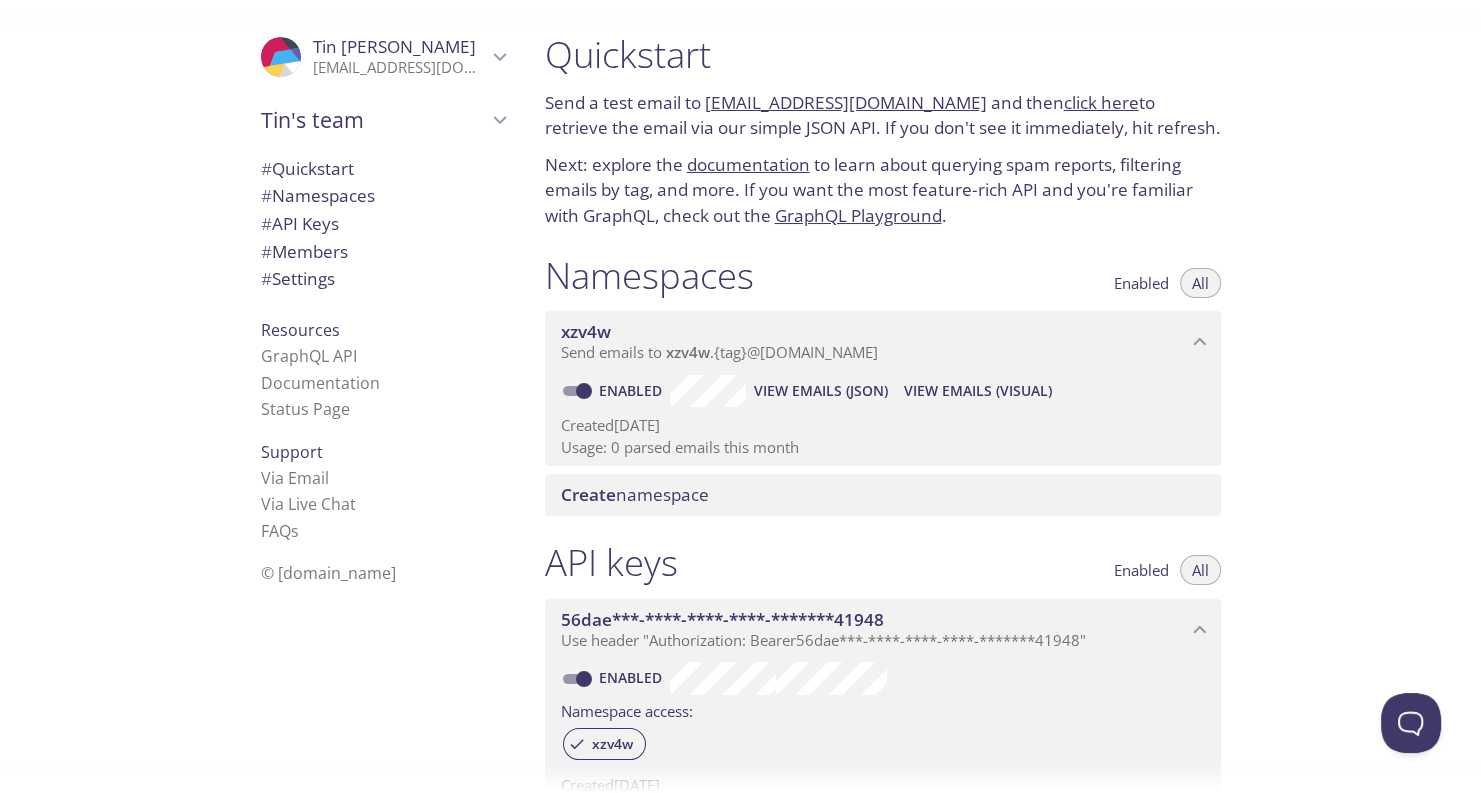 click on ".cls-1 {
fill: #6d5ca8;
}
.cls-2 {
fill: #3fc191;
}
.cls-3 {
fill: #3b4752;
}
.cls-4 {
fill: #ce1e5b;
}
.cls-5 {
fill: #f8d053;
}
.cls-6 {
fill: #48b0f7;
}
.cls-7 {
fill: #d7d9db;
}
ProfilePic [PERSON_NAME] [EMAIL_ADDRESS][DOMAIN_NAME]" at bounding box center [383, 57] 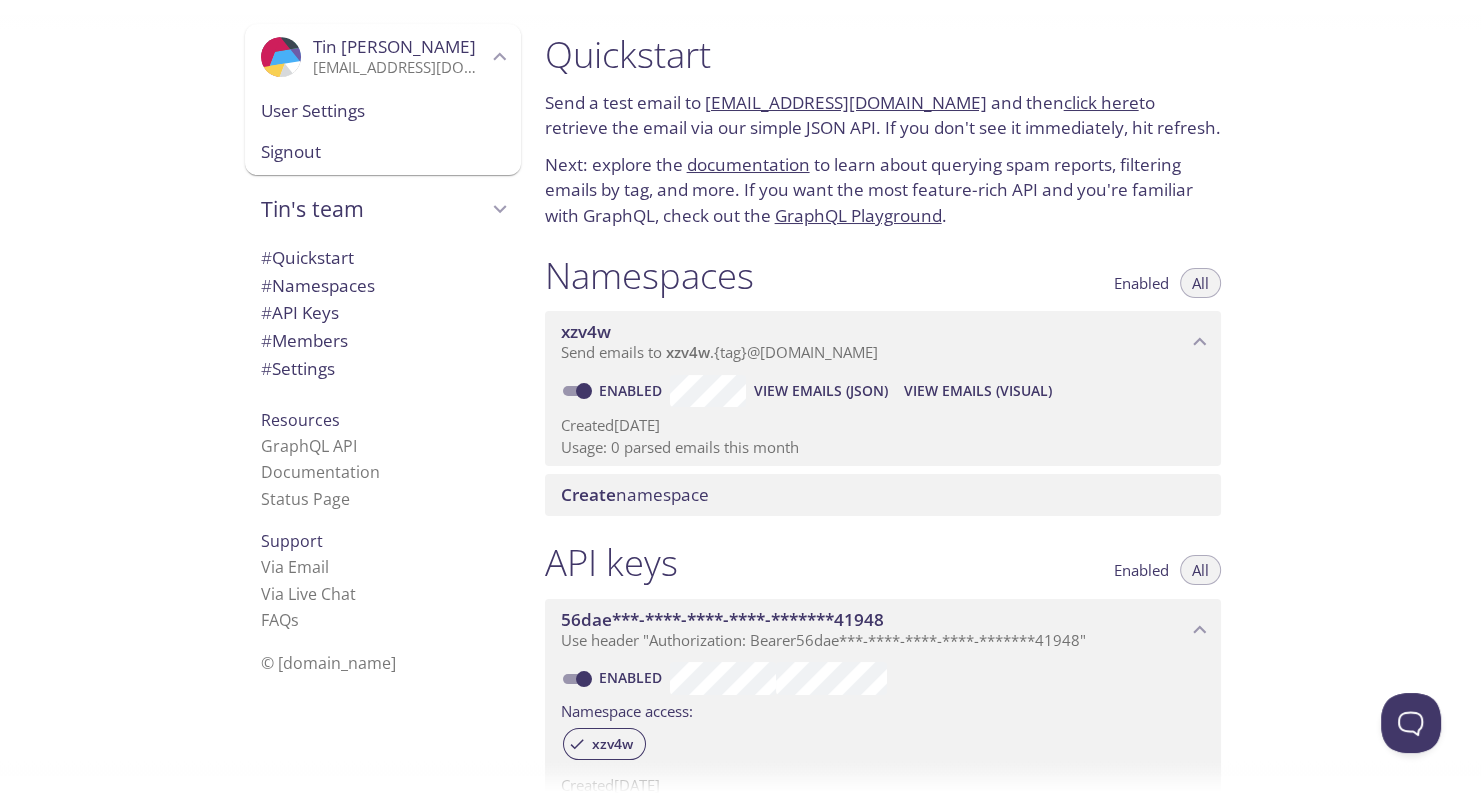 click on "Signout" at bounding box center [383, 152] 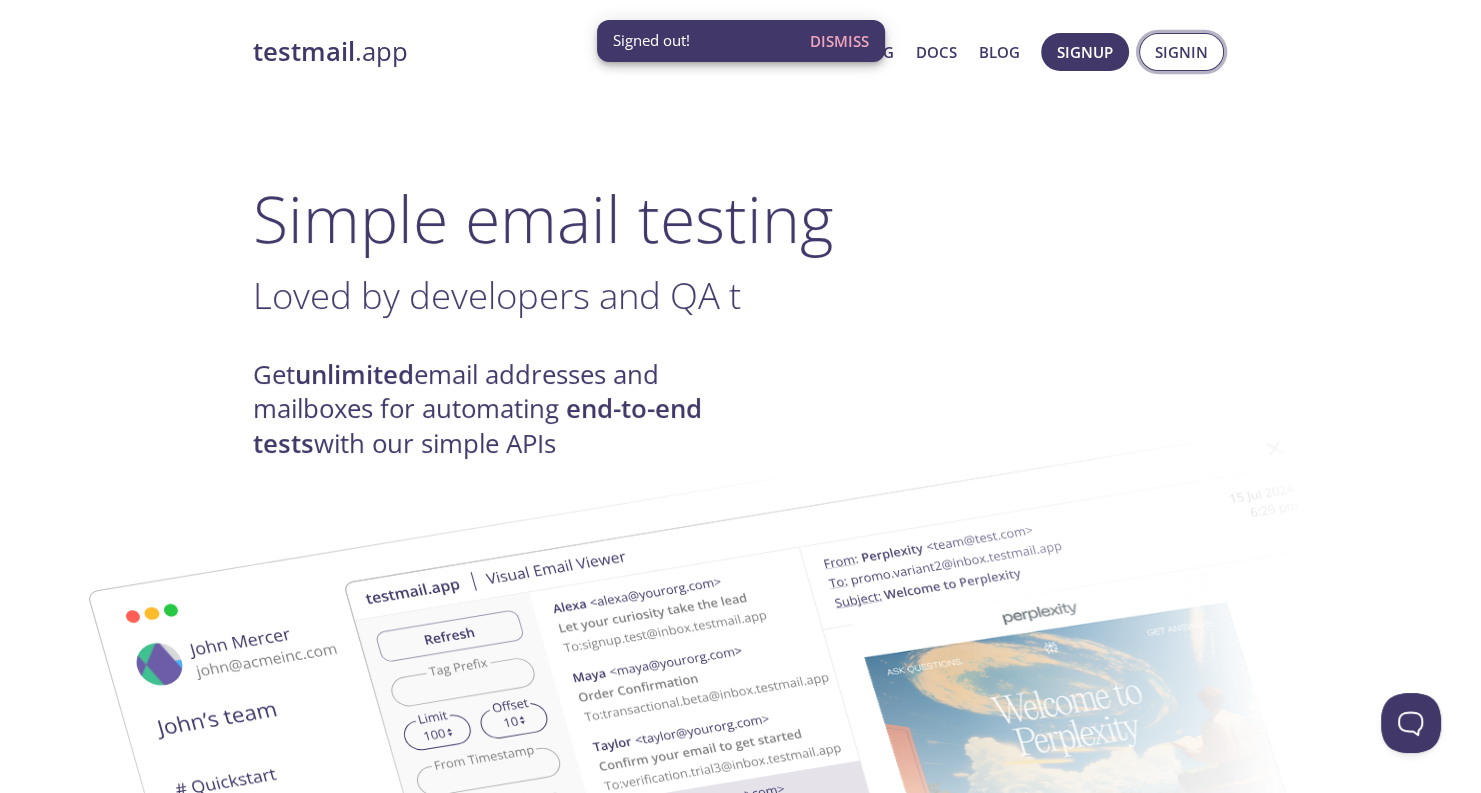 click on "Signin" at bounding box center (1181, 52) 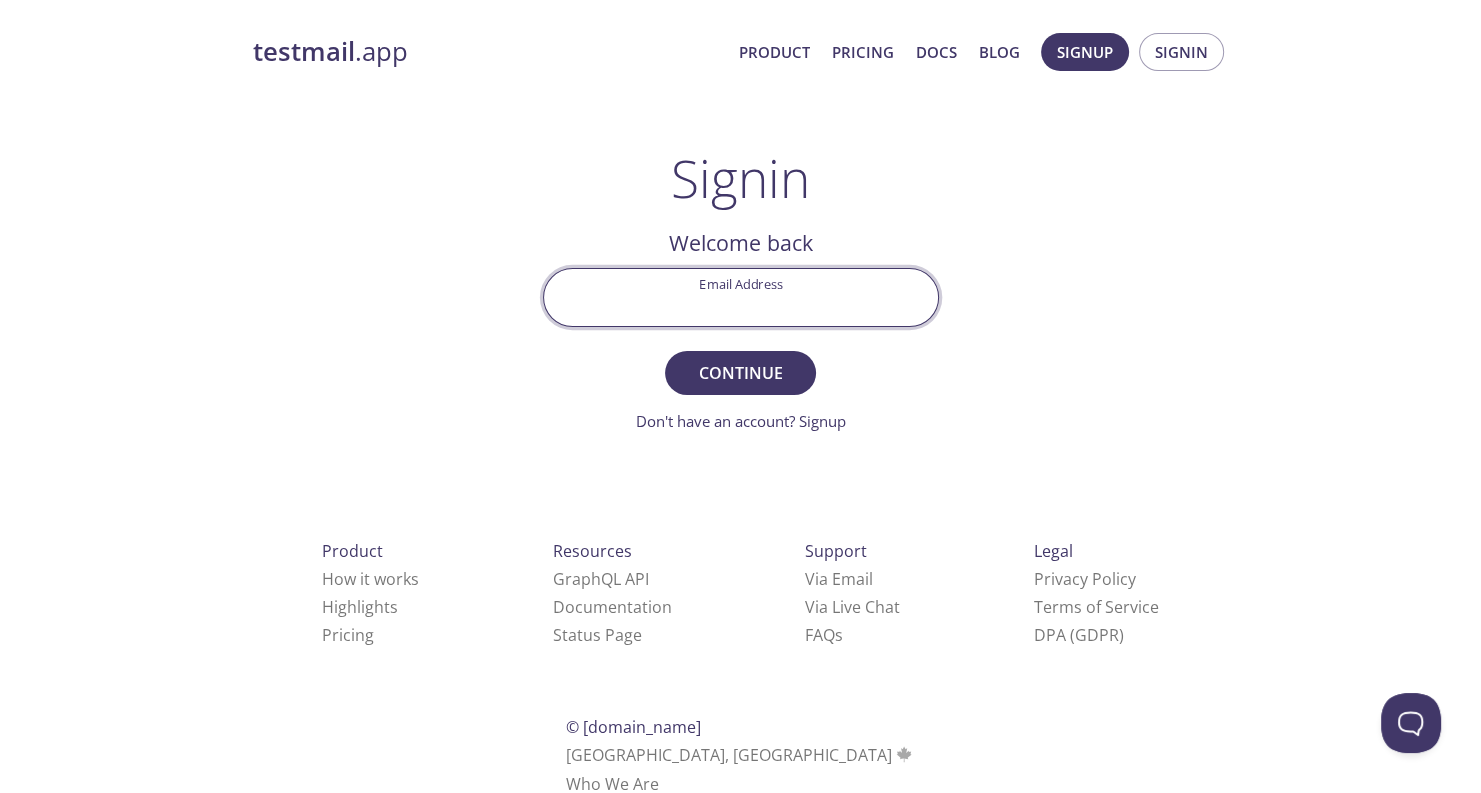 click on "Email Address" at bounding box center (741, 297) 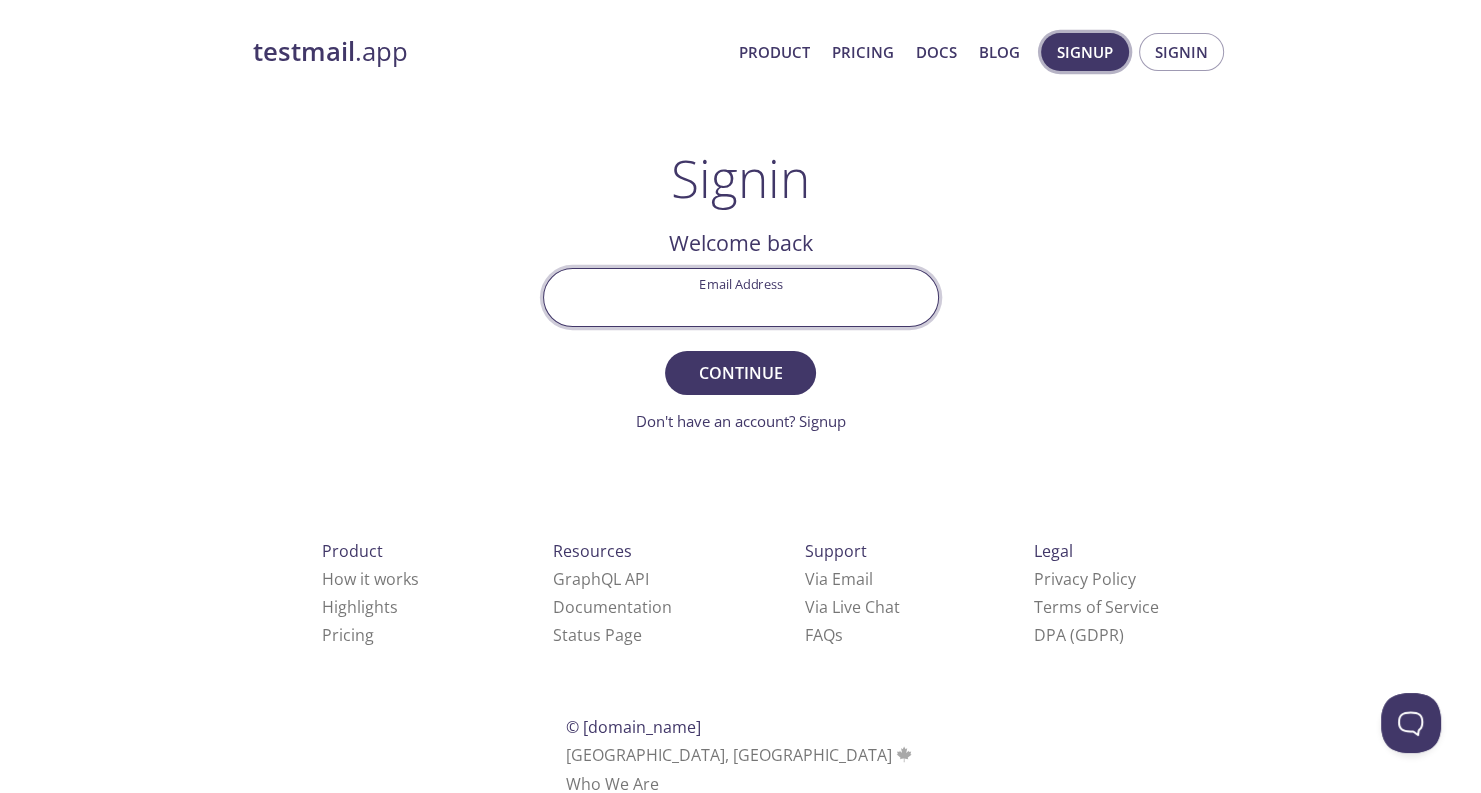 click on "Signup" at bounding box center (1085, 52) 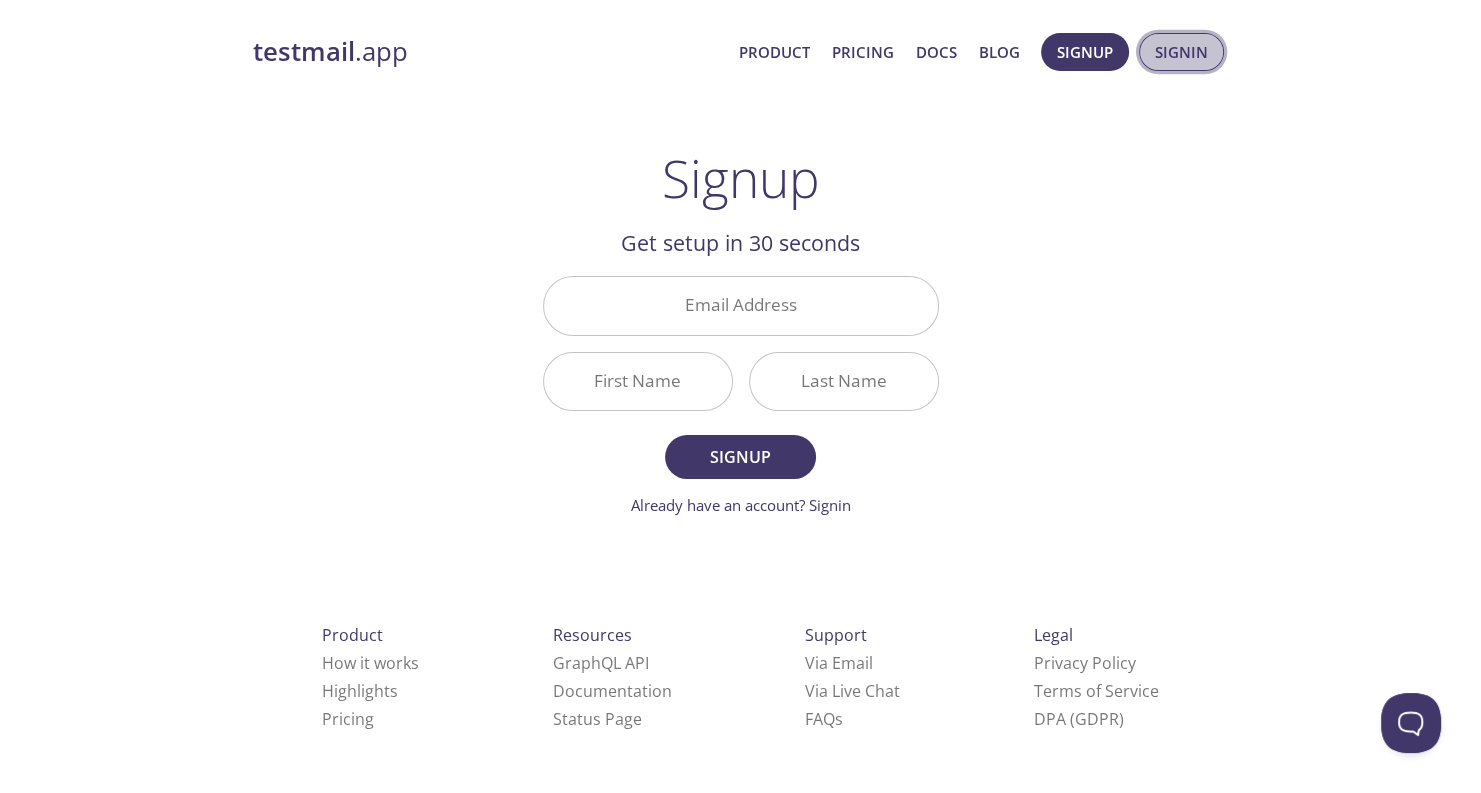 click on "Signin" at bounding box center [1181, 52] 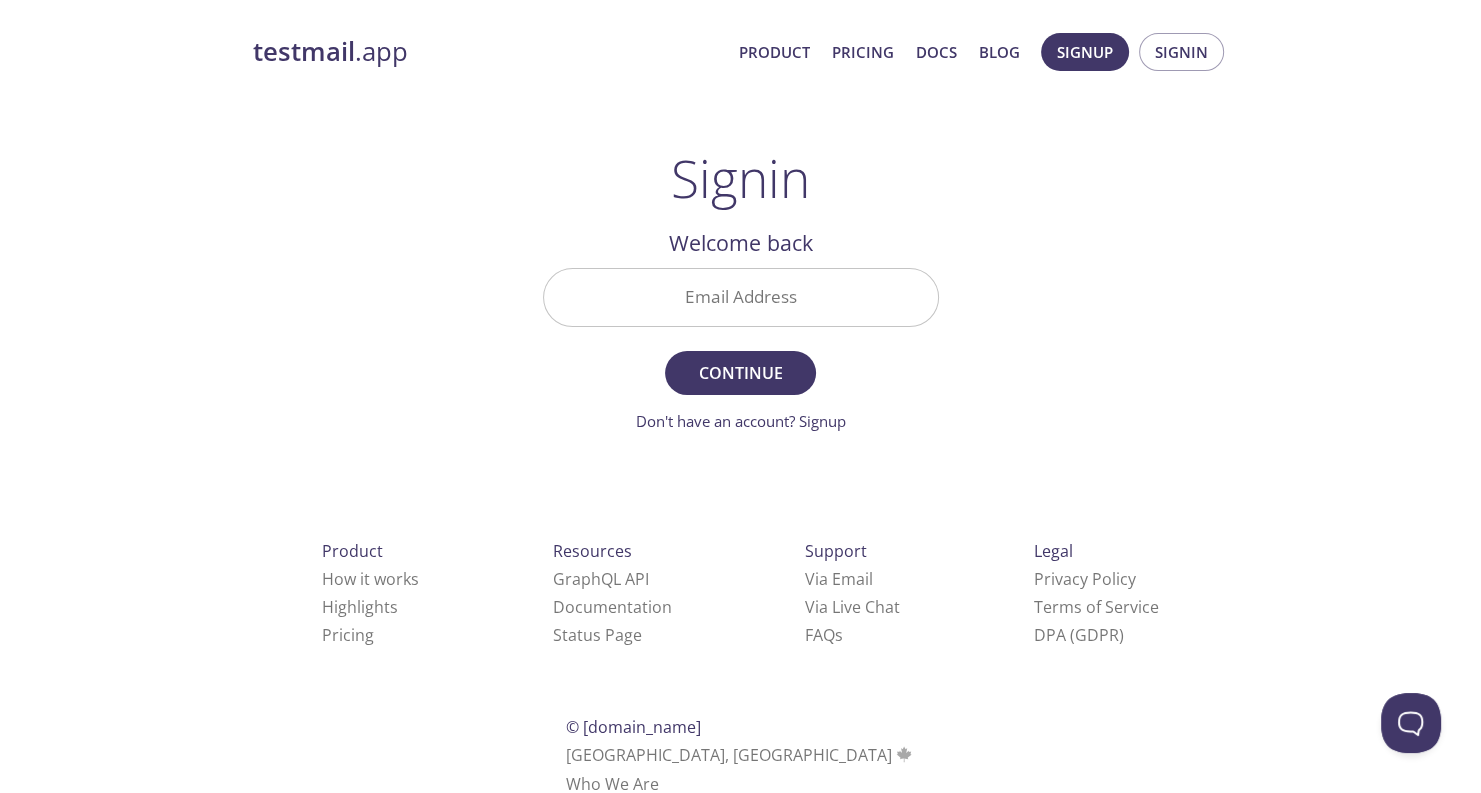 click on "Email Address" at bounding box center [741, 297] 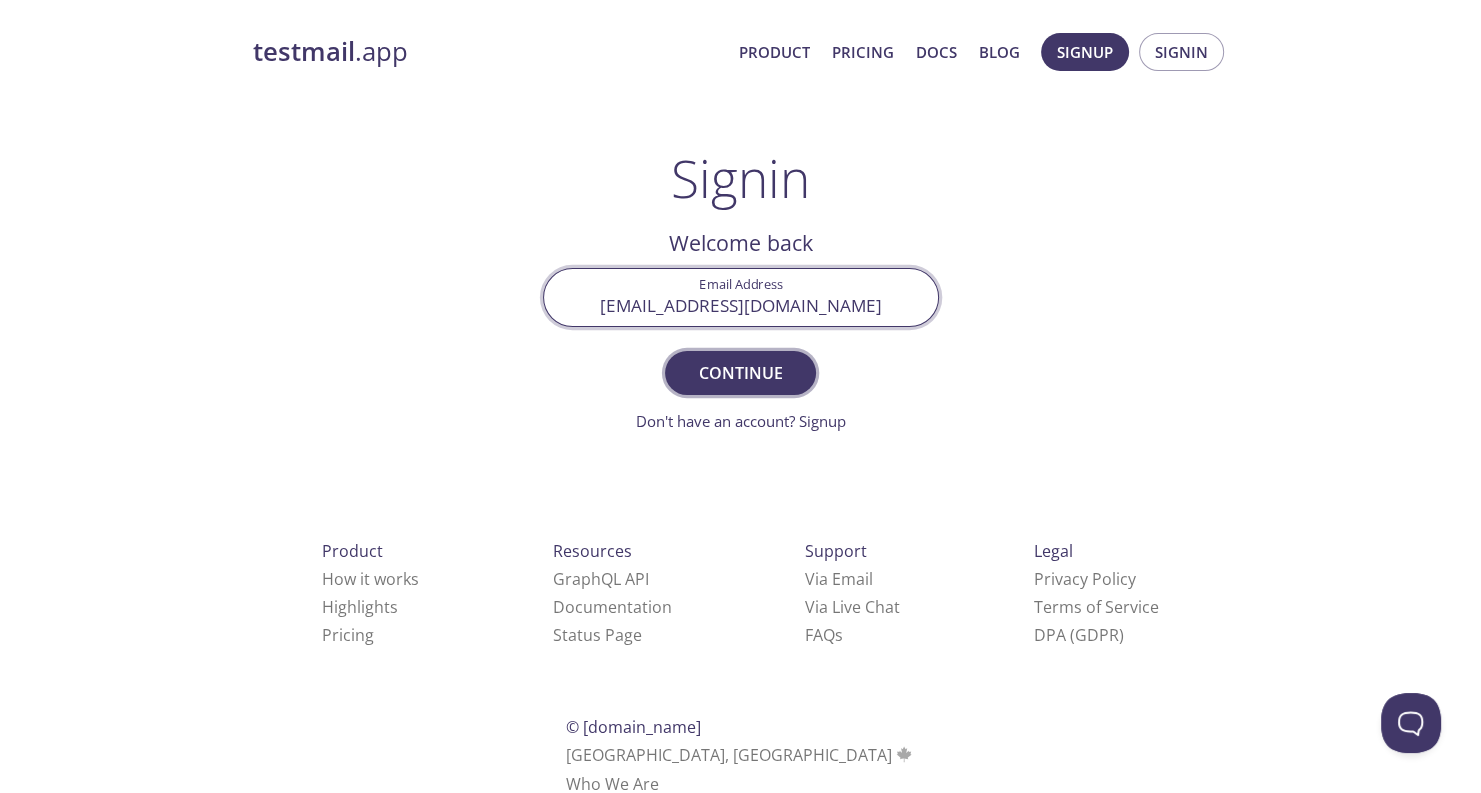 type on "[EMAIL_ADDRESS][DOMAIN_NAME]" 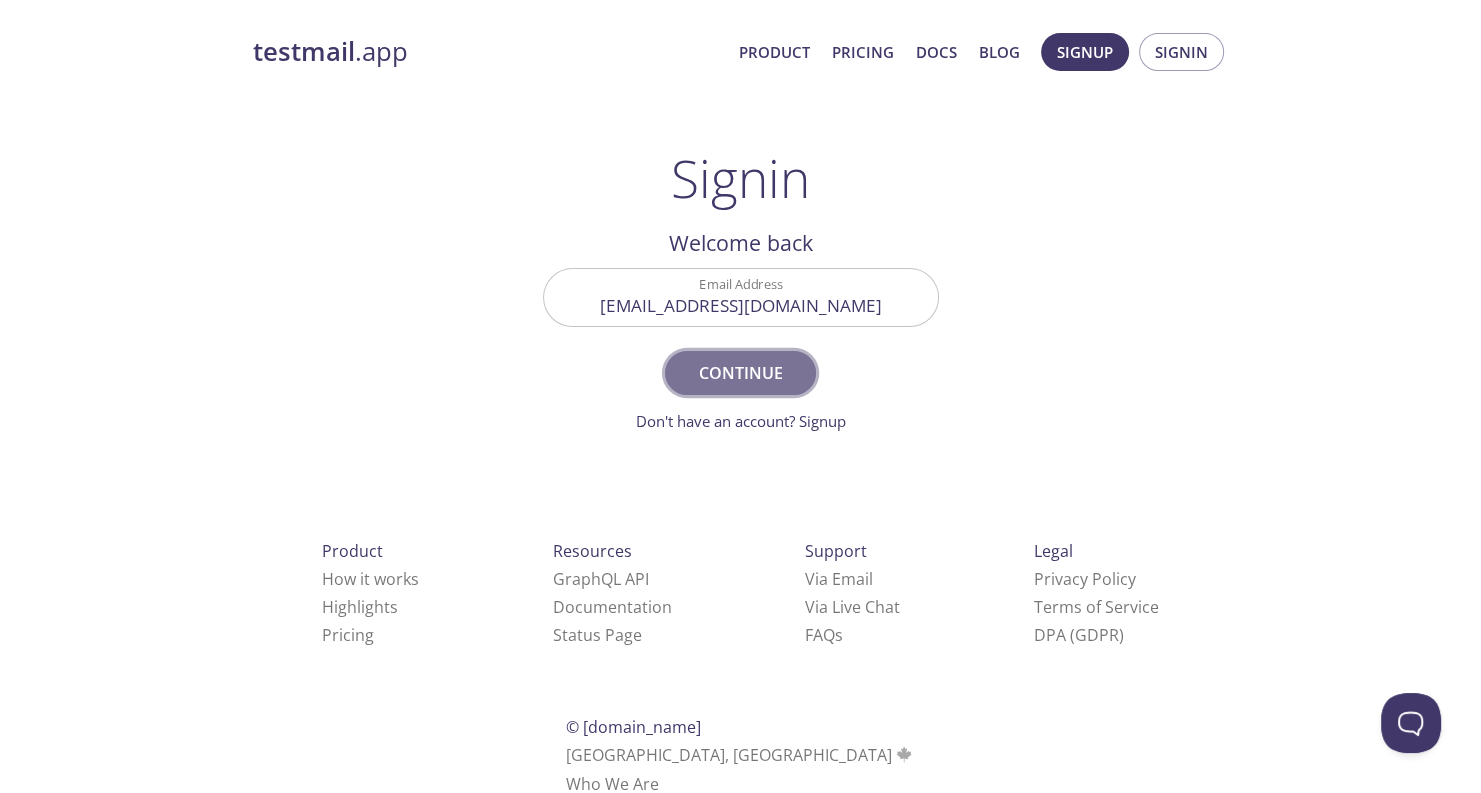 click on "Continue" at bounding box center [740, 373] 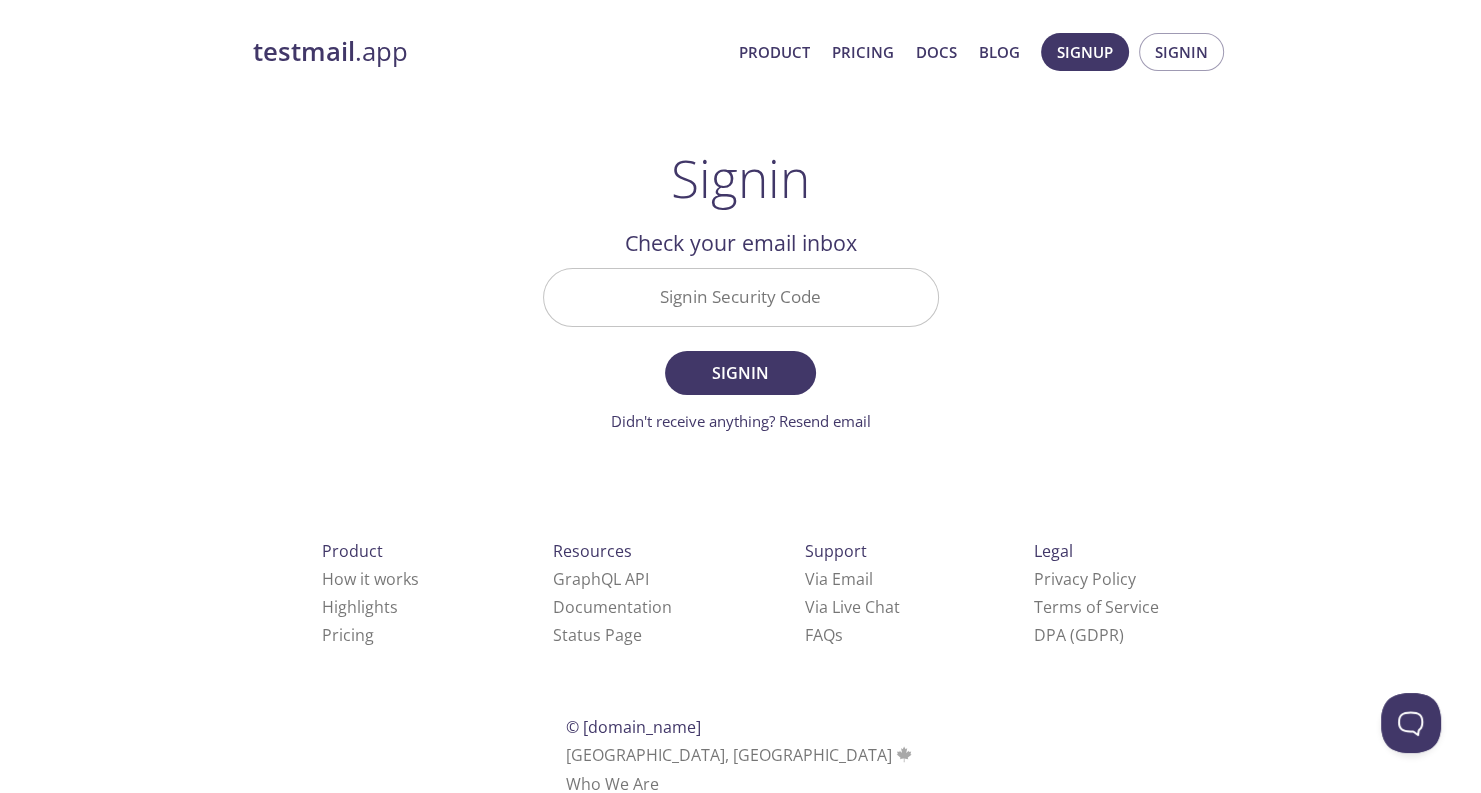 click on "Signin Security Code" at bounding box center (741, 297) 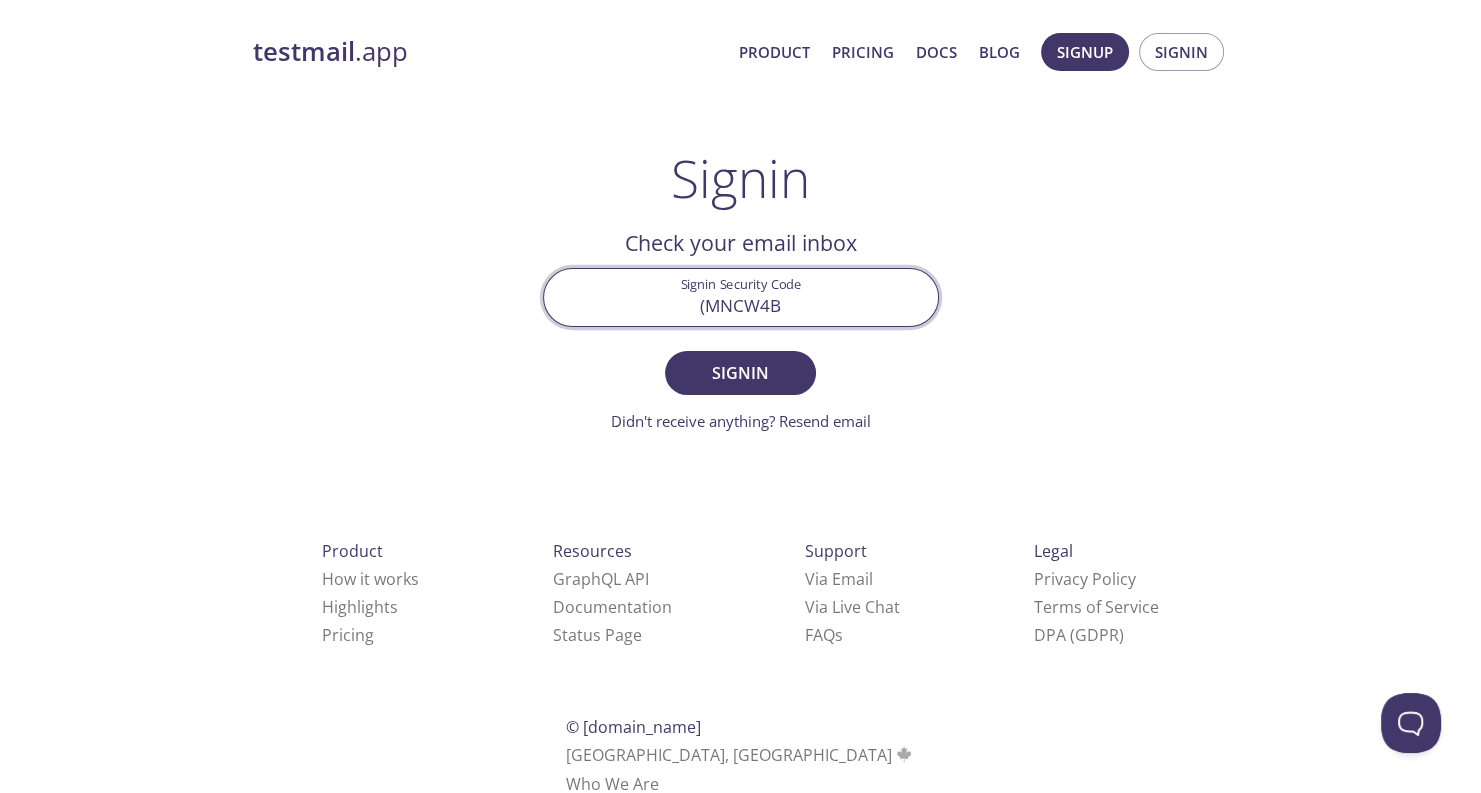 click on "Signin" at bounding box center (740, 373) 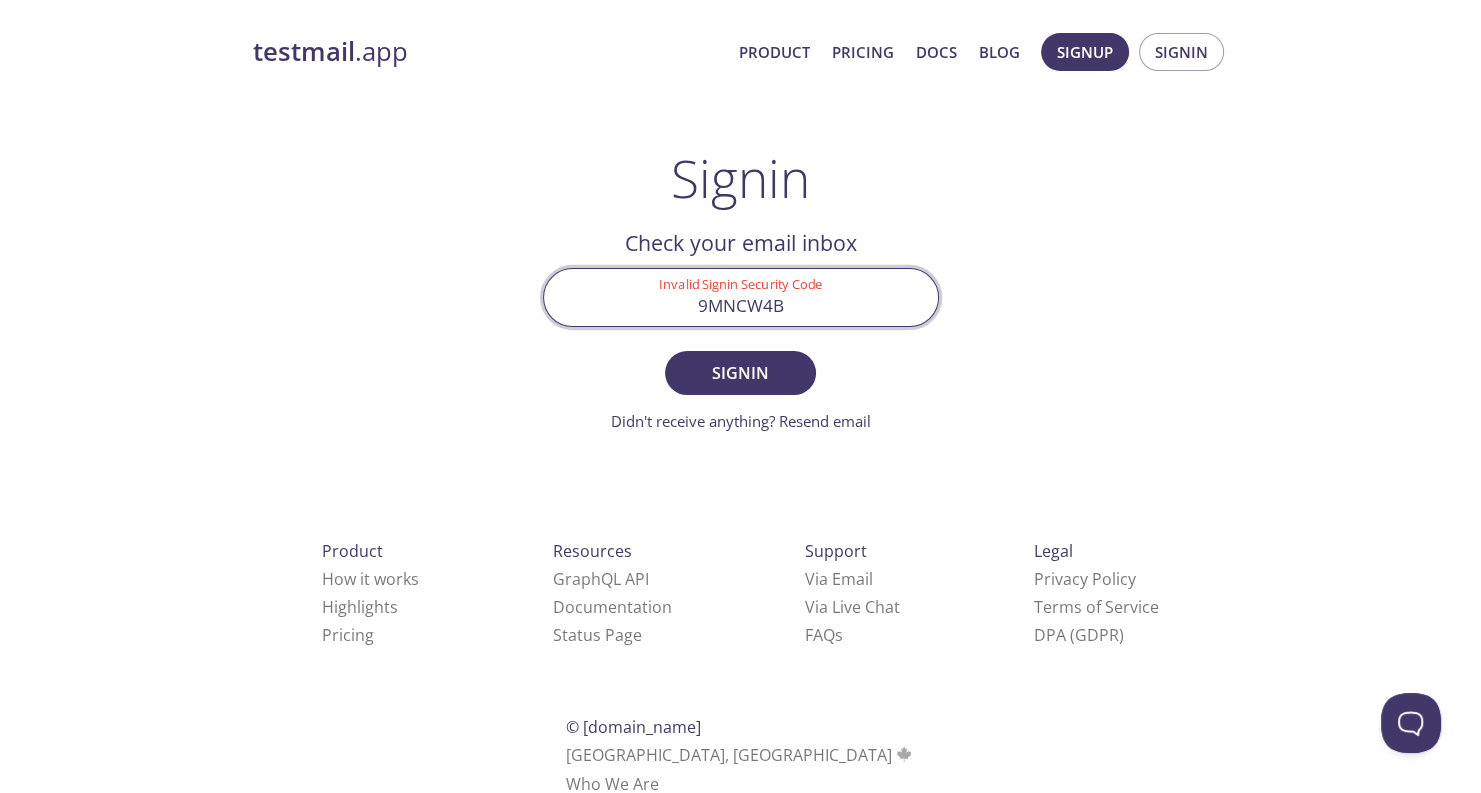 type on "9MNCW4B" 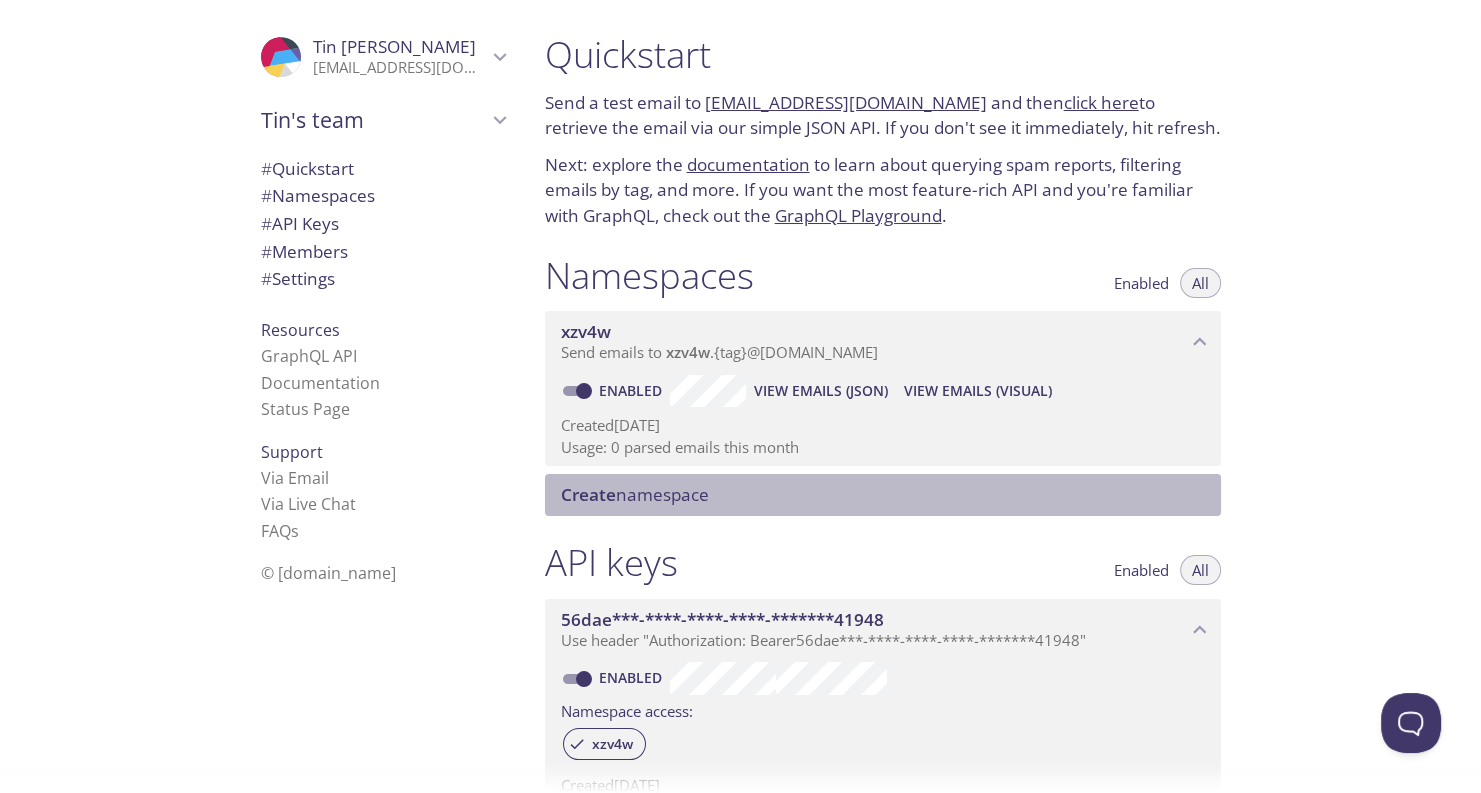 click on "Create  namespace" at bounding box center (635, 494) 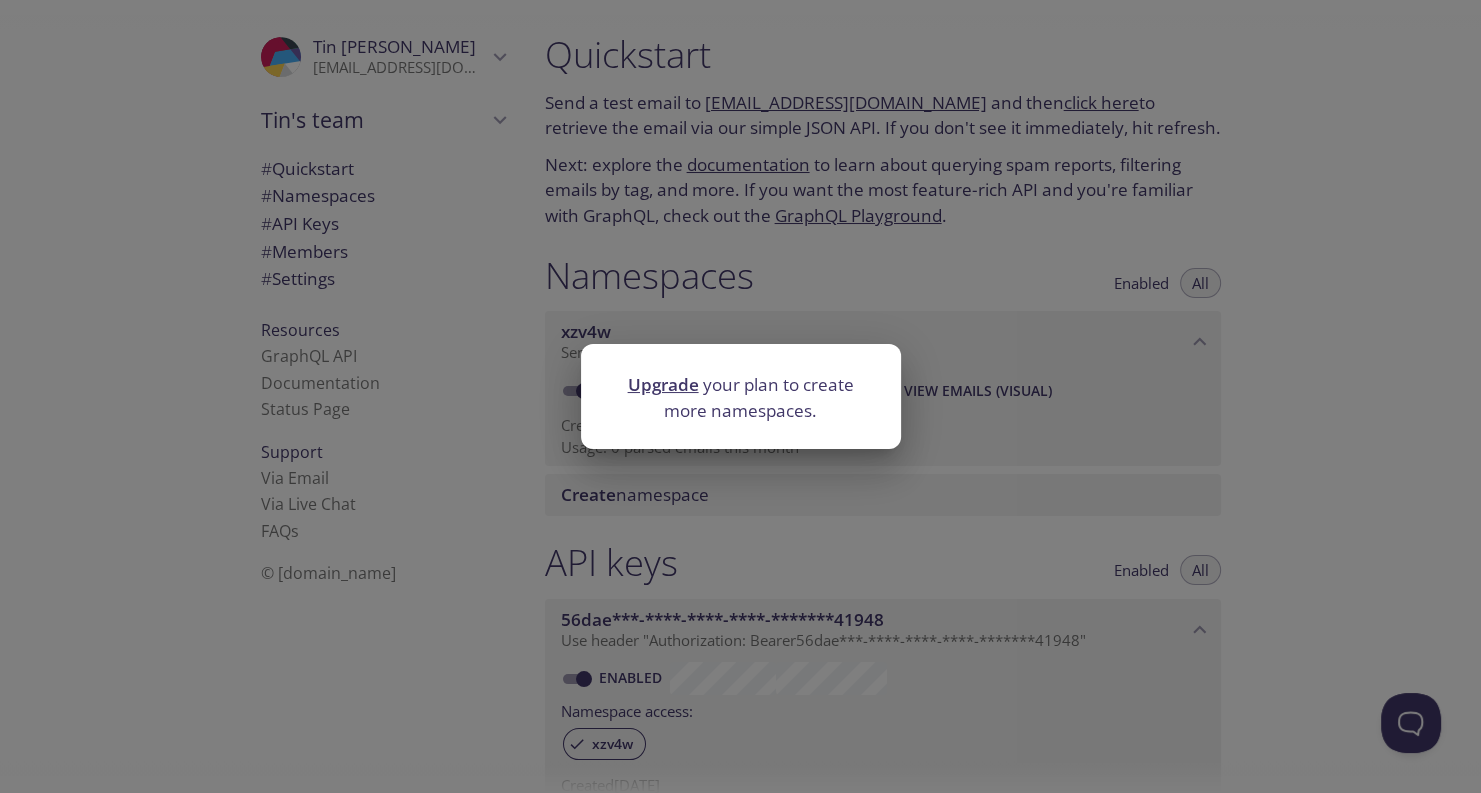 click on "Upgrade   your plan to create more namespaces." at bounding box center (740, 396) 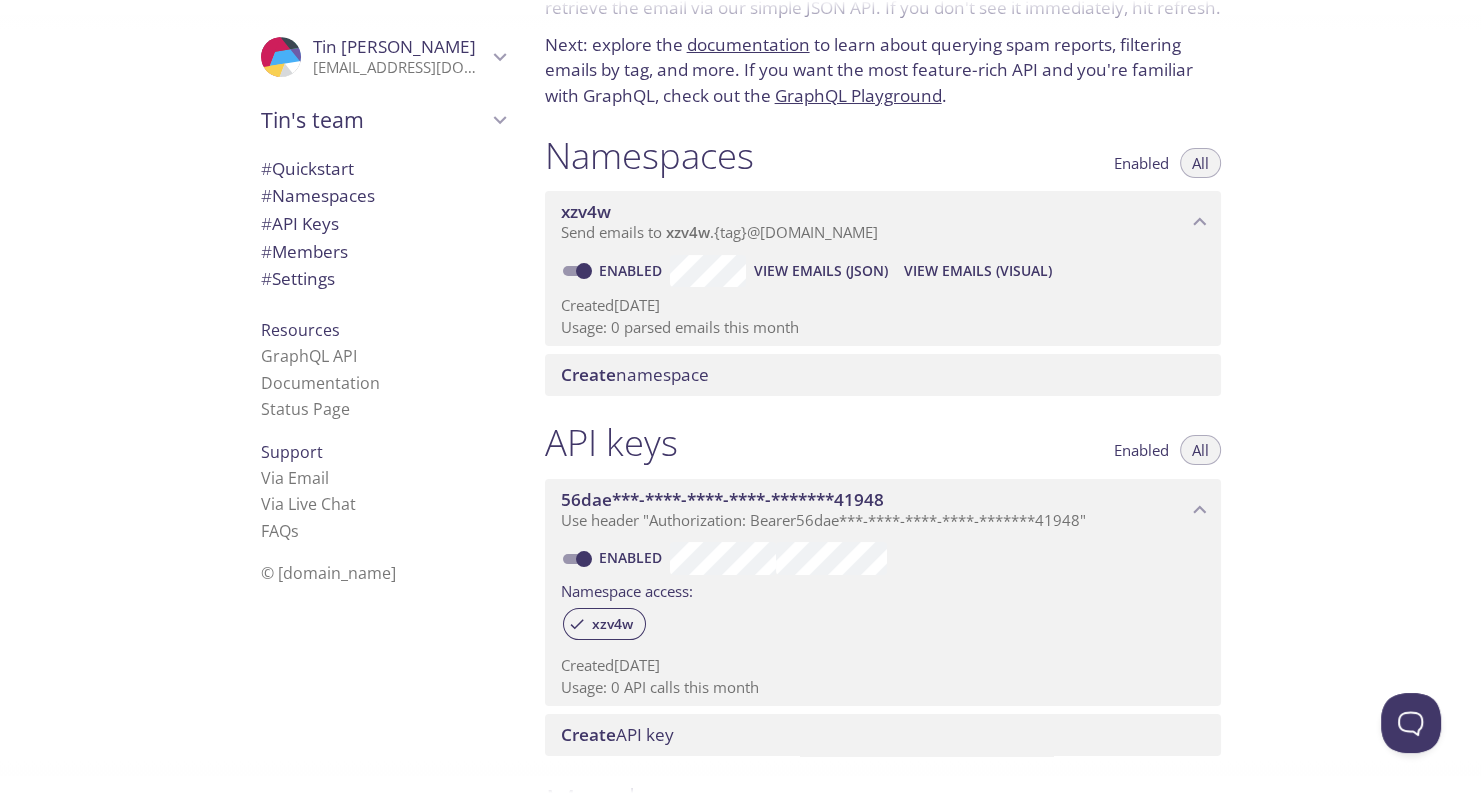 scroll, scrollTop: 0, scrollLeft: 0, axis: both 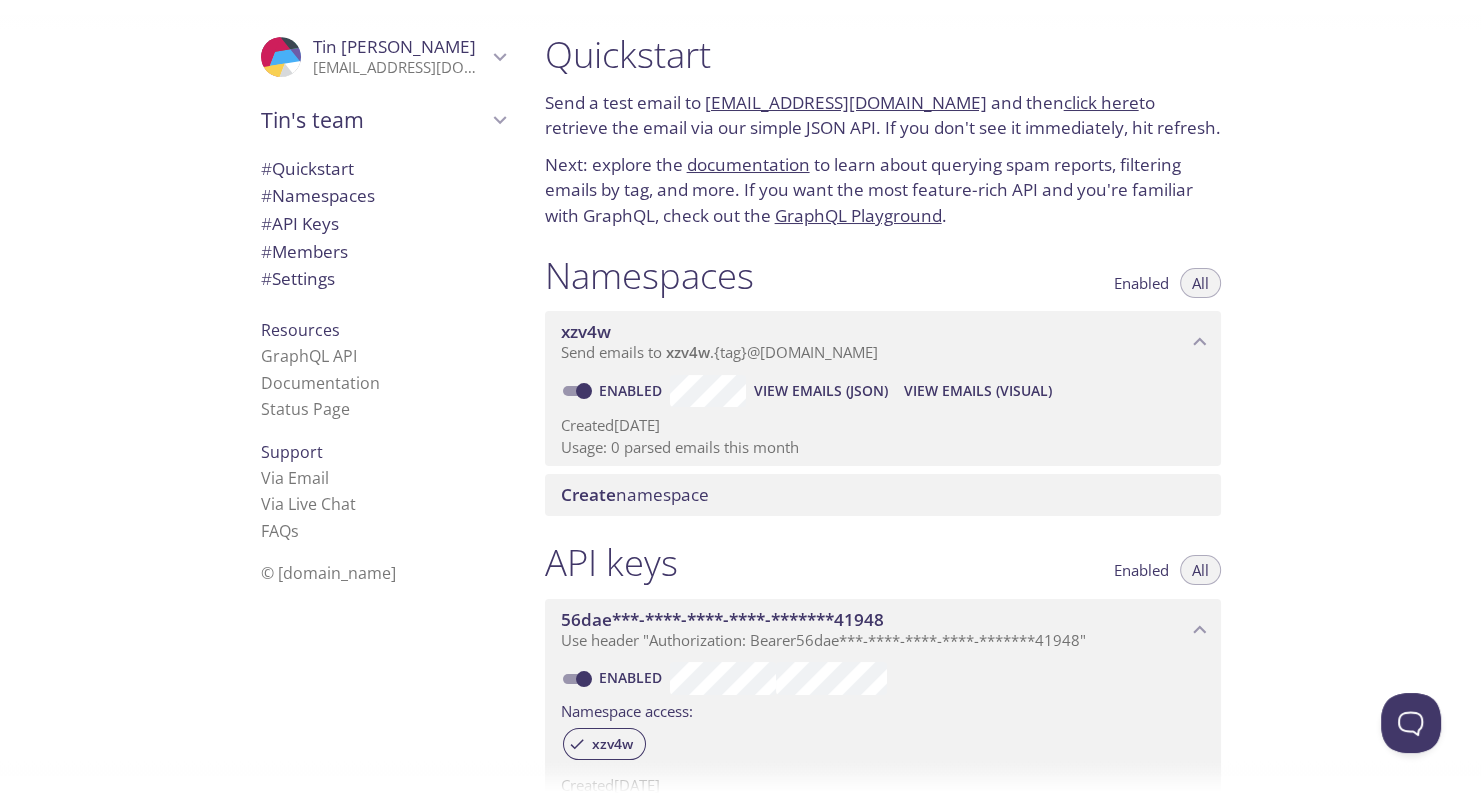 click on "click here" at bounding box center [1101, 102] 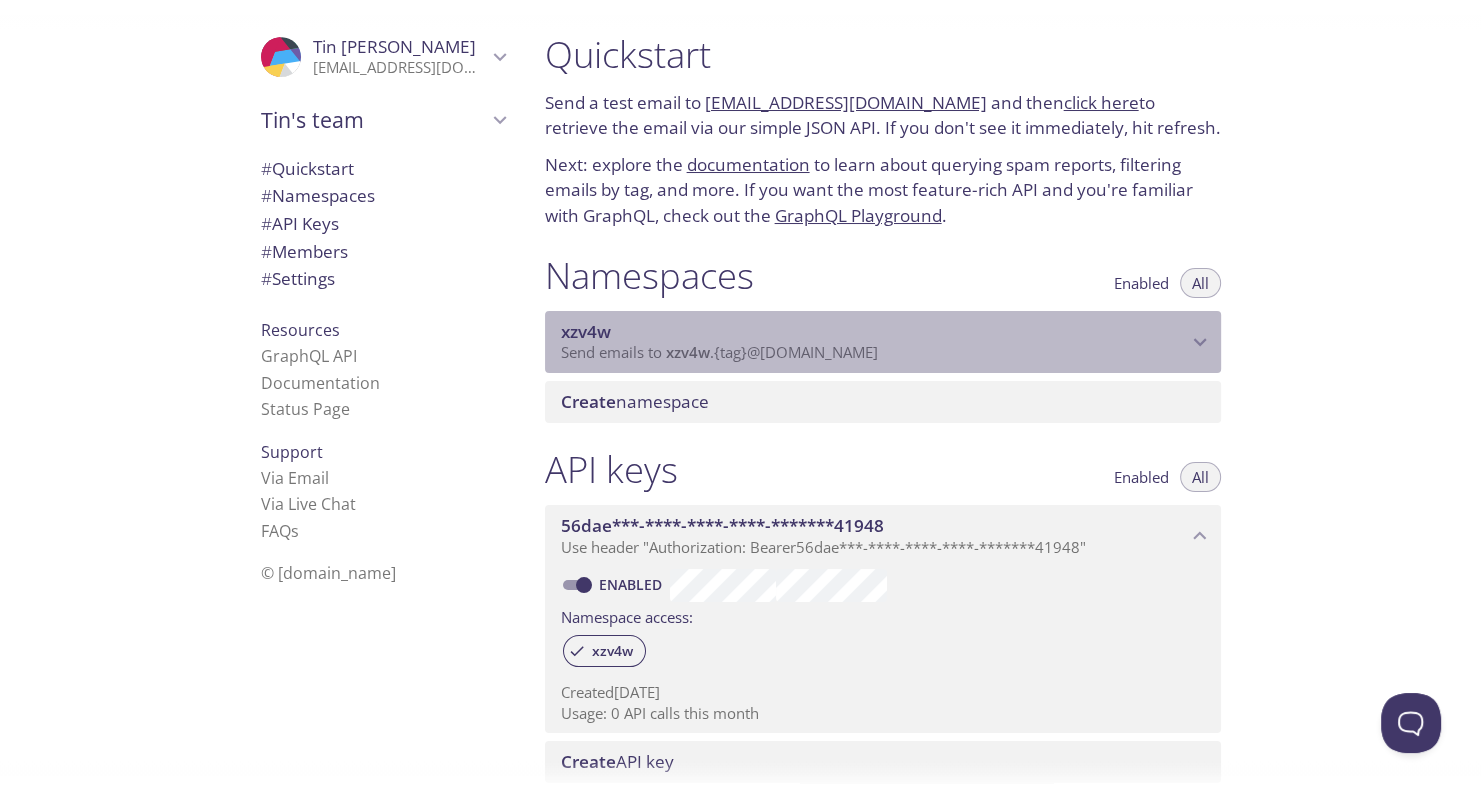 click on "Send emails to   xzv4w . {tag} @[DOMAIN_NAME]" at bounding box center [719, 352] 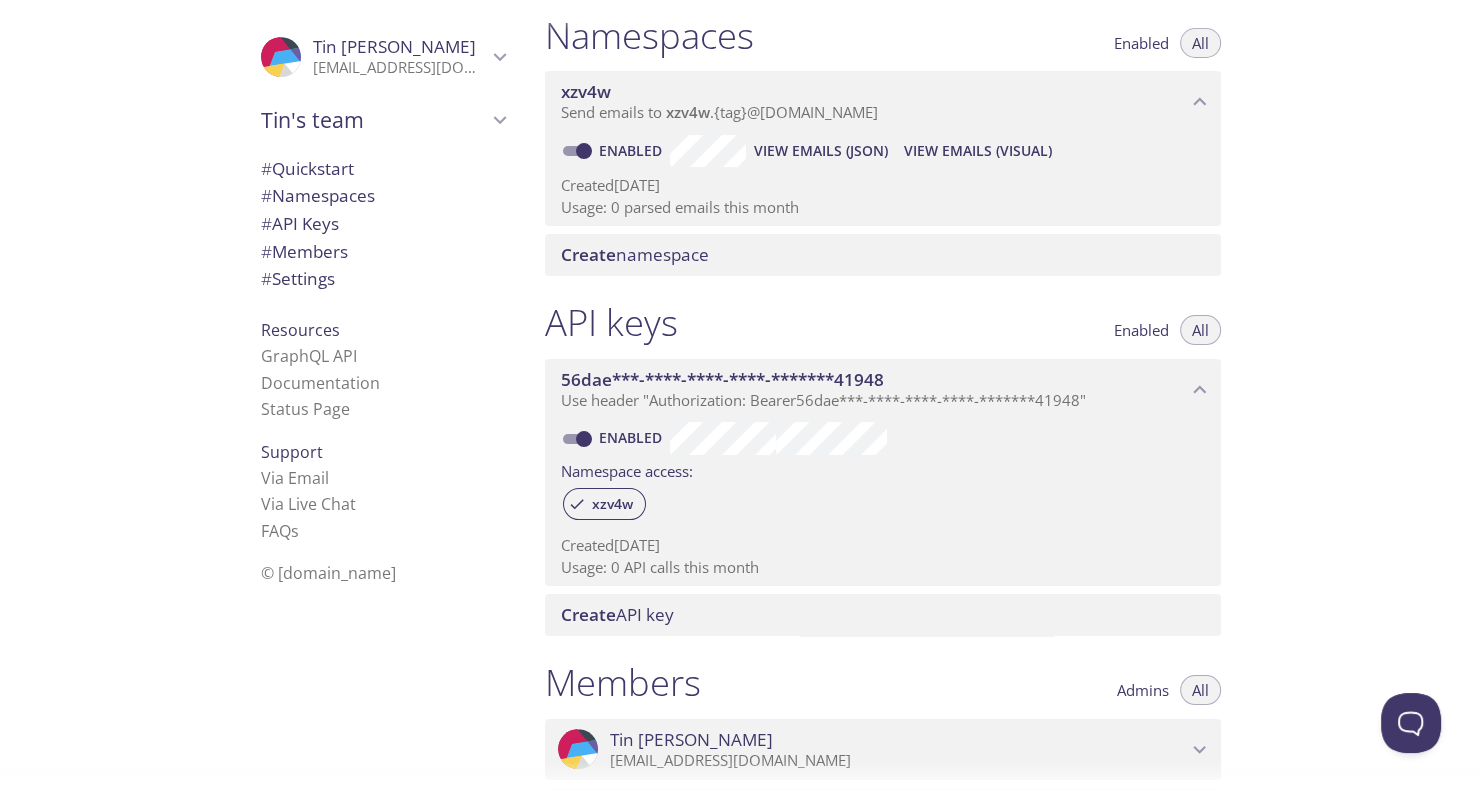 scroll, scrollTop: 120, scrollLeft: 0, axis: vertical 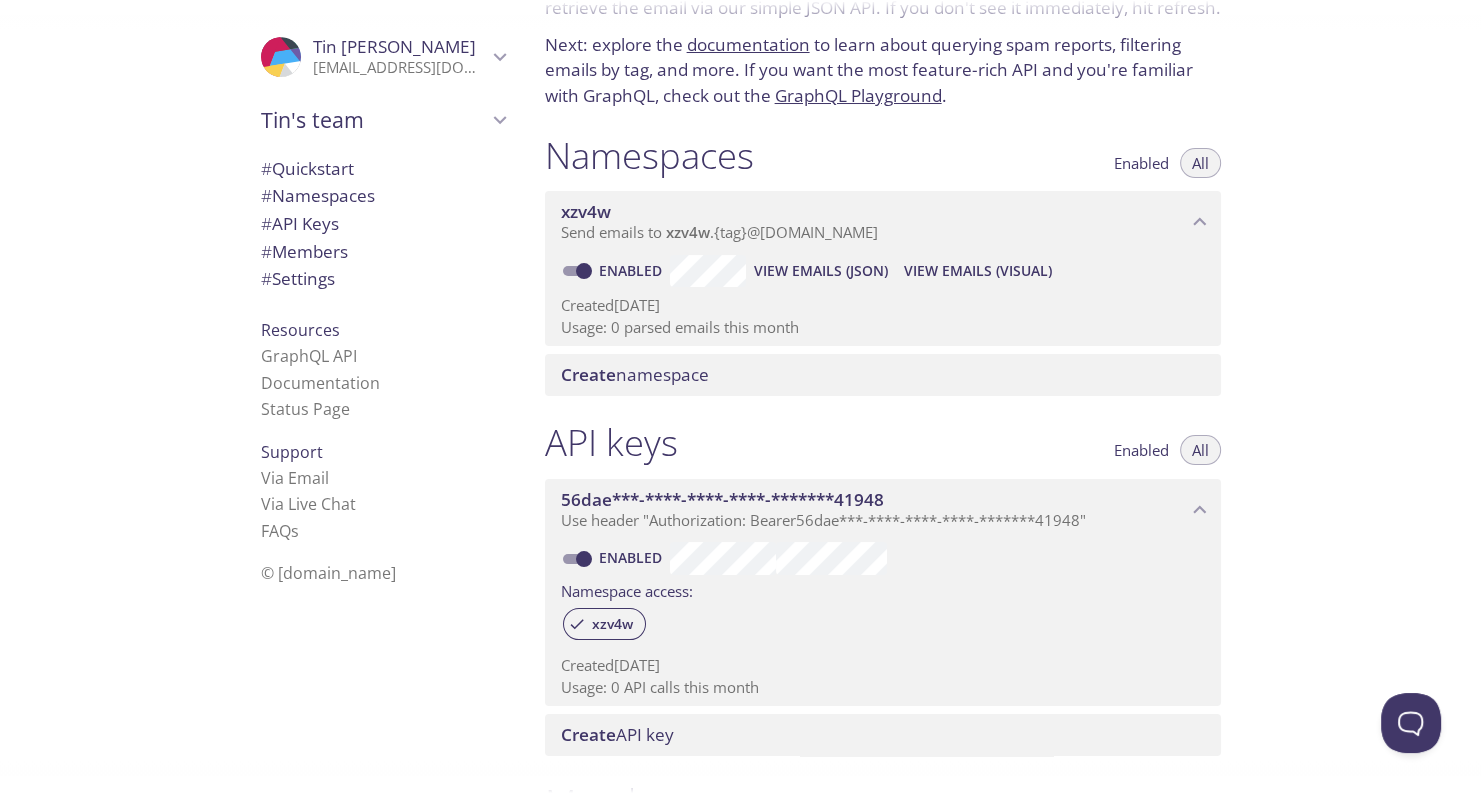 click on "View Emails (Visual)" at bounding box center (978, 271) 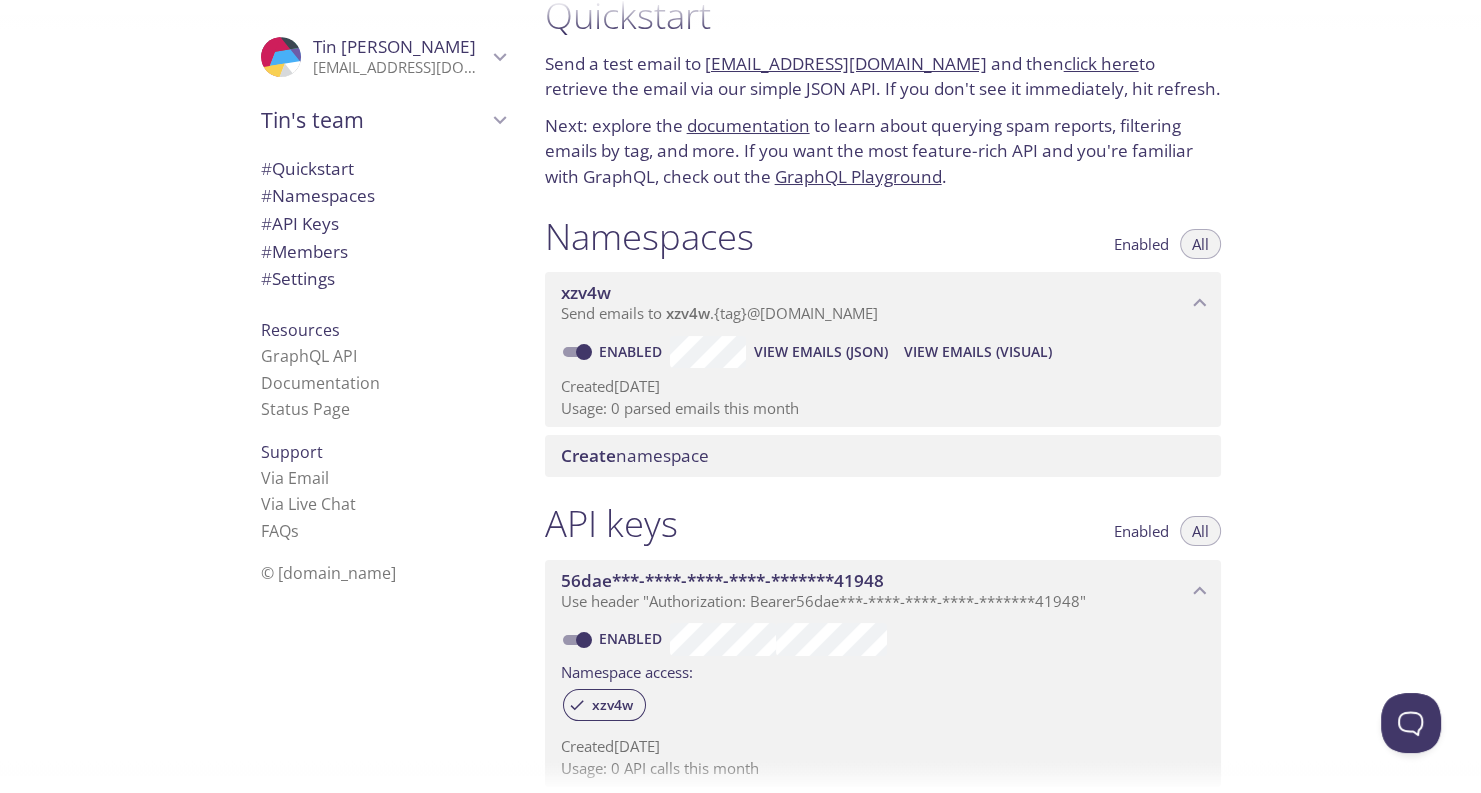 scroll, scrollTop: 0, scrollLeft: 0, axis: both 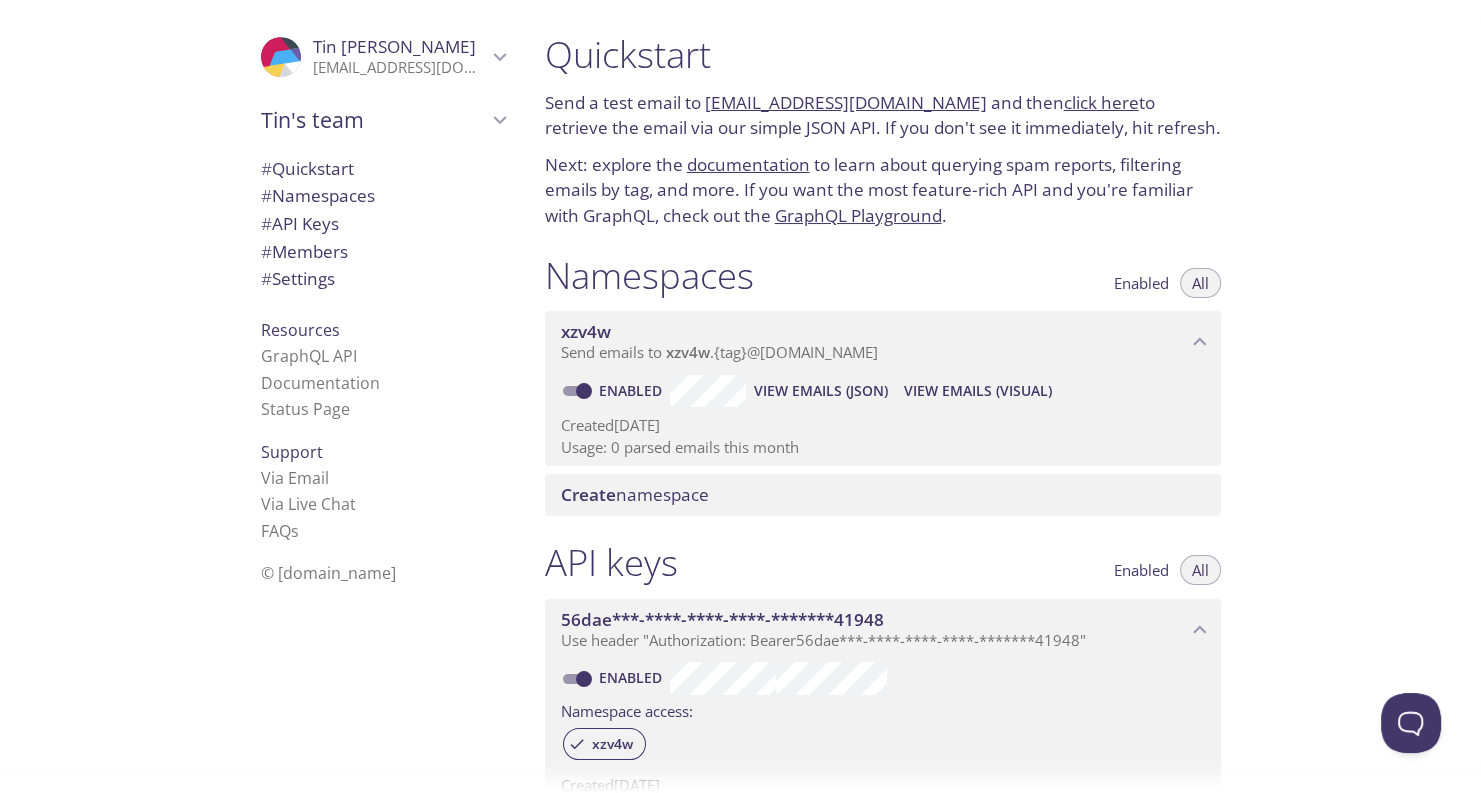 click on "Send emails to   xzv4w . {tag} @[DOMAIN_NAME]" at bounding box center [719, 352] 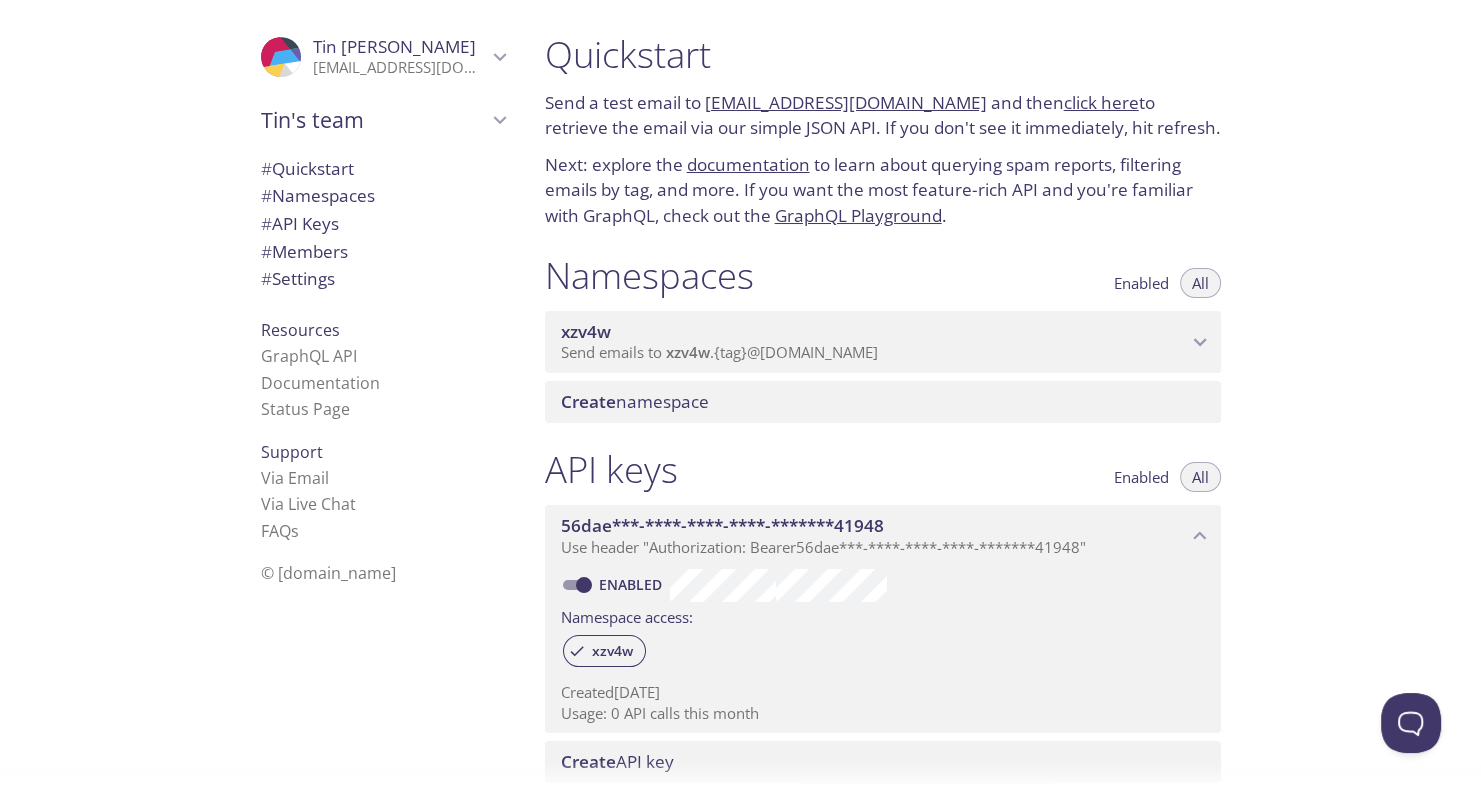 click on "Send emails to   xzv4w . {tag} @[DOMAIN_NAME]" at bounding box center (719, 352) 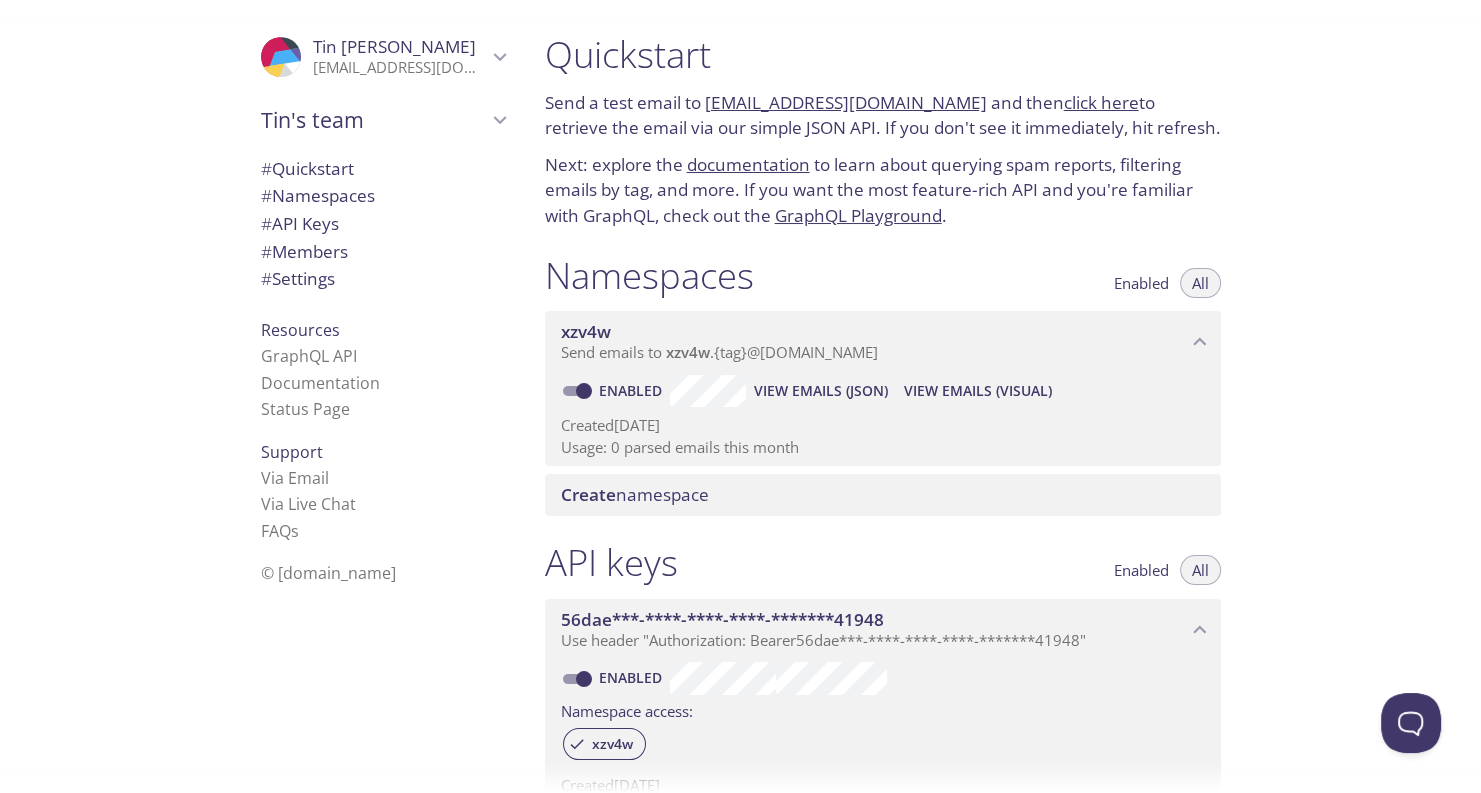 click on "View Emails (Visual)" at bounding box center (978, 391) 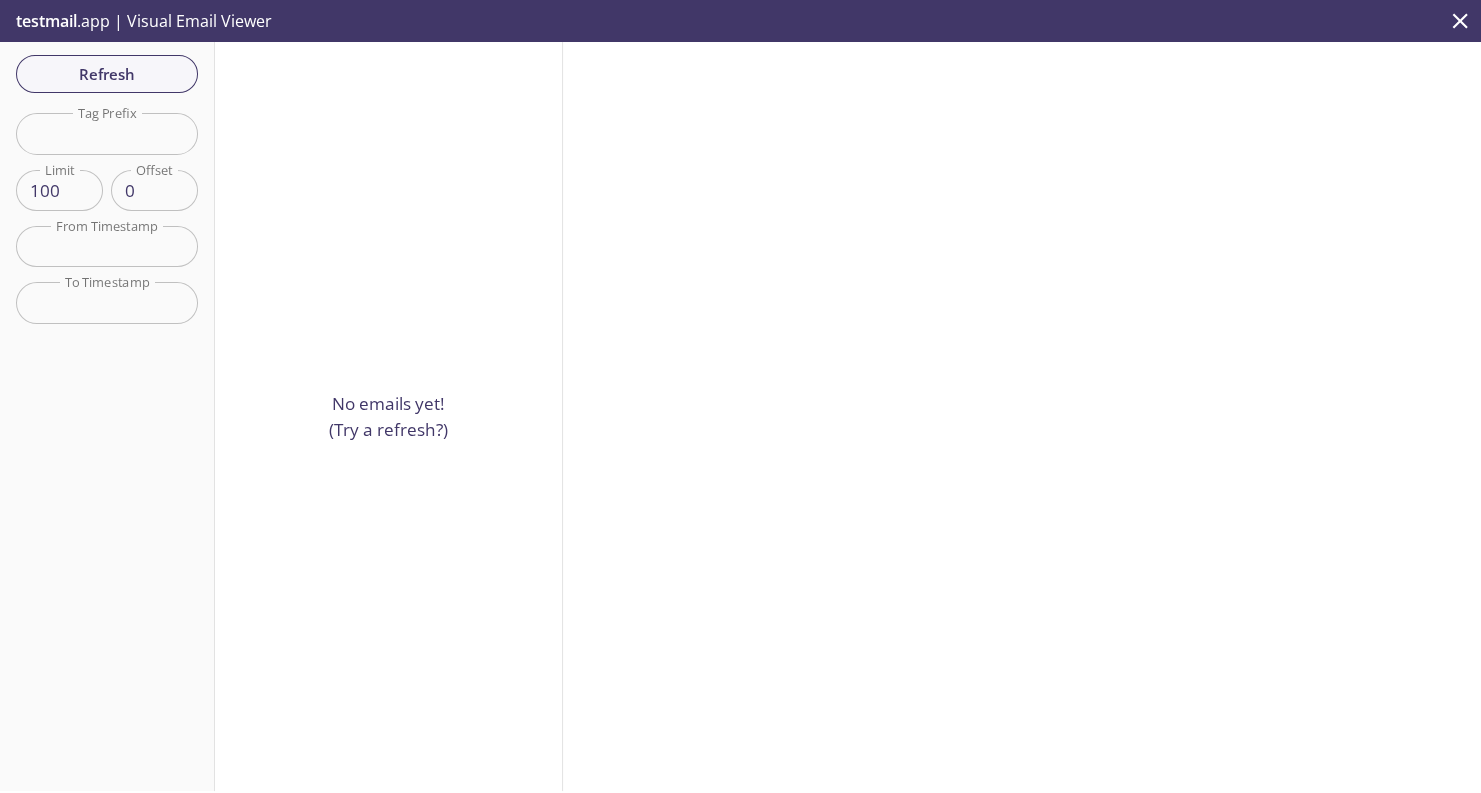 click on "Refresh Filters Tag Prefix Tag Prefix Limit 100 Limit Offset 0 Offset From Timestamp From Timestamp To Timestamp To Timestamp Reset" at bounding box center (107, 416) 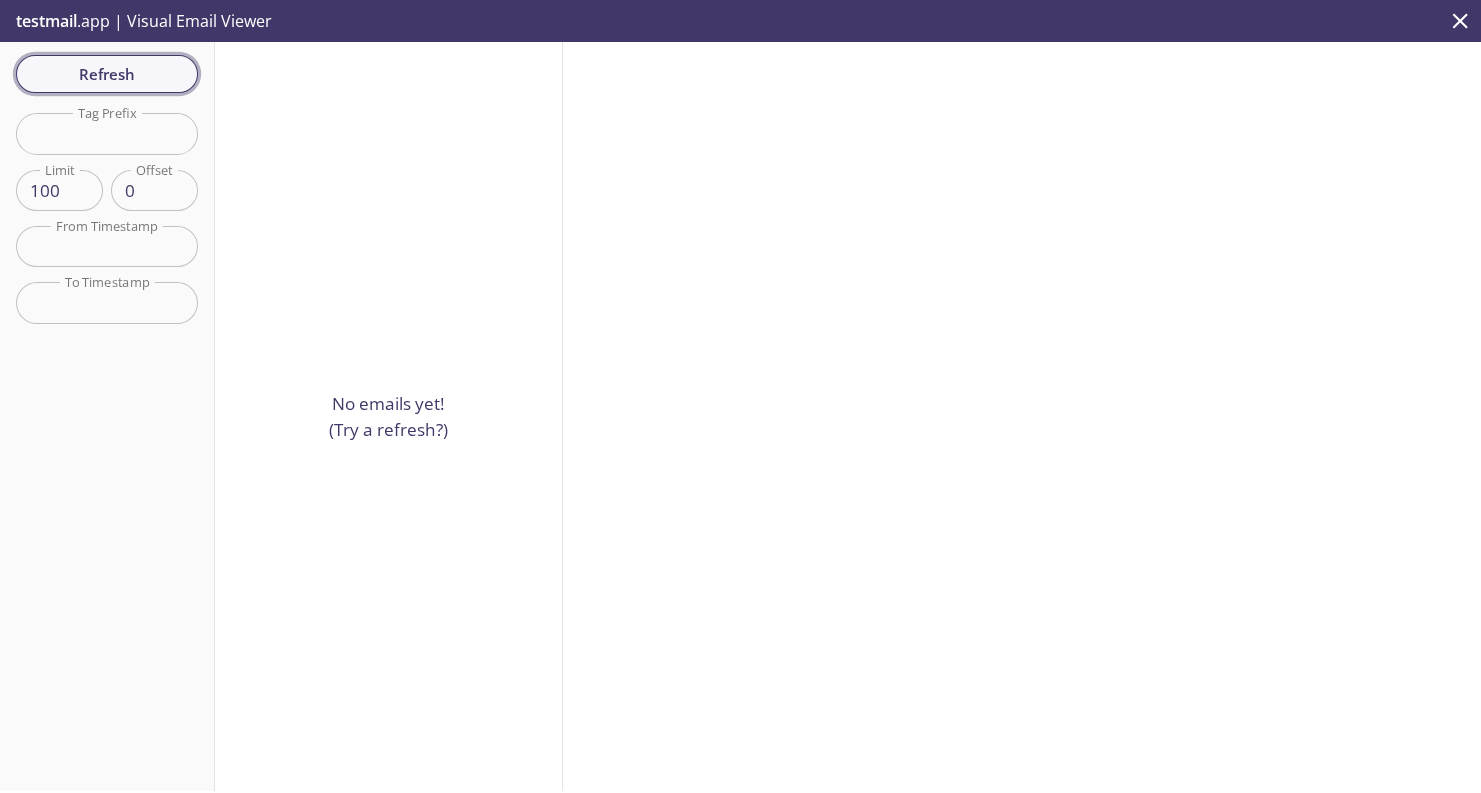 click on "Refresh" at bounding box center (107, 74) 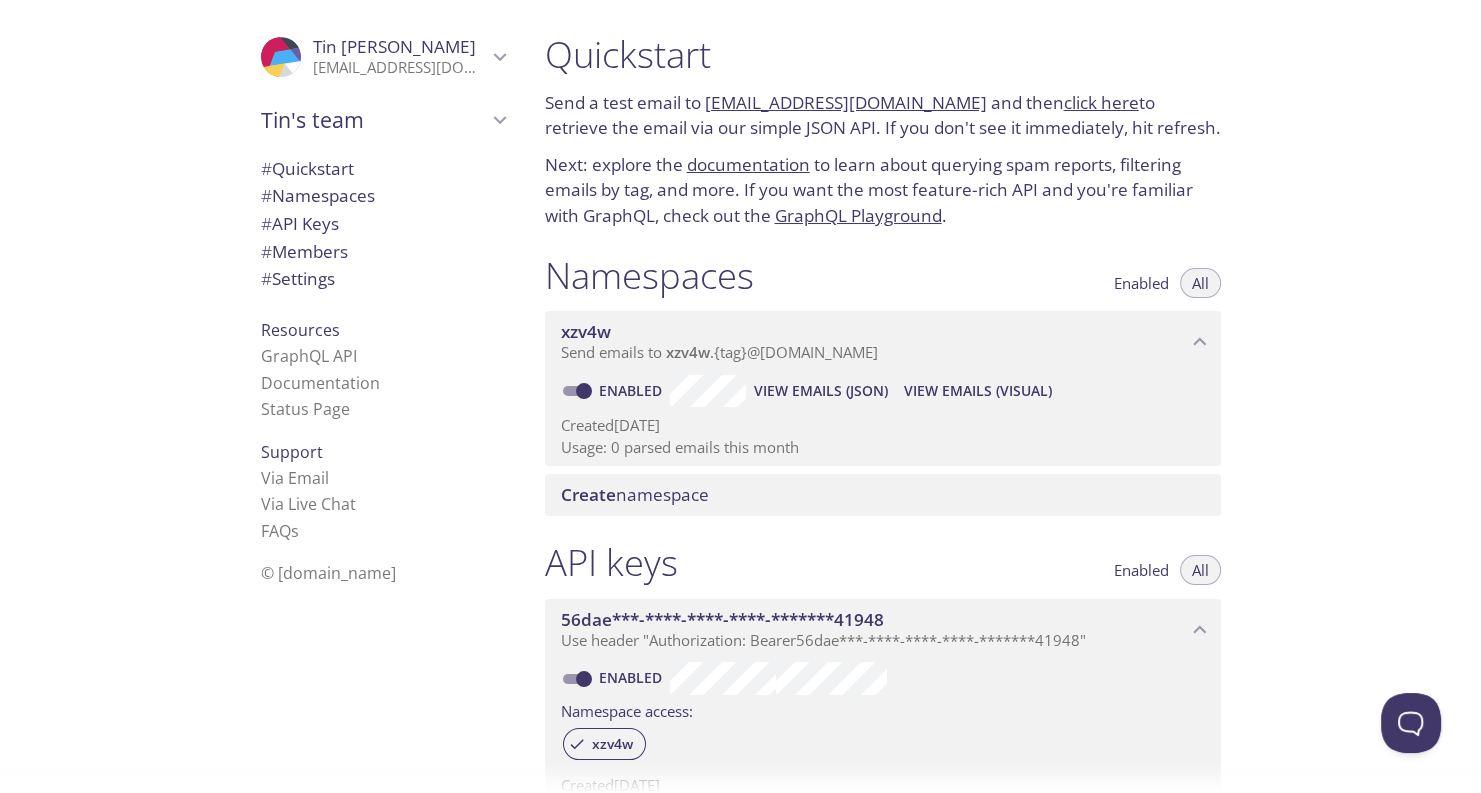 drag, startPoint x: 706, startPoint y: 105, endPoint x: 949, endPoint y: 110, distance: 243.05144 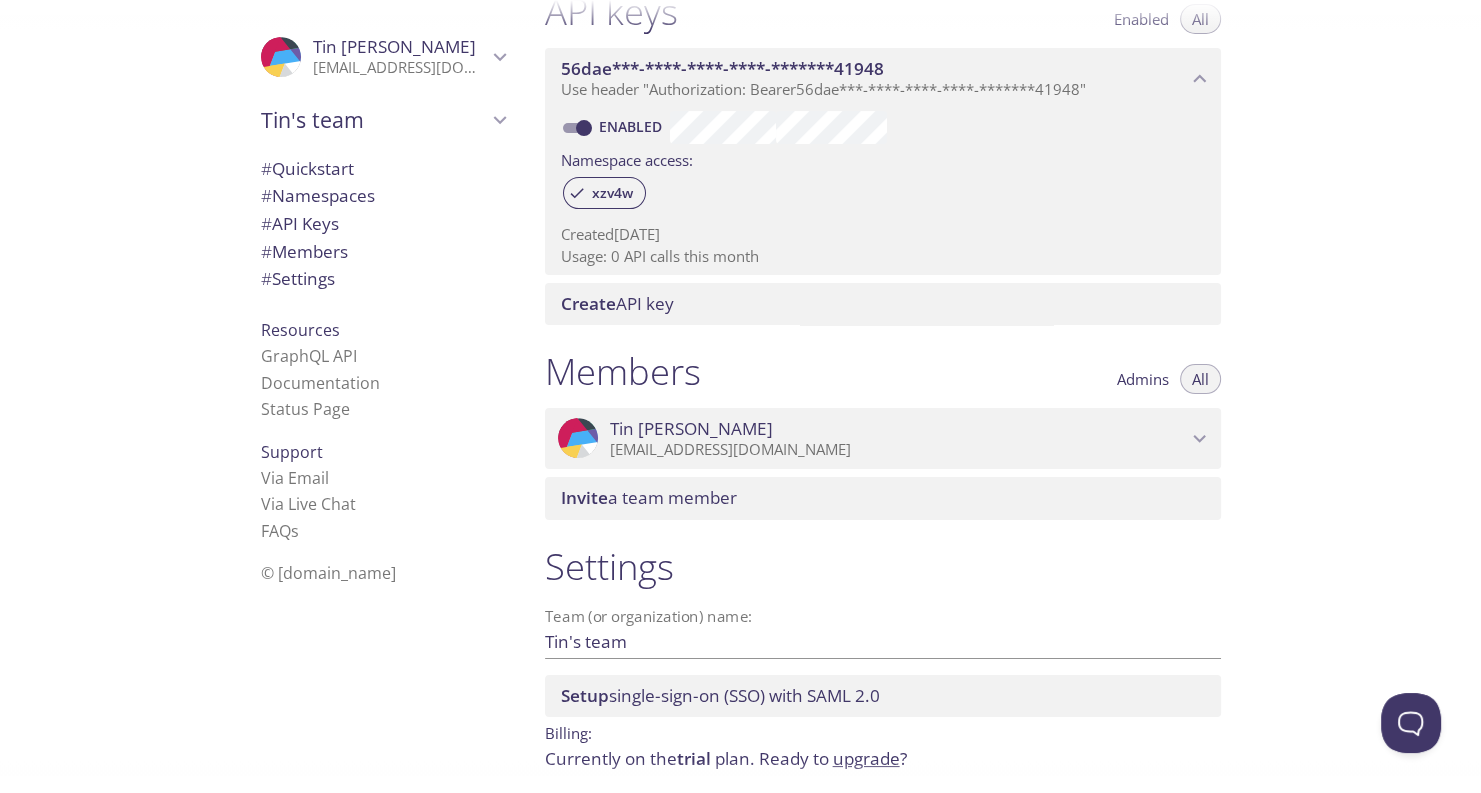 scroll, scrollTop: 600, scrollLeft: 0, axis: vertical 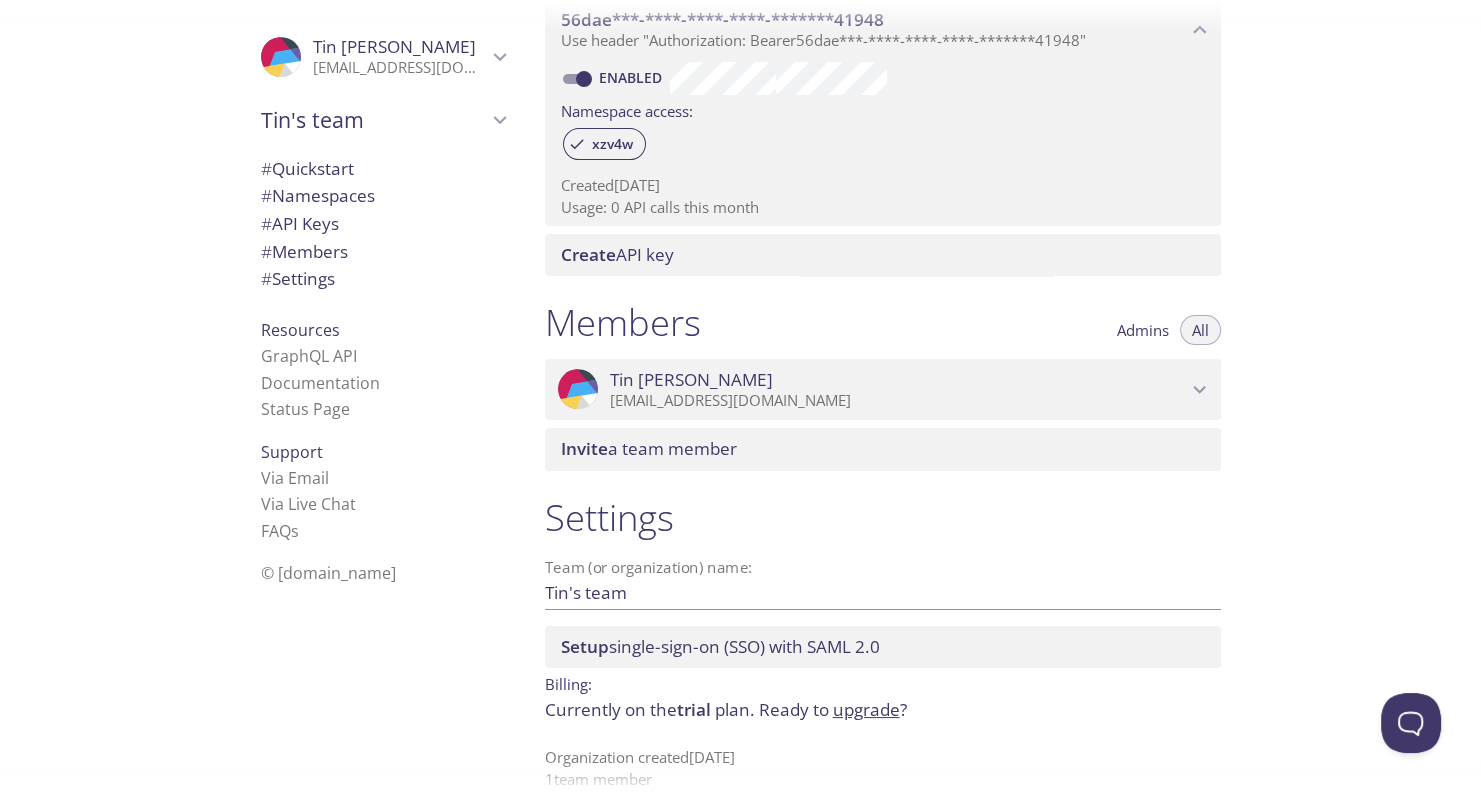 click on "[PERSON_NAME]" at bounding box center [898, 380] 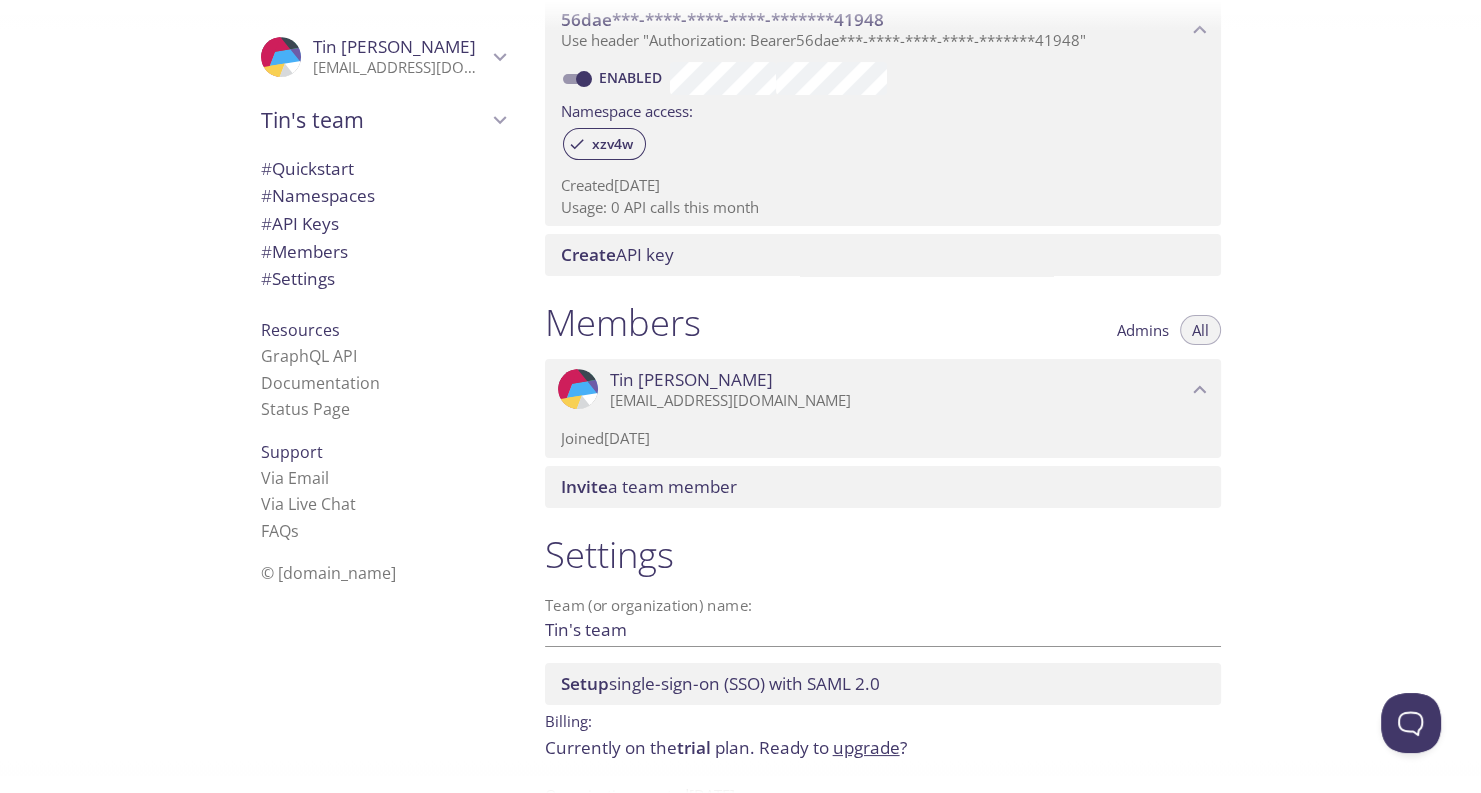 click on "[PERSON_NAME]" at bounding box center [898, 380] 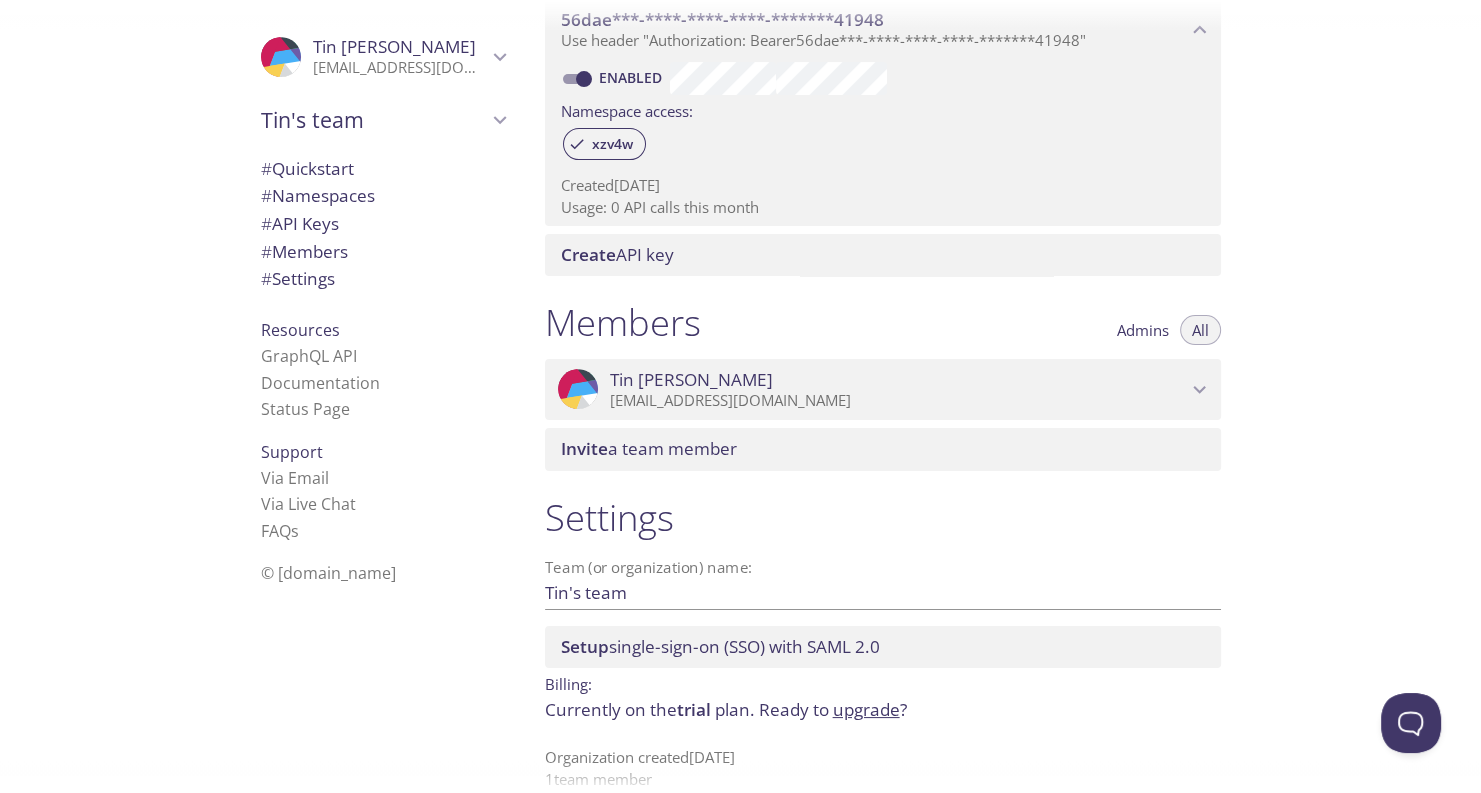 click on "Admins" at bounding box center (1143, 330) 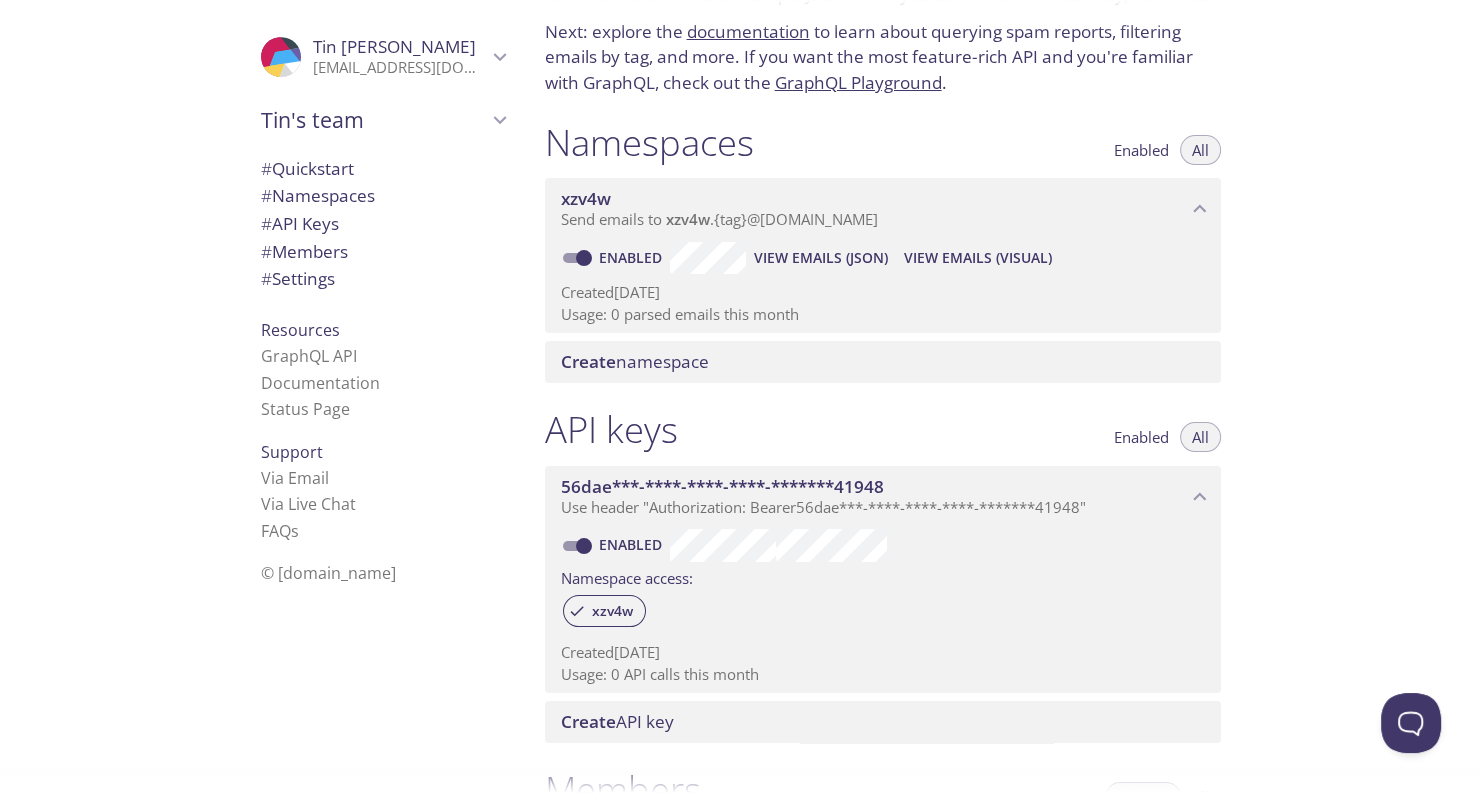 scroll, scrollTop: 0, scrollLeft: 0, axis: both 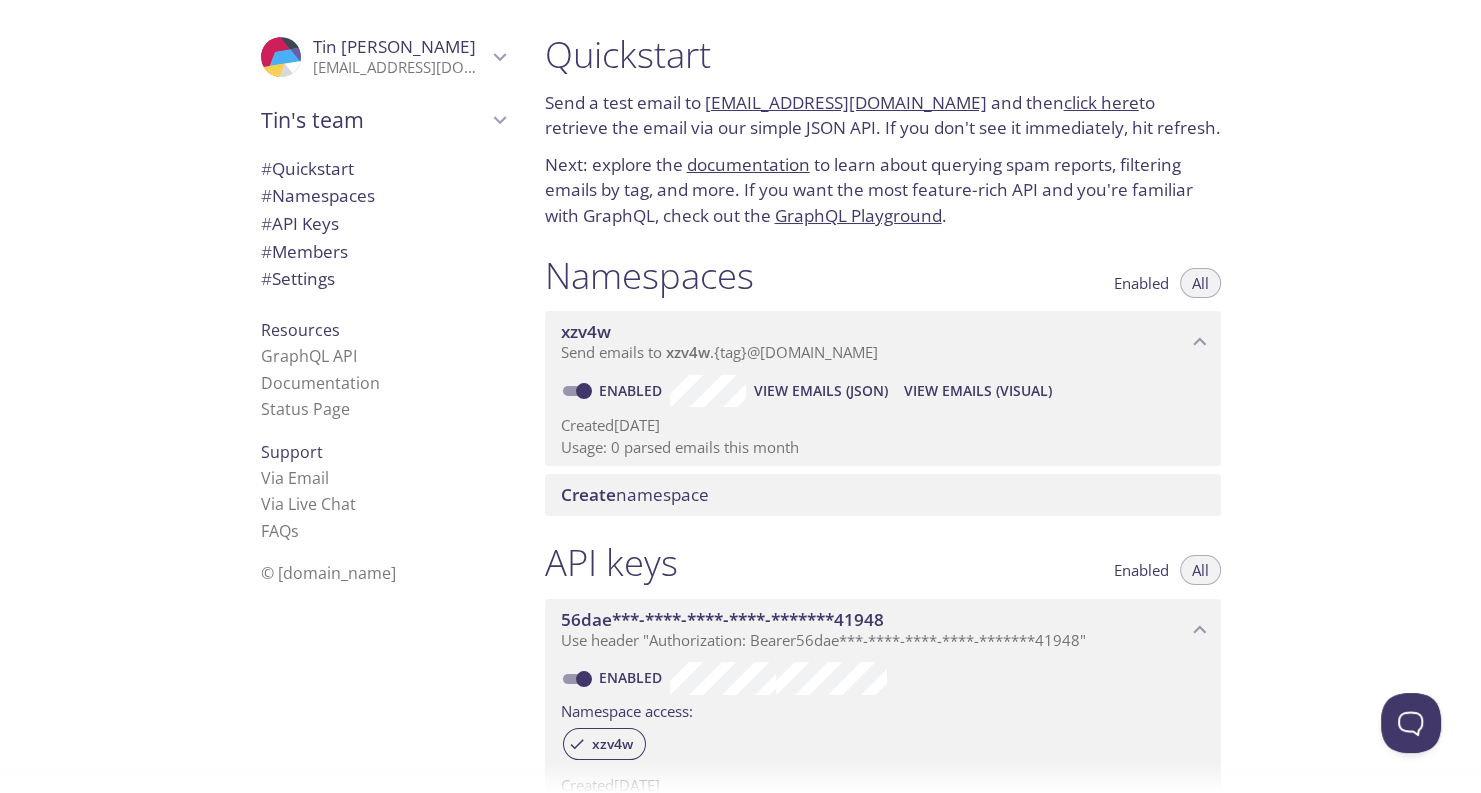click on "#  Settings" at bounding box center (298, 278) 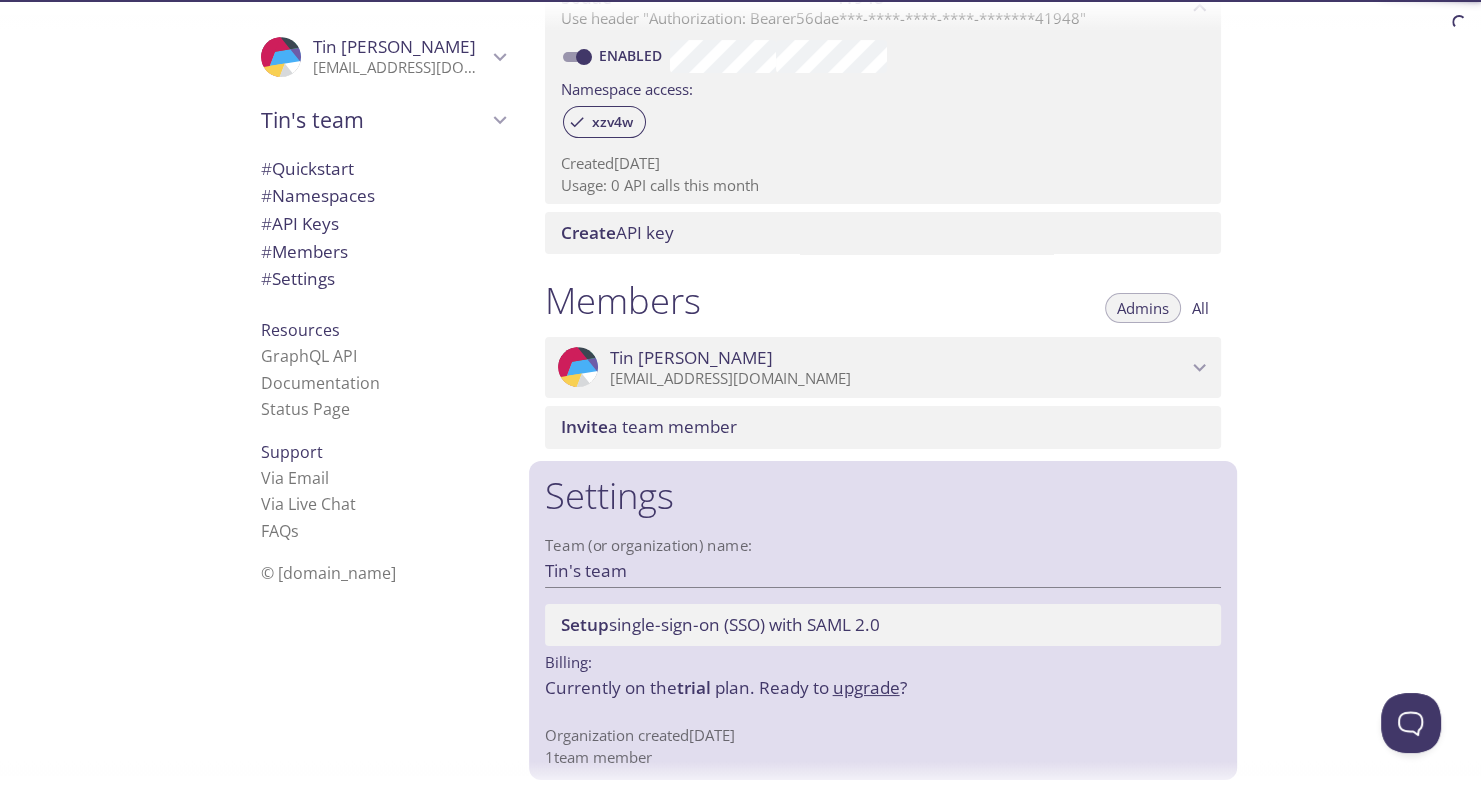 scroll, scrollTop: 630, scrollLeft: 0, axis: vertical 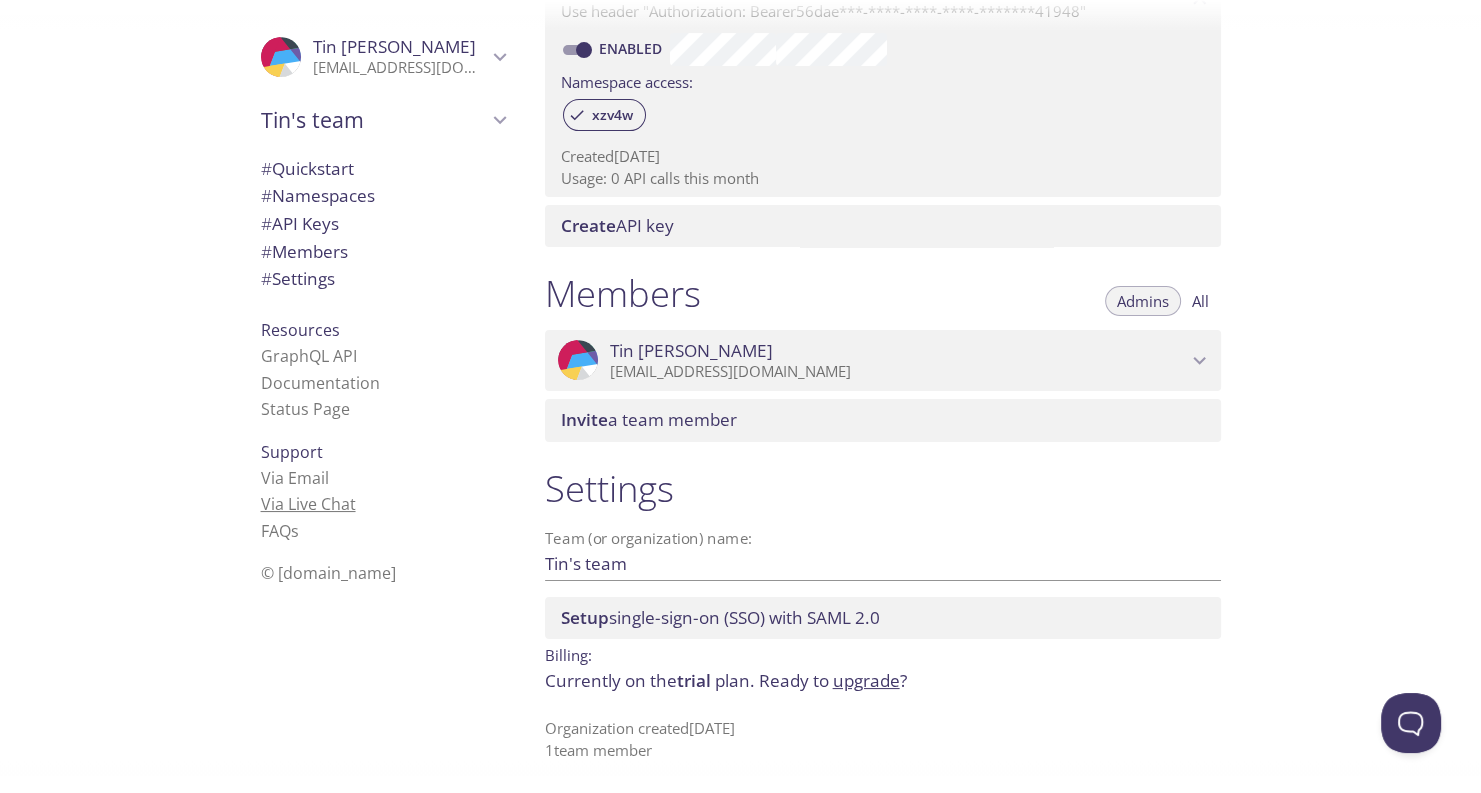 click on "Via Live Chat" at bounding box center (308, 504) 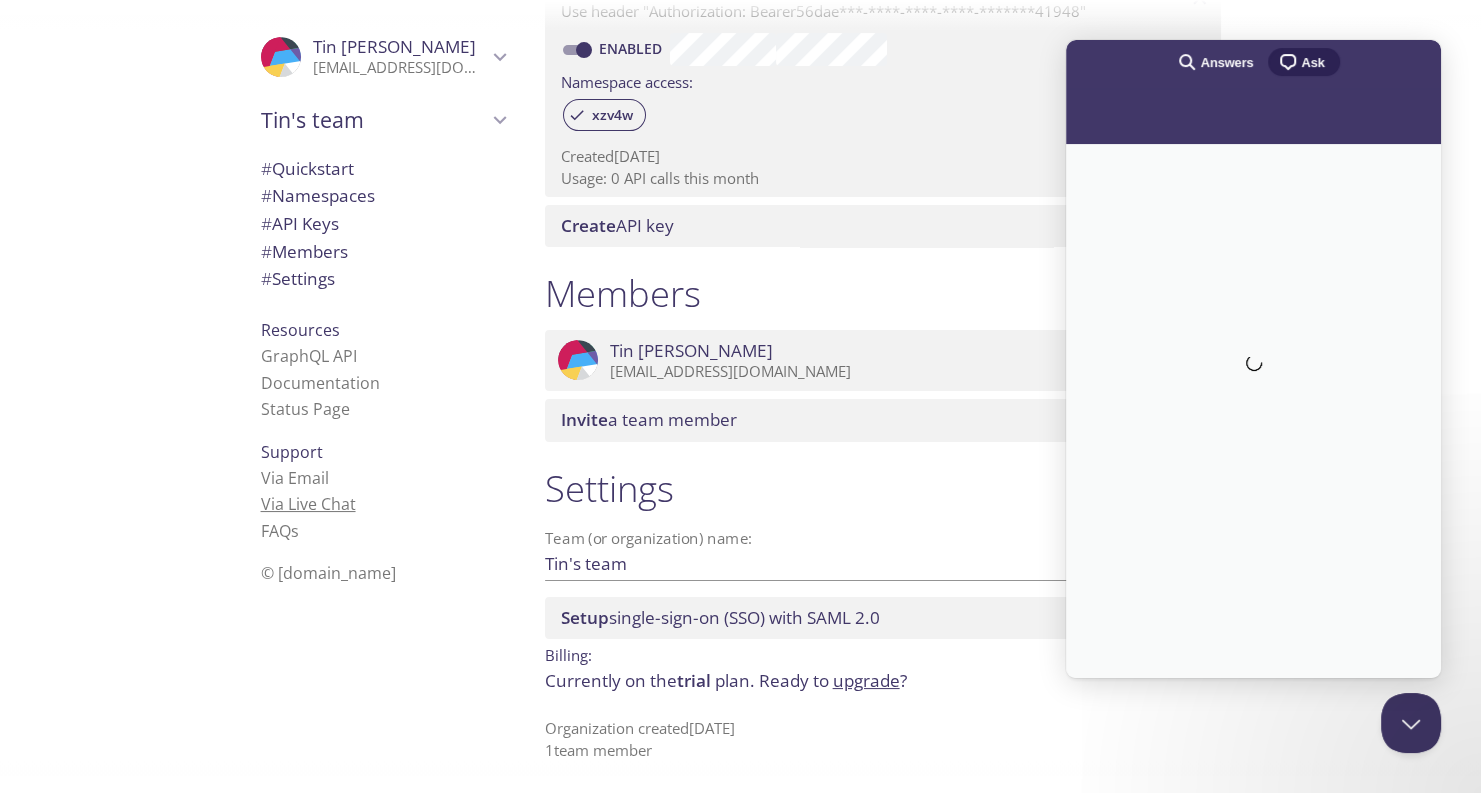 scroll, scrollTop: 0, scrollLeft: 0, axis: both 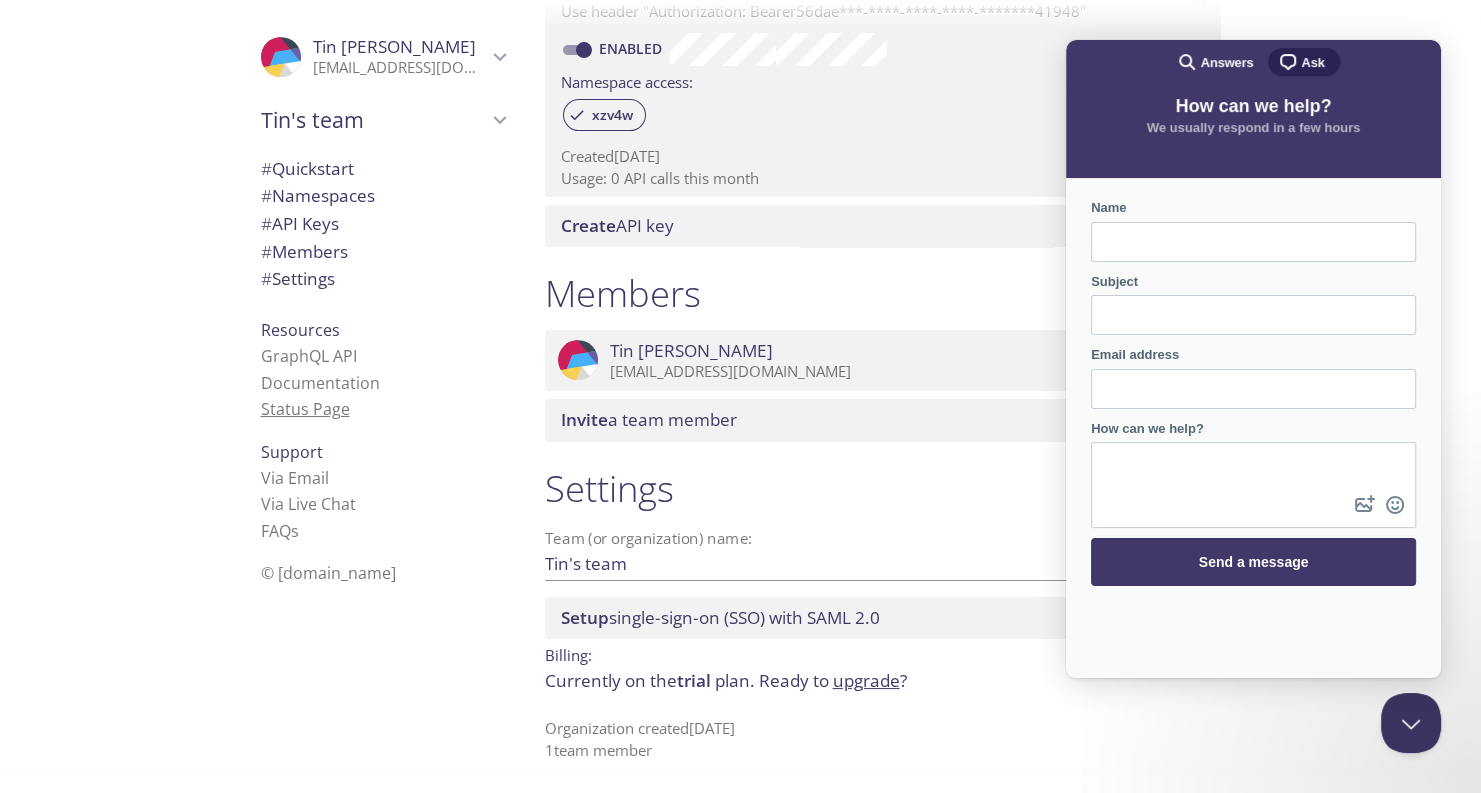click on "Status Page" at bounding box center [305, 409] 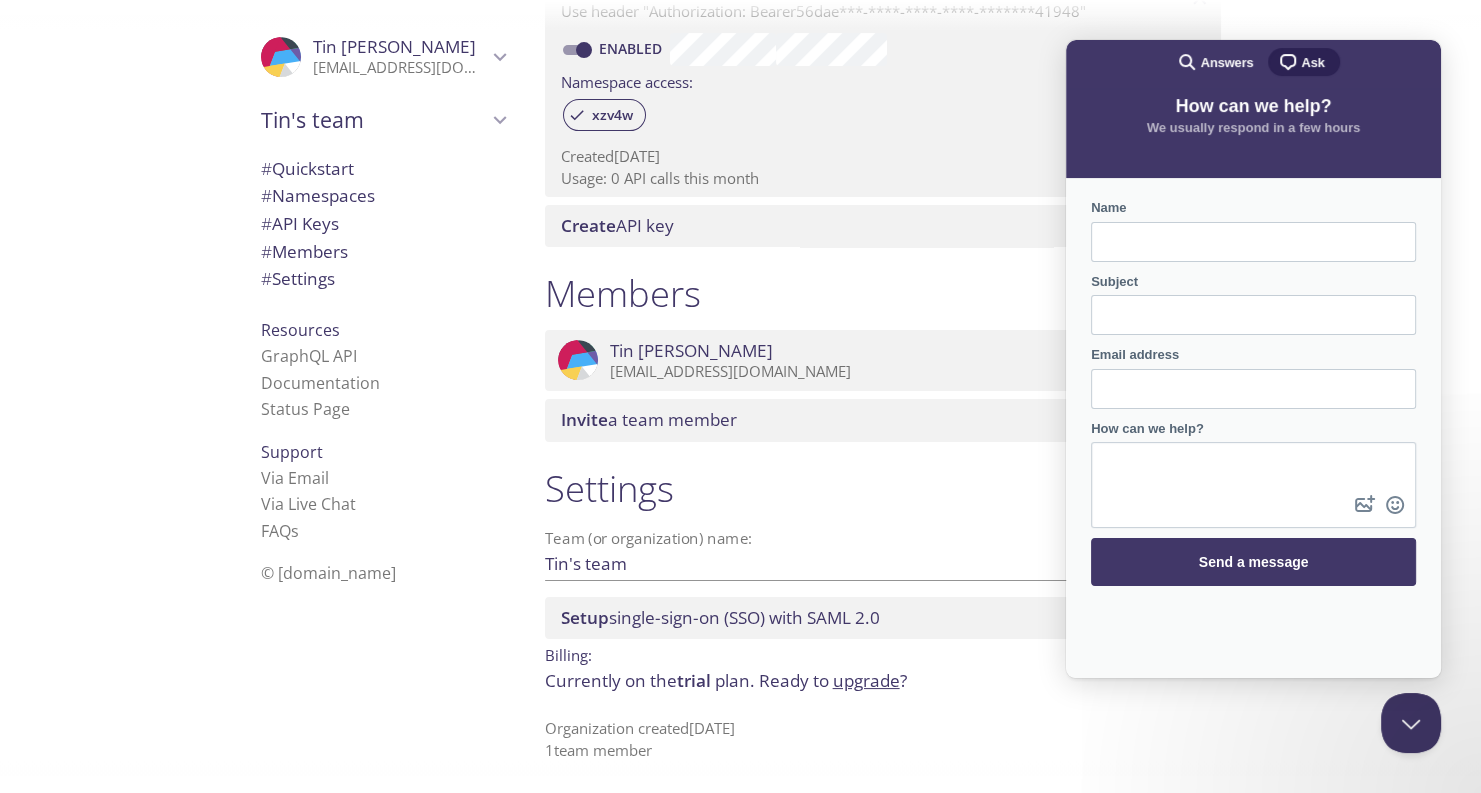 click on "Via Email" at bounding box center (383, 478) 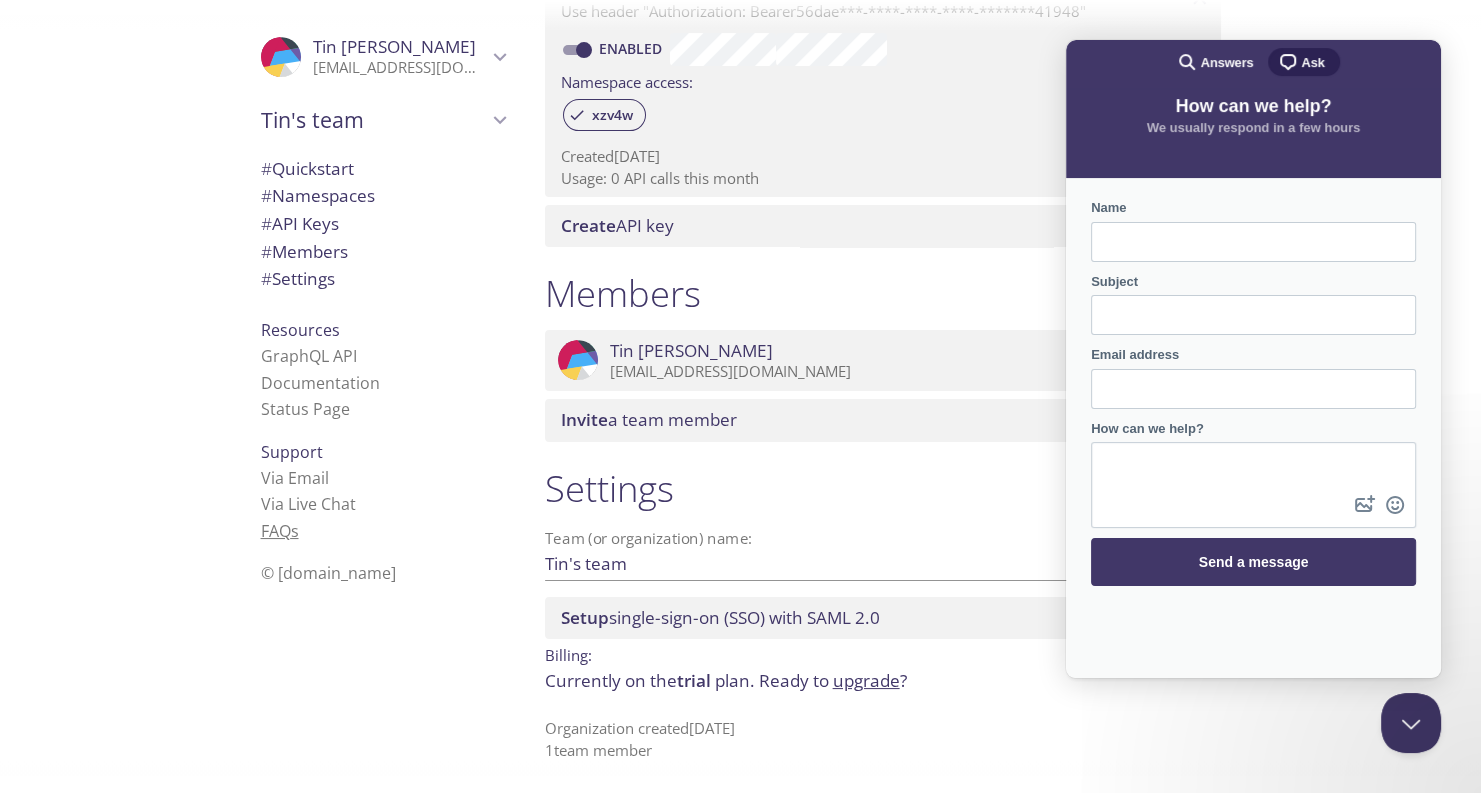click on "FAQ s" at bounding box center (280, 531) 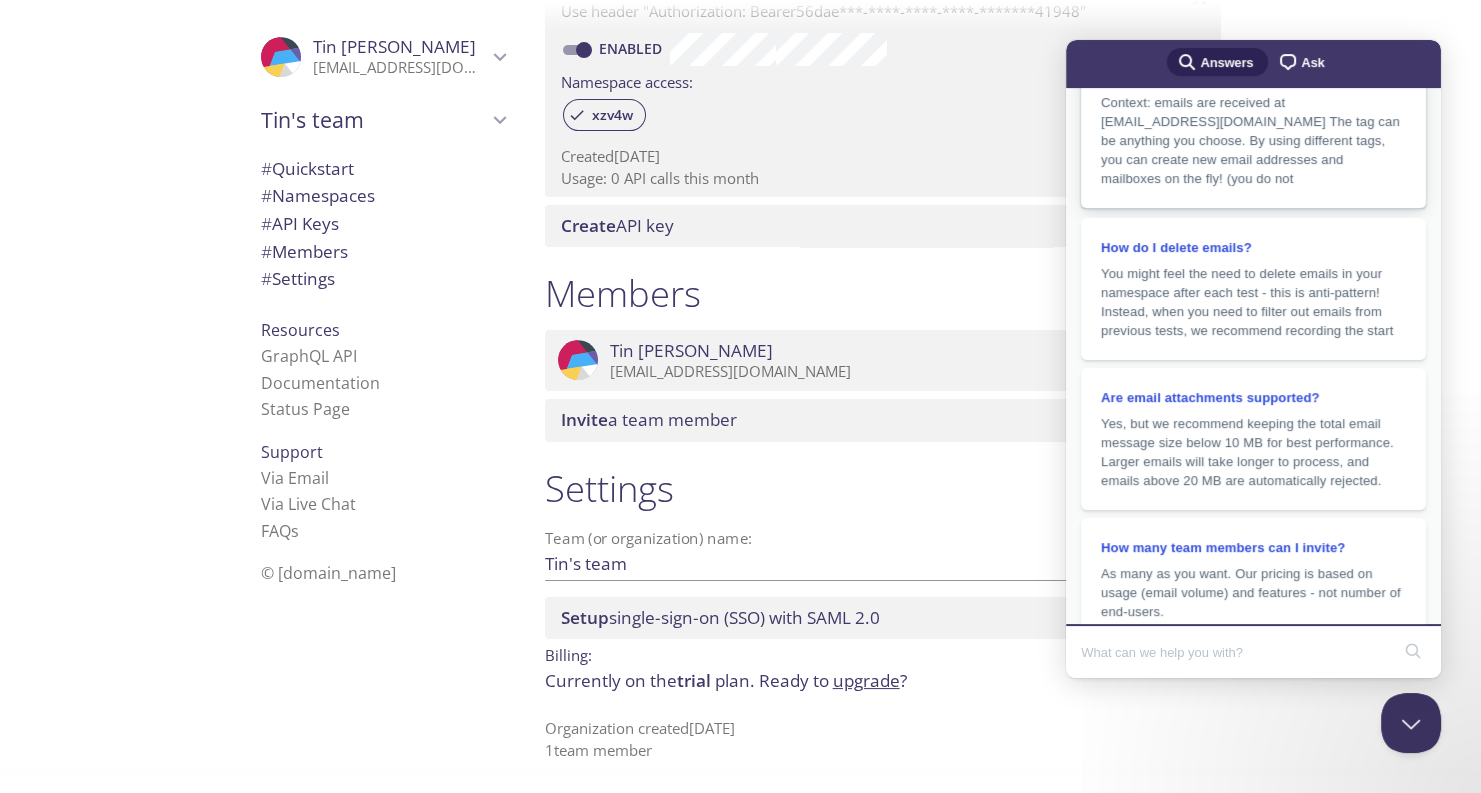 scroll, scrollTop: 304, scrollLeft: 0, axis: vertical 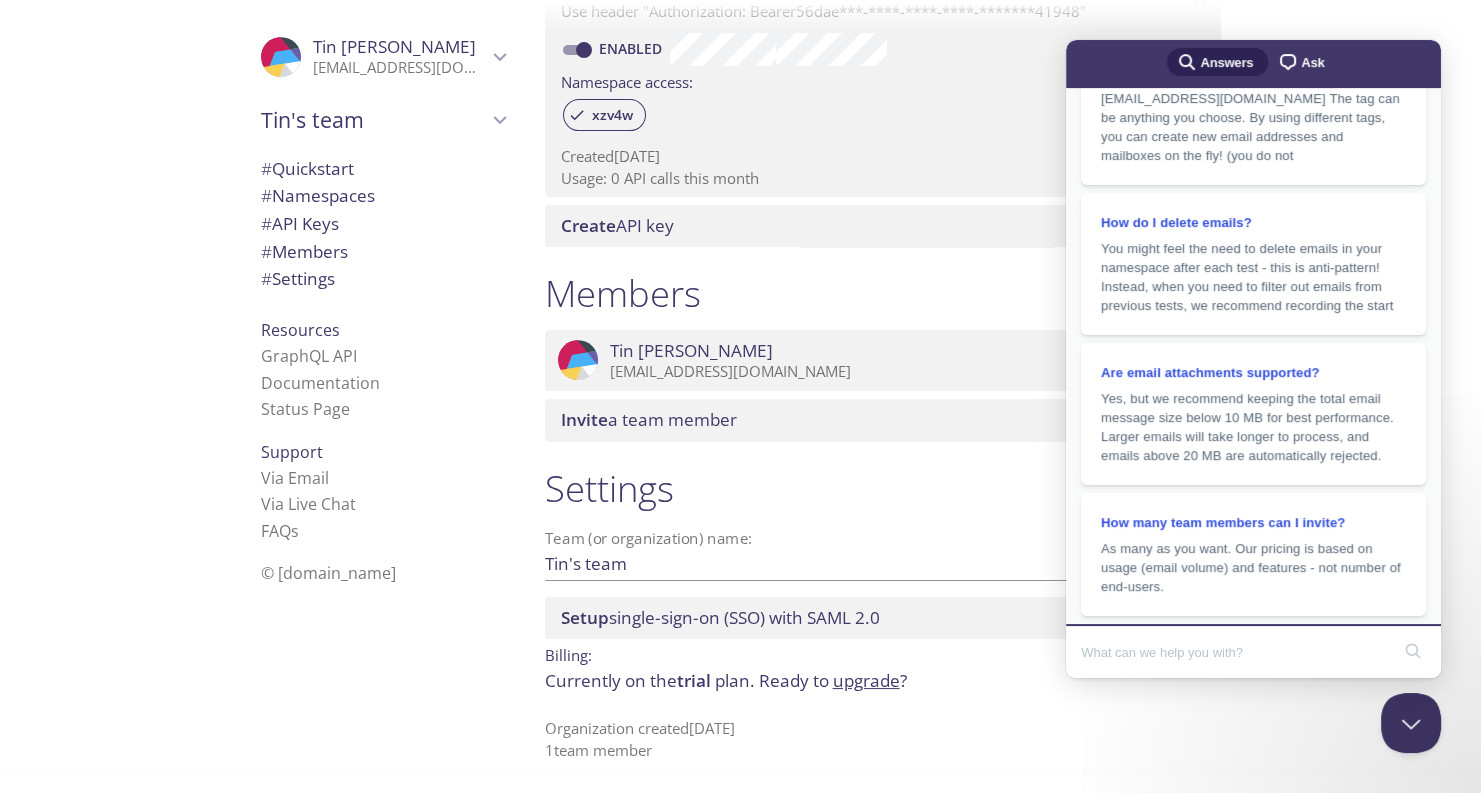click on ".cls-1 {
fill: #6d5ca8;
}
.cls-2 {
fill: #3fc191;
}
.cls-3 {
fill: #3b4752;
}
.cls-4 {
fill: #ce1e5b;
}
.cls-5 {
fill: #f8d053;
}
.cls-6 {
fill: #48b0f7;
}
.cls-7 {
fill: #d7d9db;
}
ProfilePic [PERSON_NAME] [EMAIL_ADDRESS][DOMAIN_NAME] User Settings Signout Tin's team Create new team #  Quickstart #  Namespaces #  API Keys #  Members #  Settings Resources GraphQL API Documentation Status Page Support Via Email Via Live Chat FAQ s © [DOMAIN_NAME]" at bounding box center (379, 396) 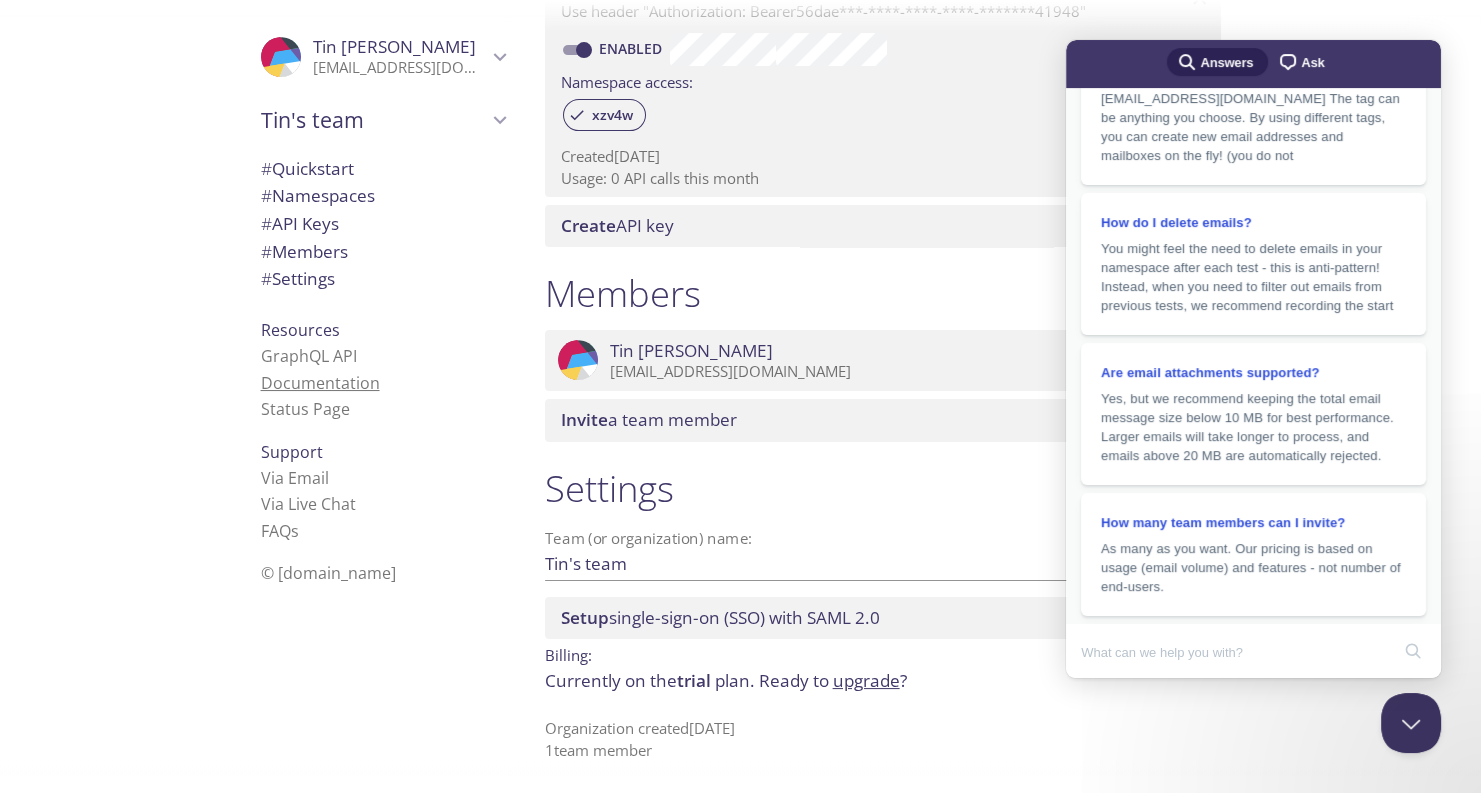 click on "Documentation" at bounding box center [320, 383] 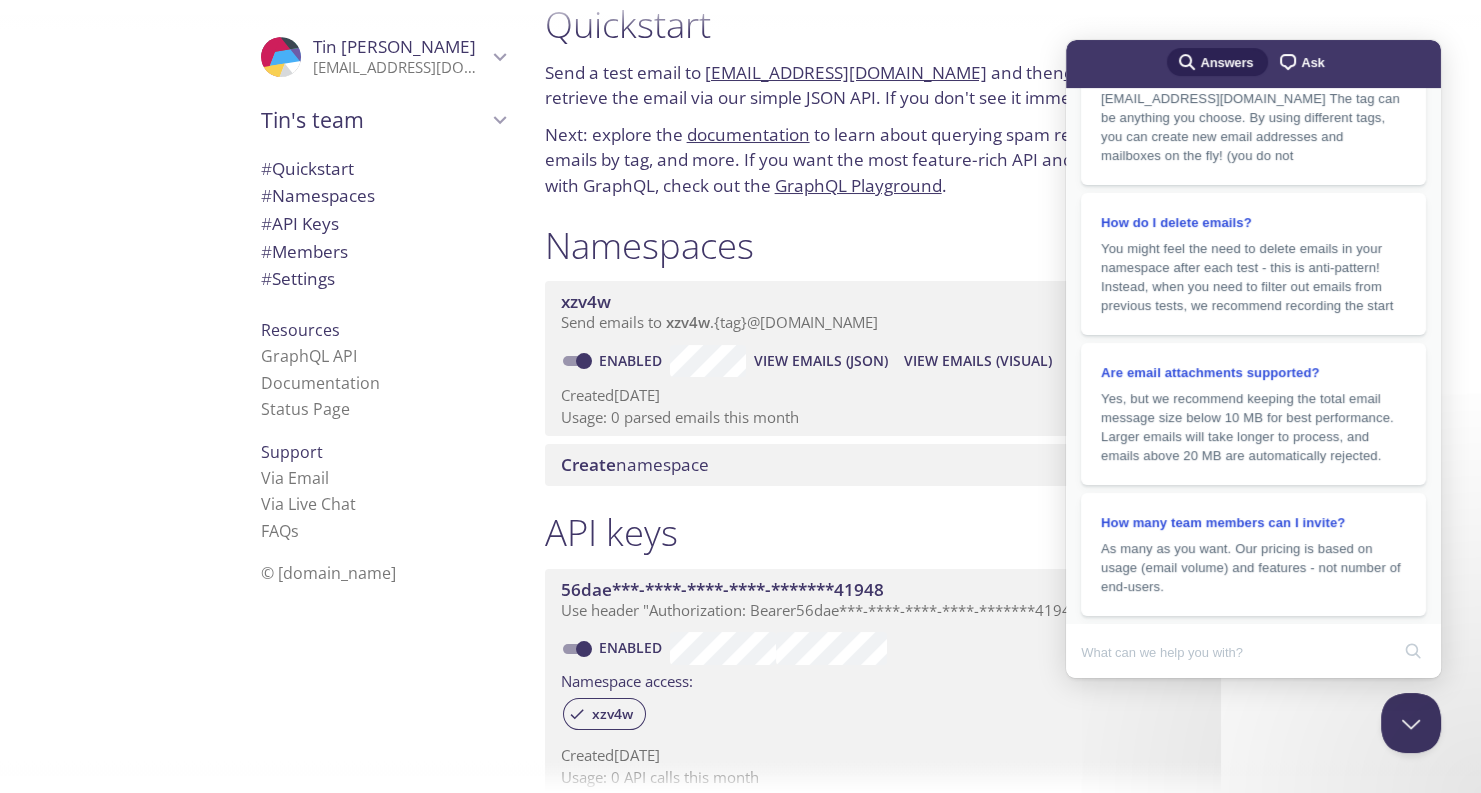 scroll, scrollTop: 0, scrollLeft: 0, axis: both 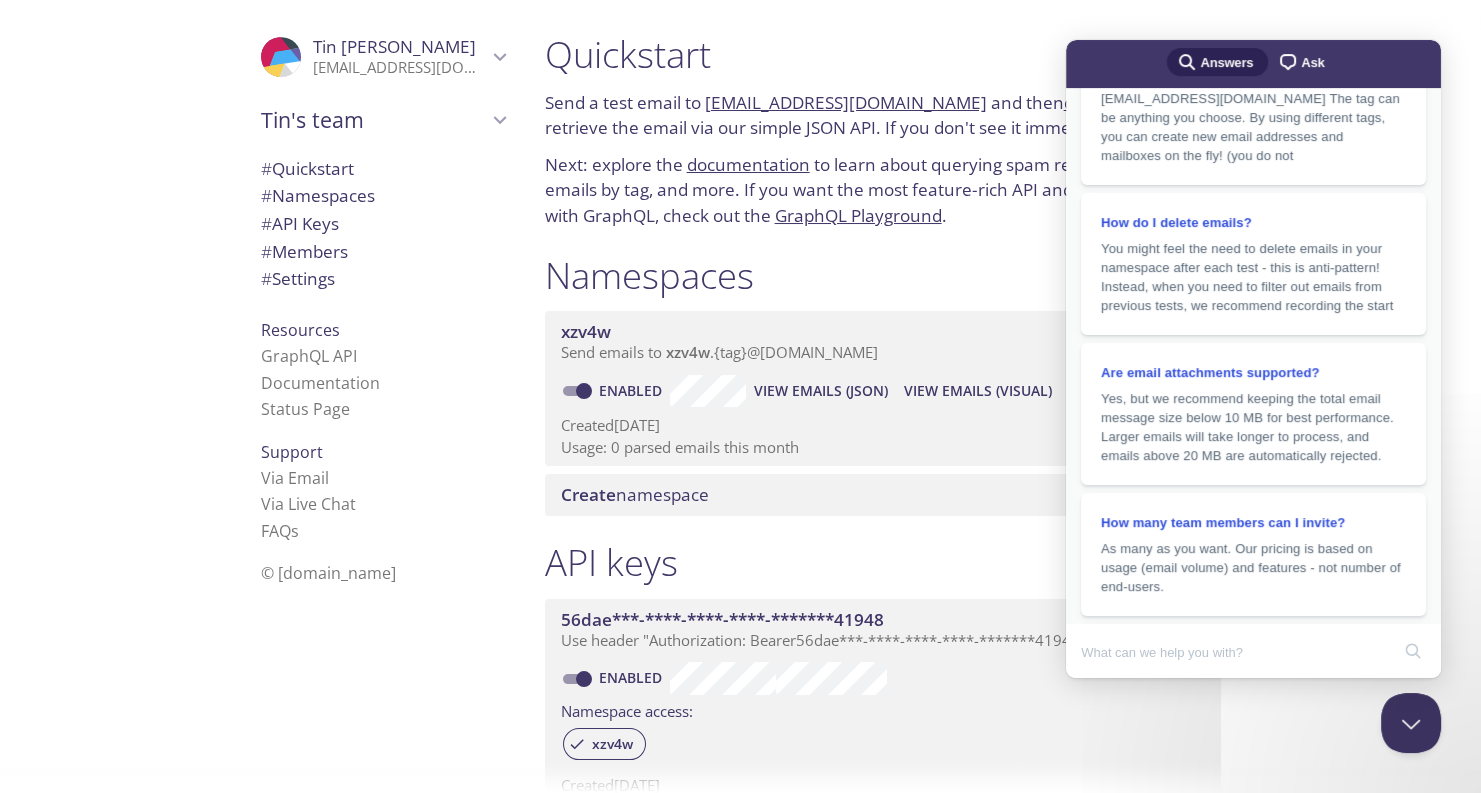 click on "View Emails (Visual)" at bounding box center [978, 391] 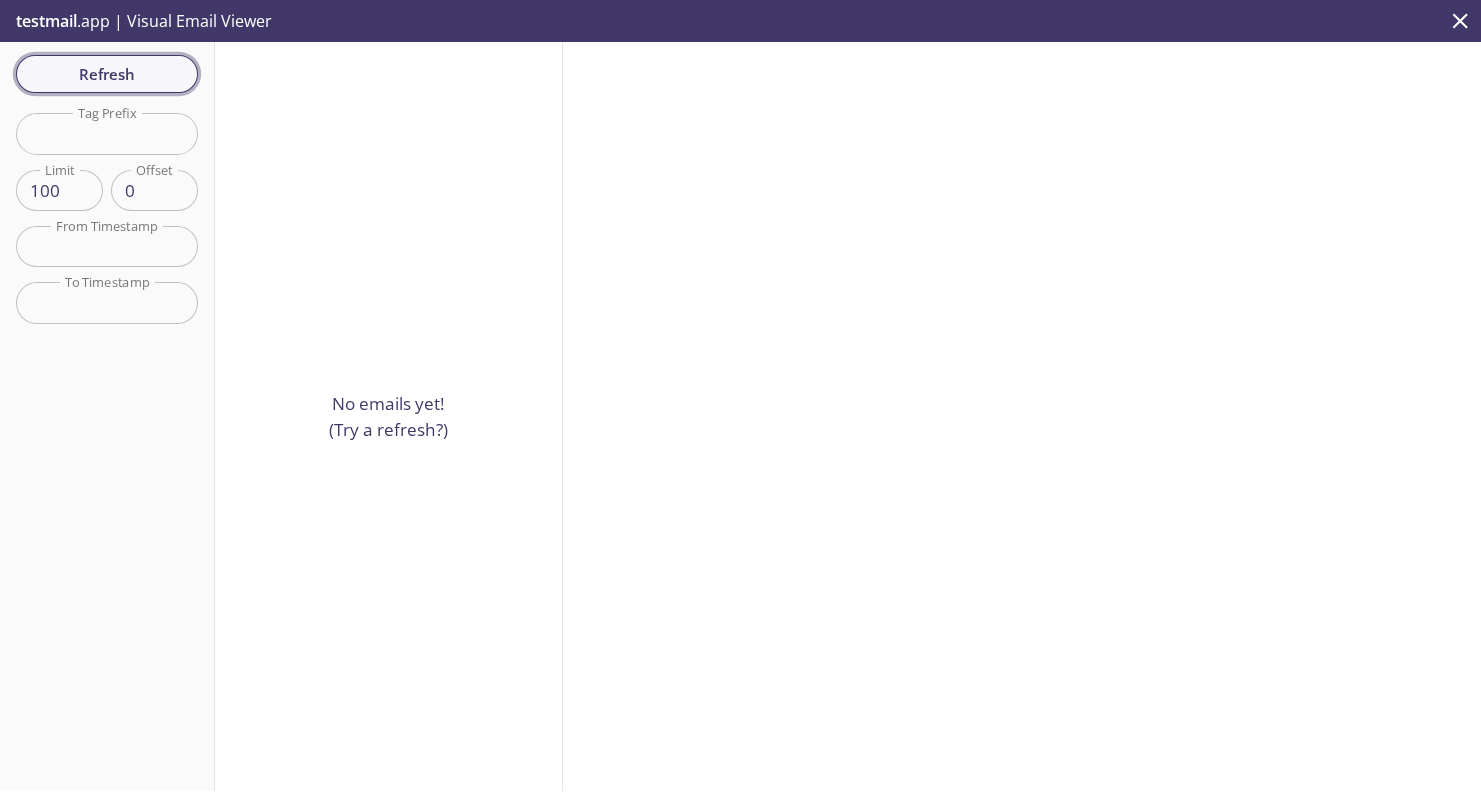 click on "Refresh" at bounding box center [107, 74] 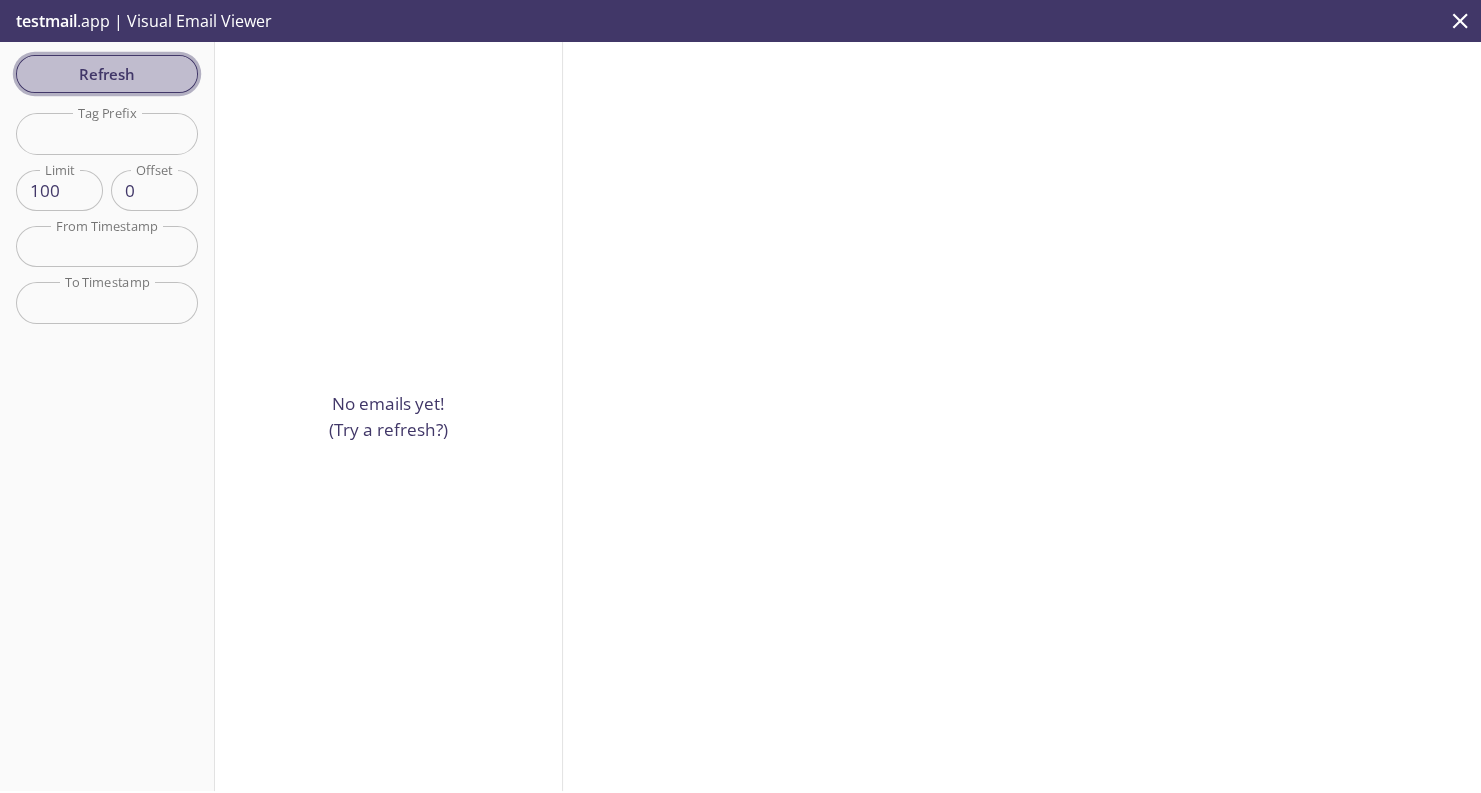 click on "Refresh" at bounding box center (107, 74) 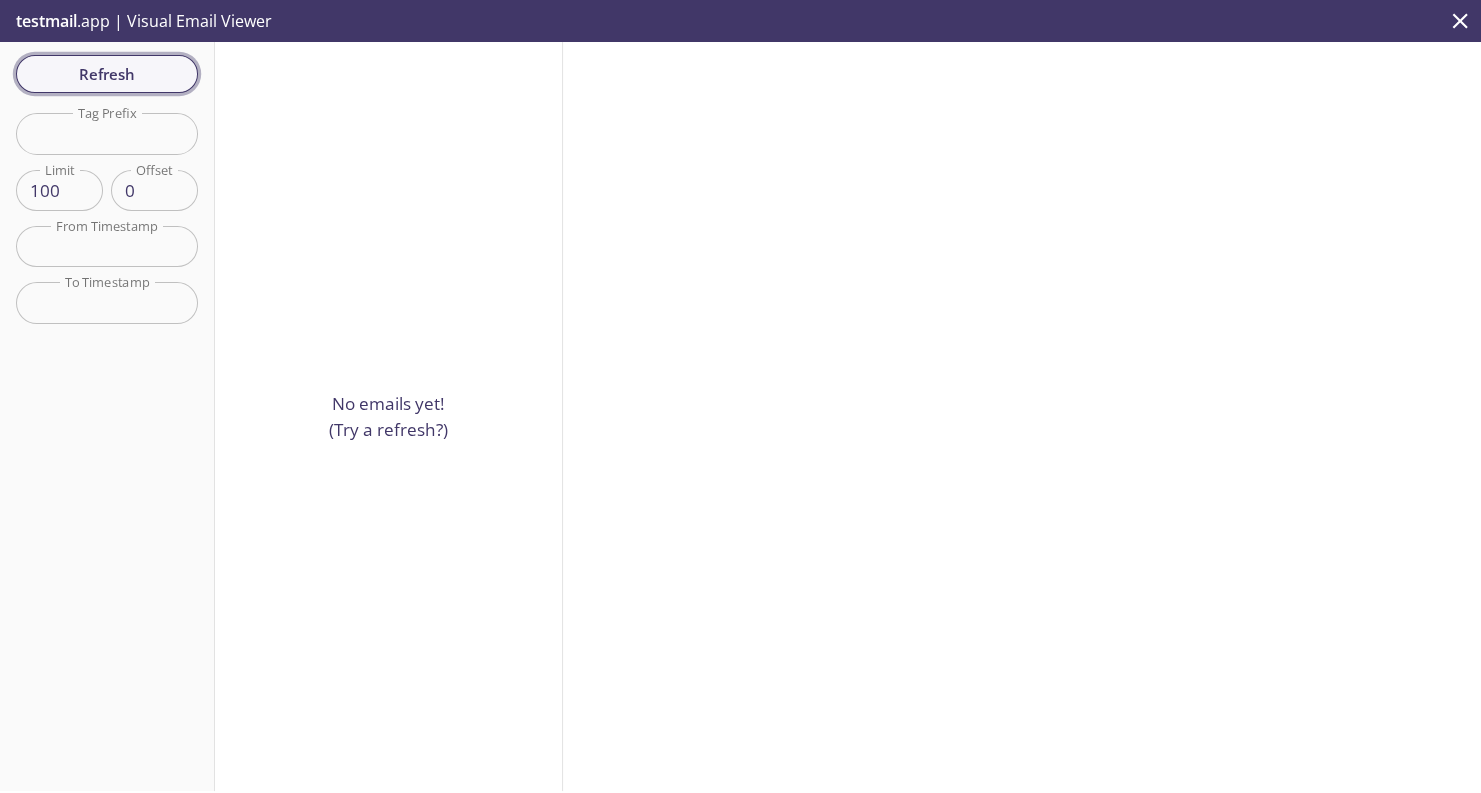 click on "Refresh" at bounding box center (107, 74) 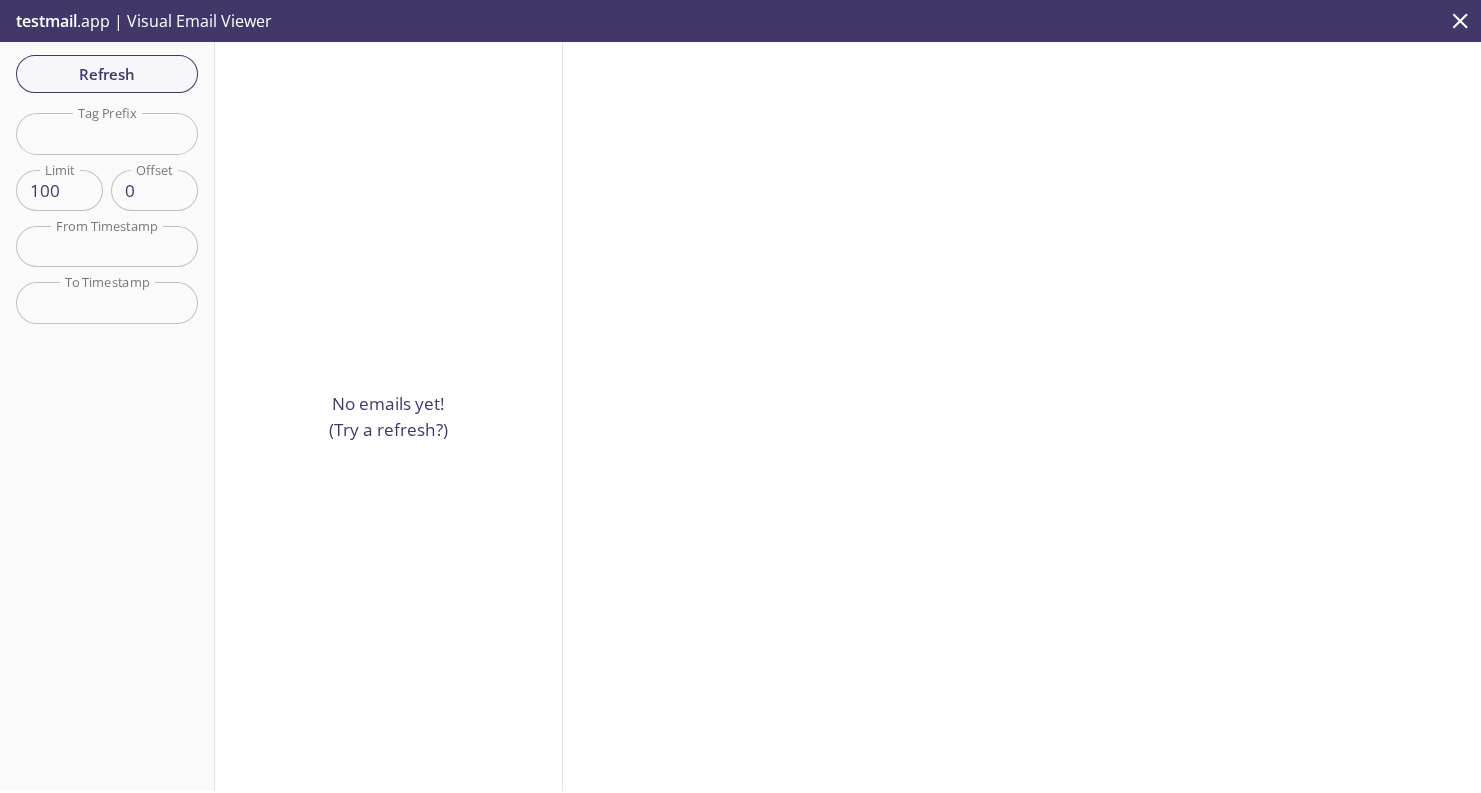 click on "testmail .app | Visual Email Viewer" at bounding box center [142, 21] 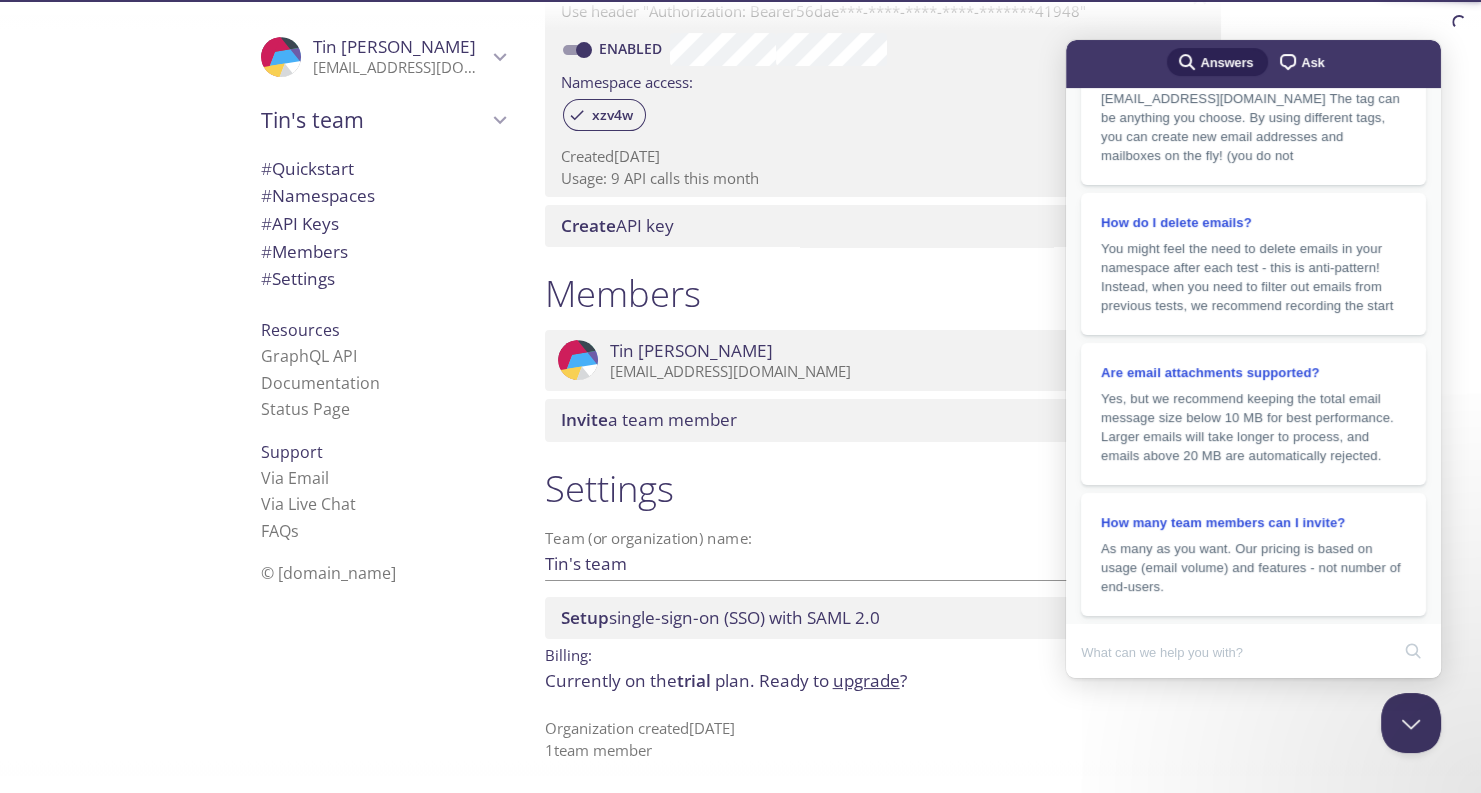 scroll, scrollTop: 630, scrollLeft: 0, axis: vertical 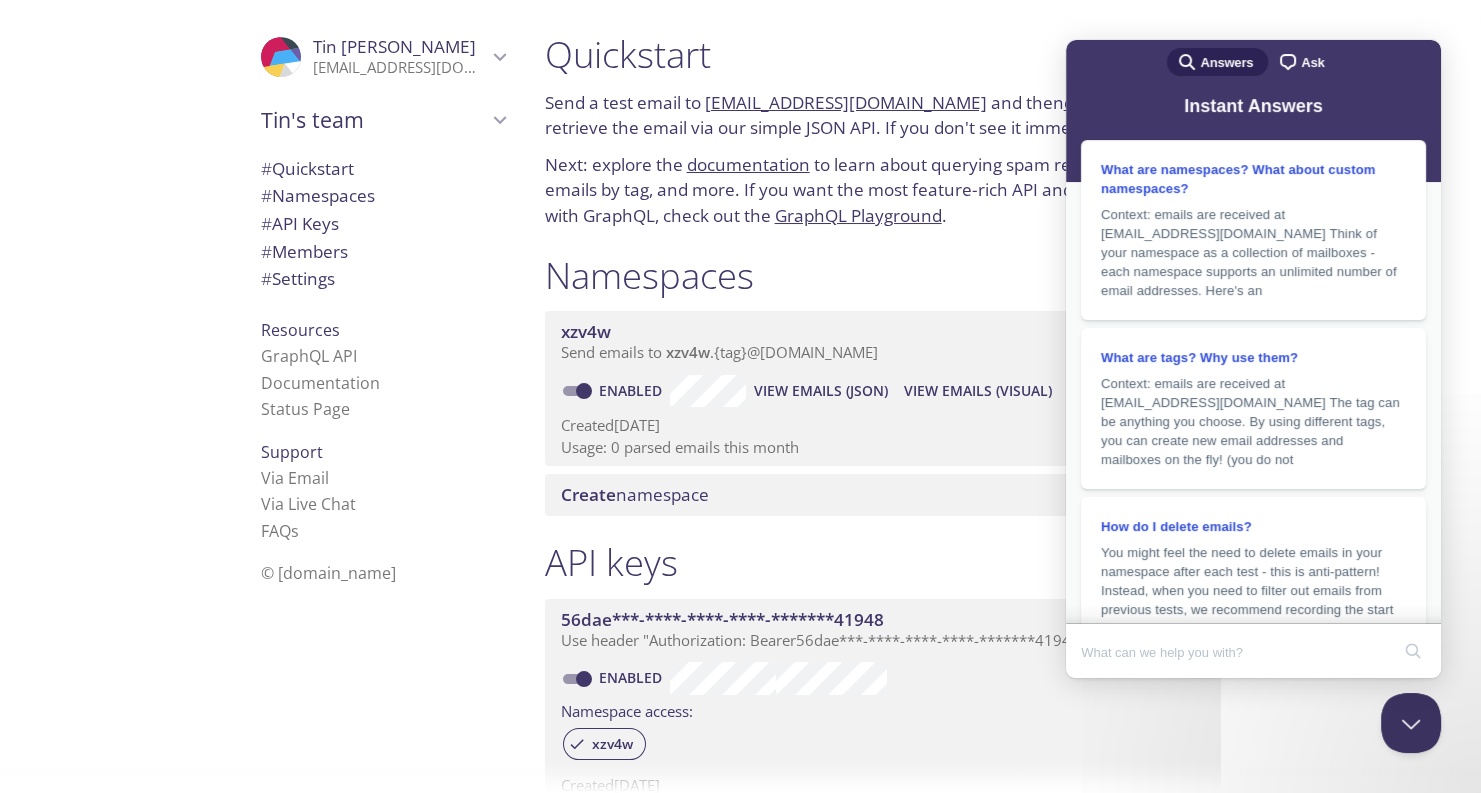 click on "#  Quickstart" at bounding box center [307, 168] 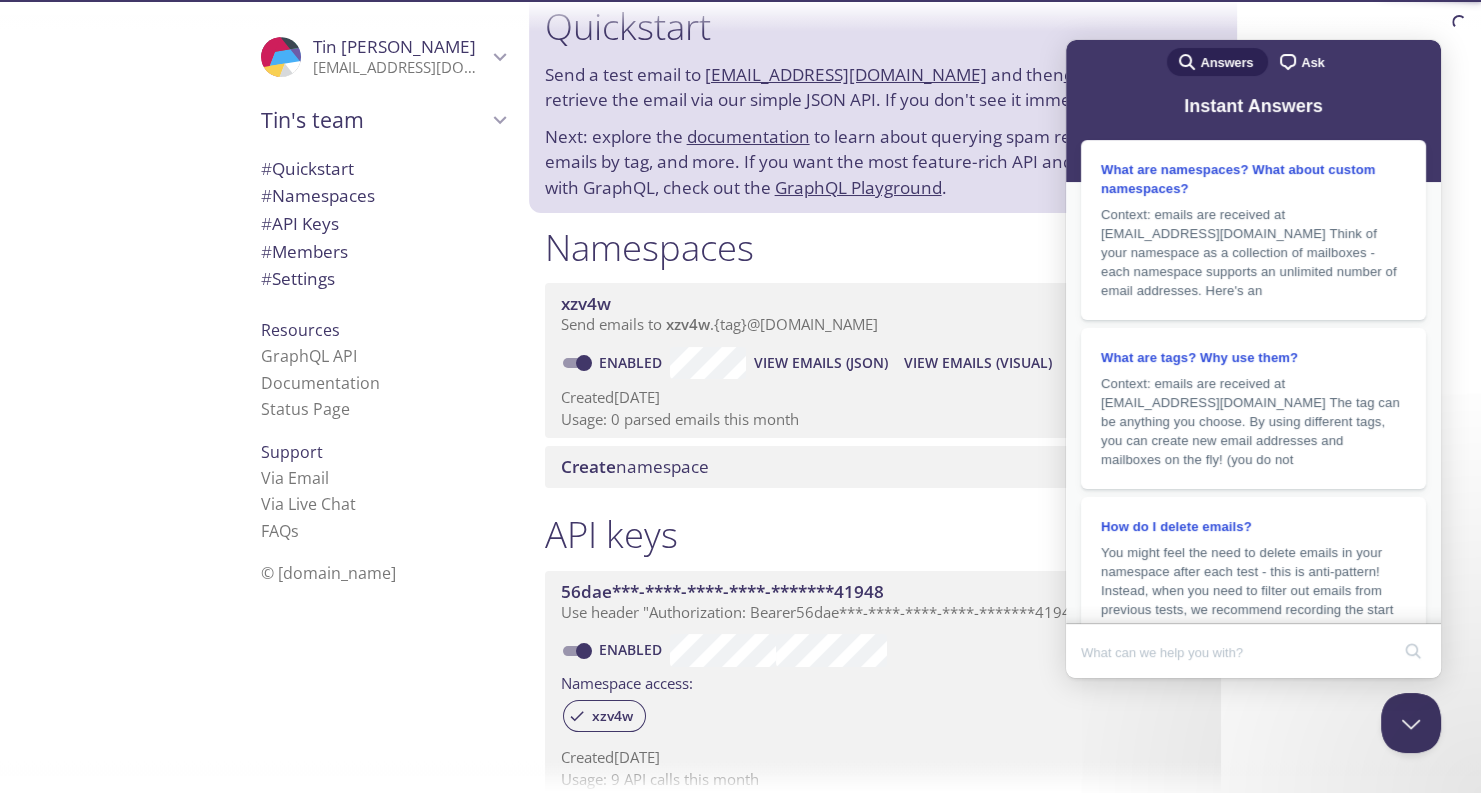 scroll, scrollTop: 32, scrollLeft: 0, axis: vertical 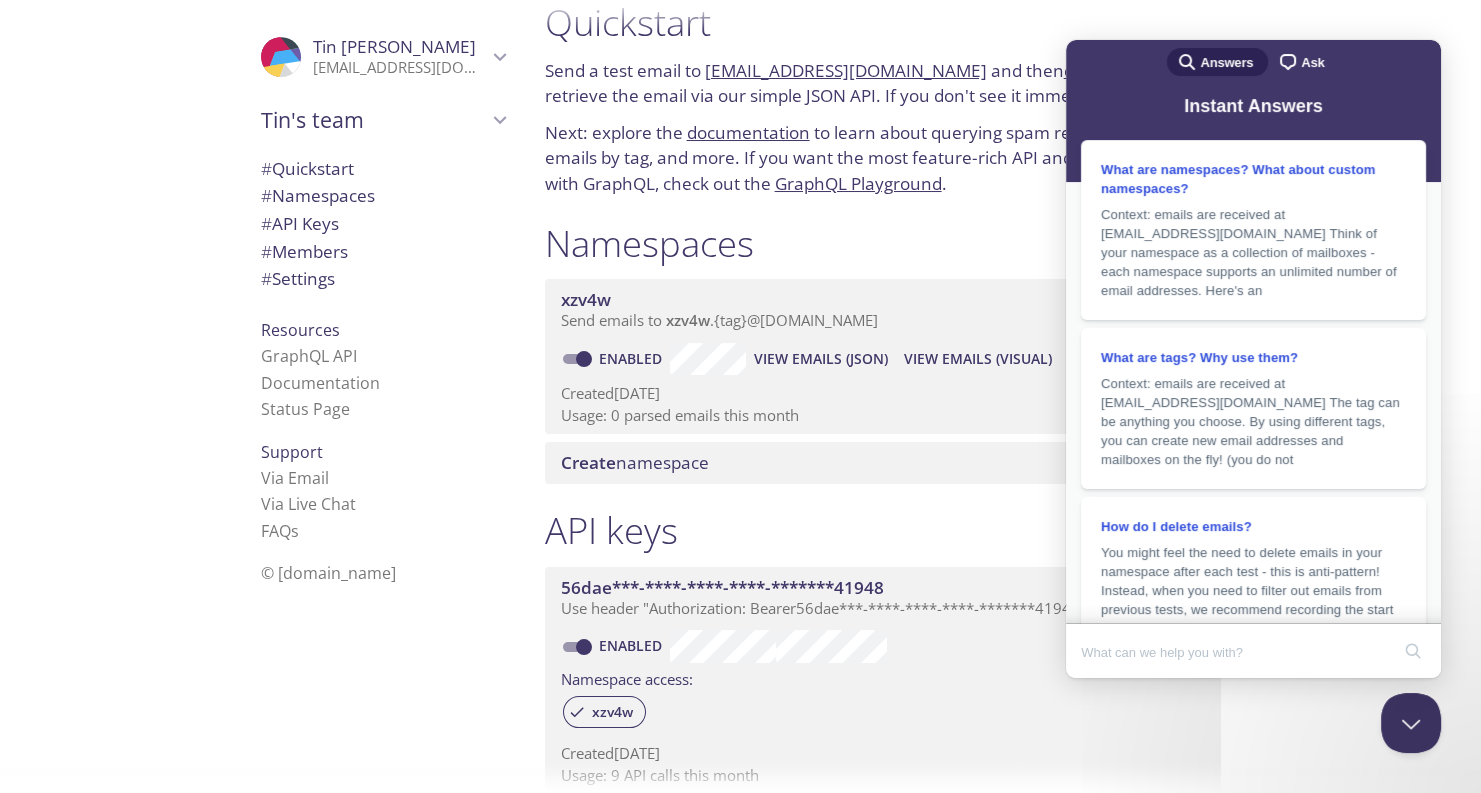 click on "xzv4w Send emails to   xzv4w . {tag} @[DOMAIN_NAME] Enabled View Emails (JSON) View Emails (Visual) Created  [DATE] Usage: 0 parsed emails this month" at bounding box center [883, 352] 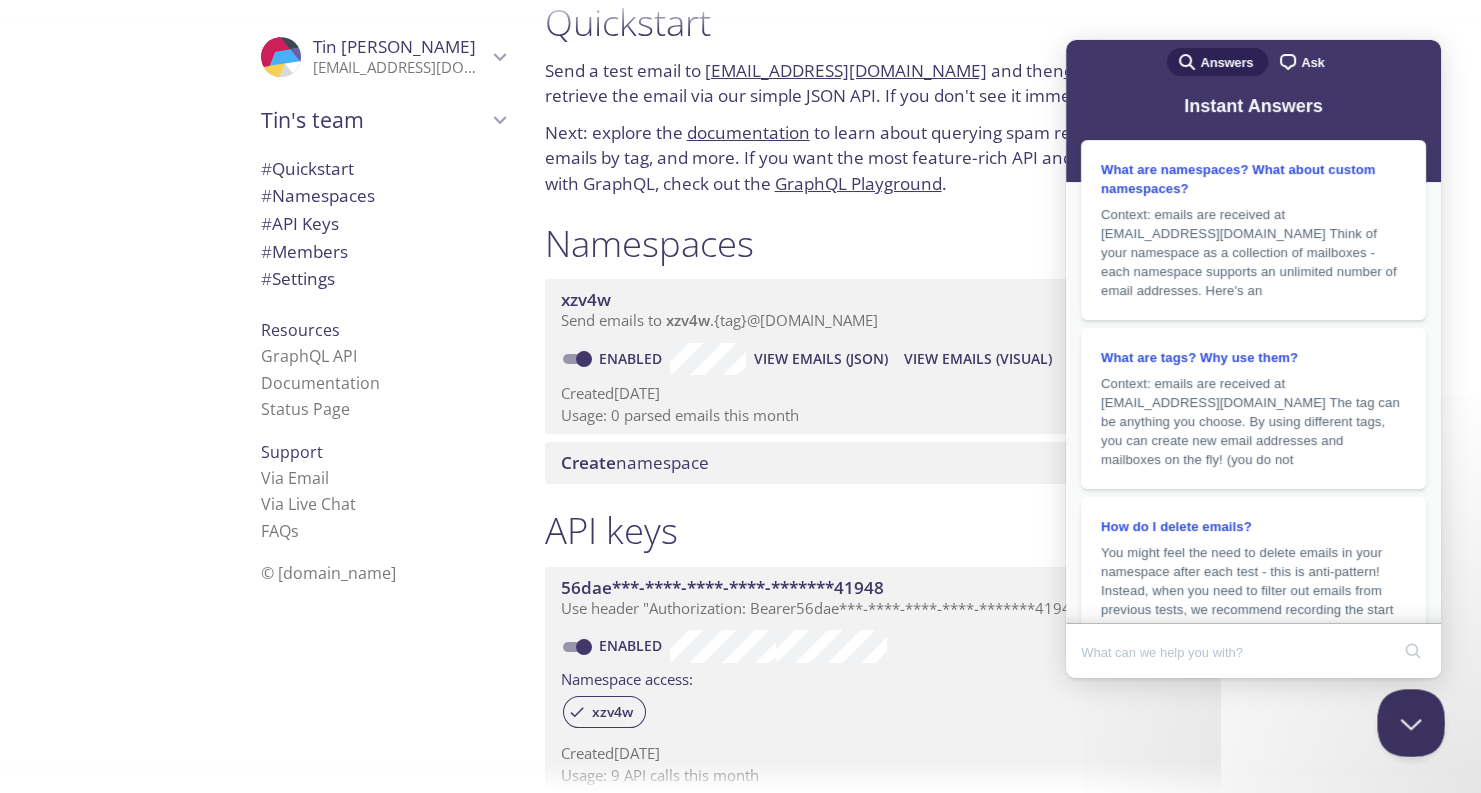 click at bounding box center (1407, 719) 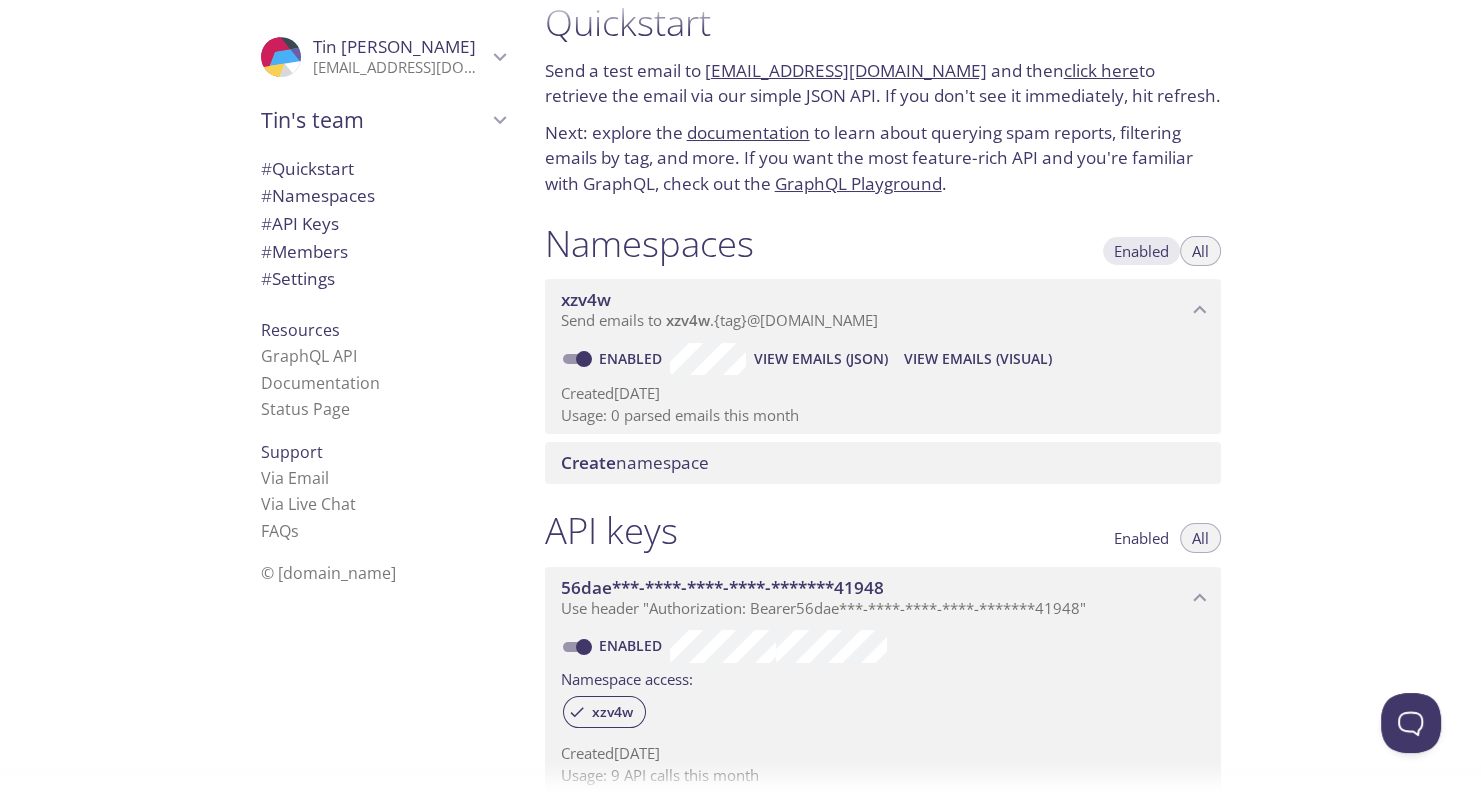 click on "Enabled" at bounding box center (1141, 251) 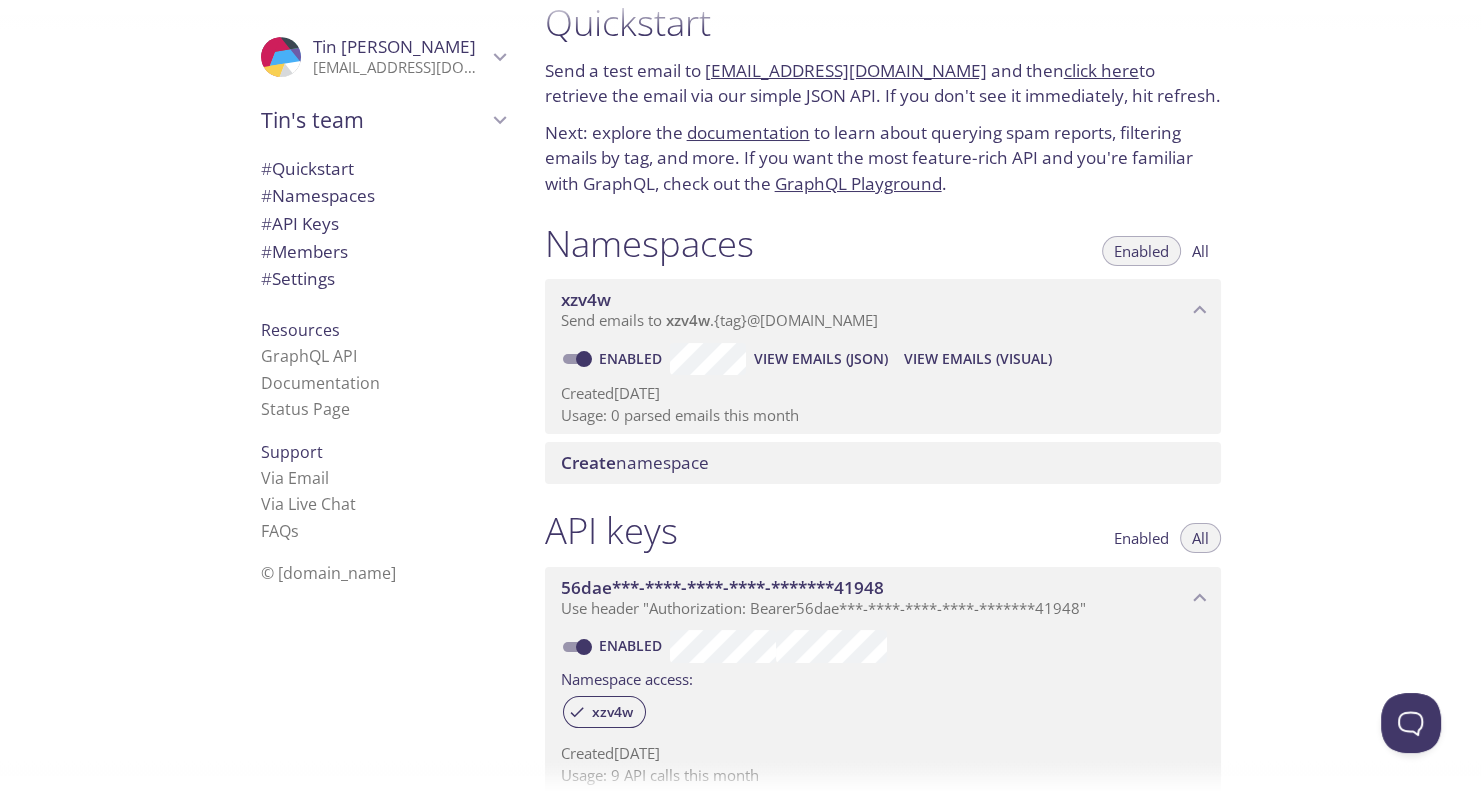 click on "All" at bounding box center [1200, 251] 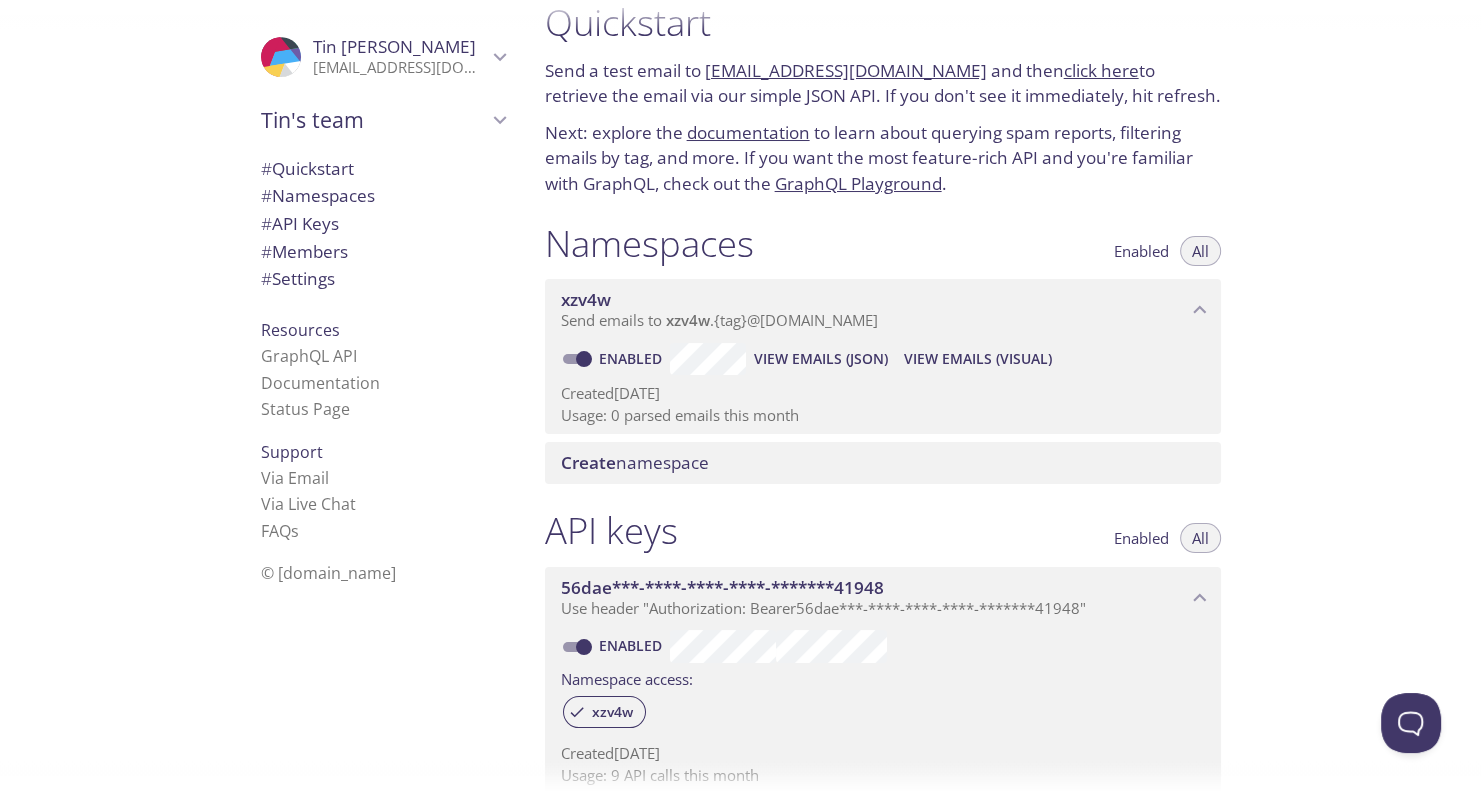 click on "Enabled" at bounding box center (1141, 251) 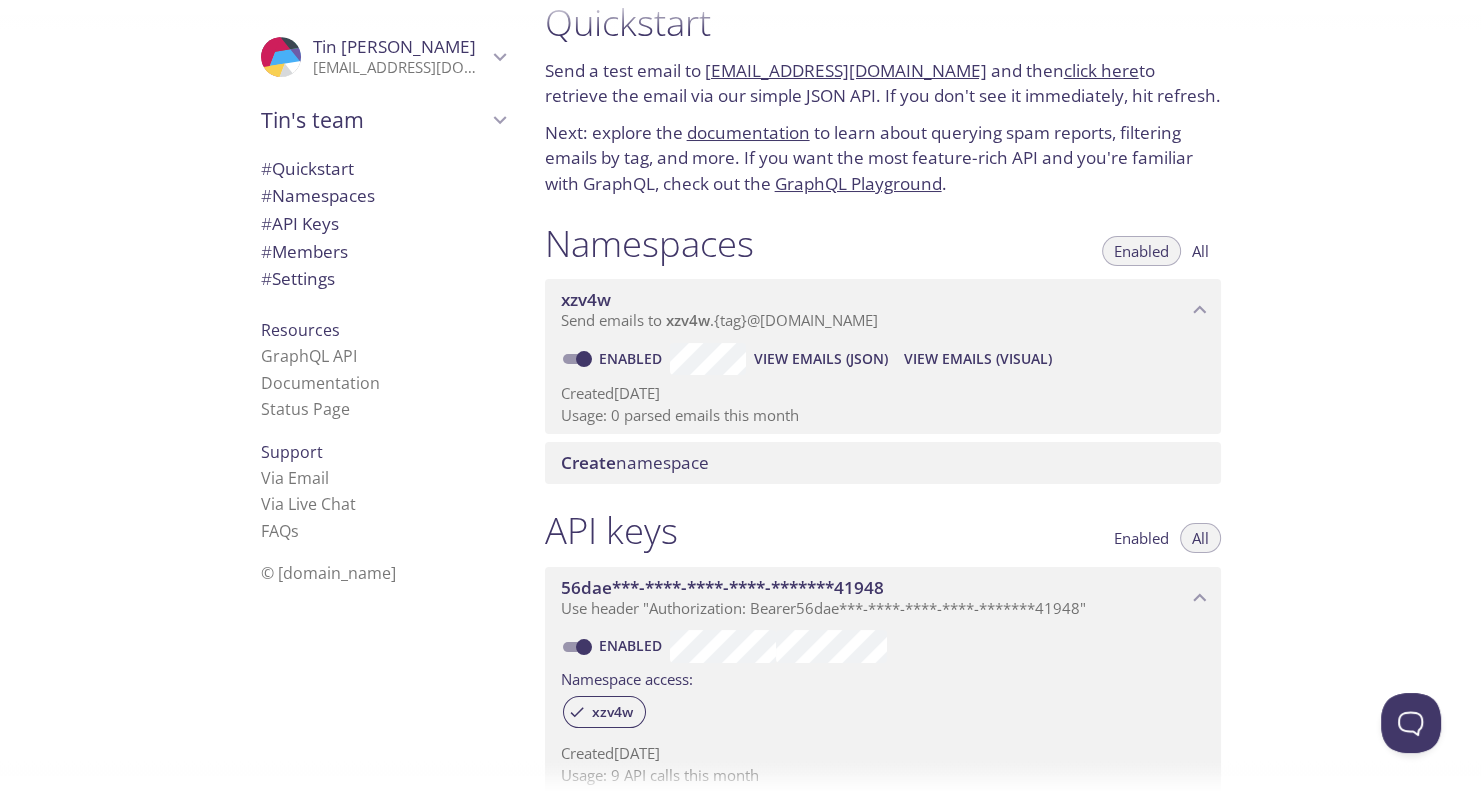 click on "Enabled" at bounding box center (584, 359) 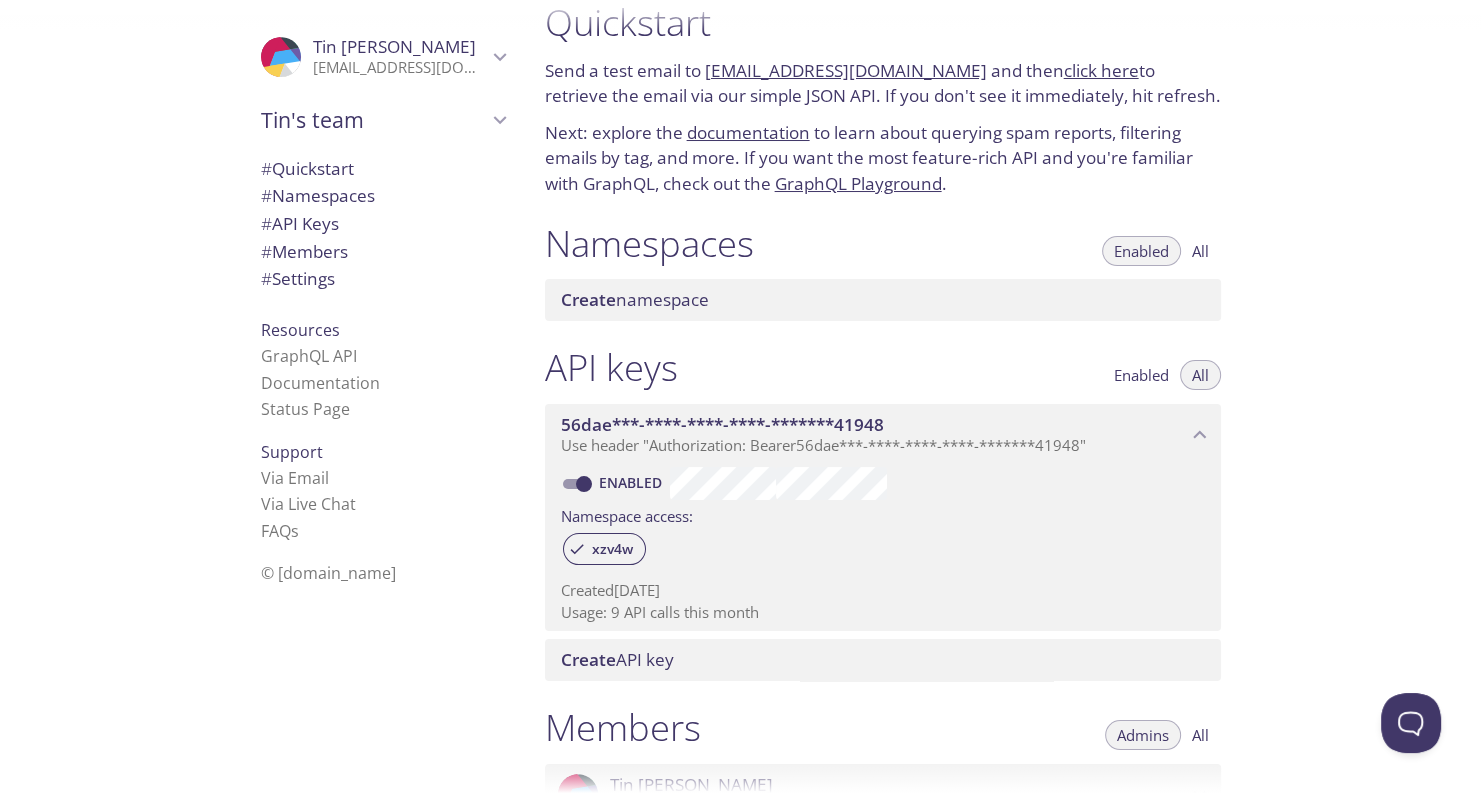 click on "Create" at bounding box center [588, 299] 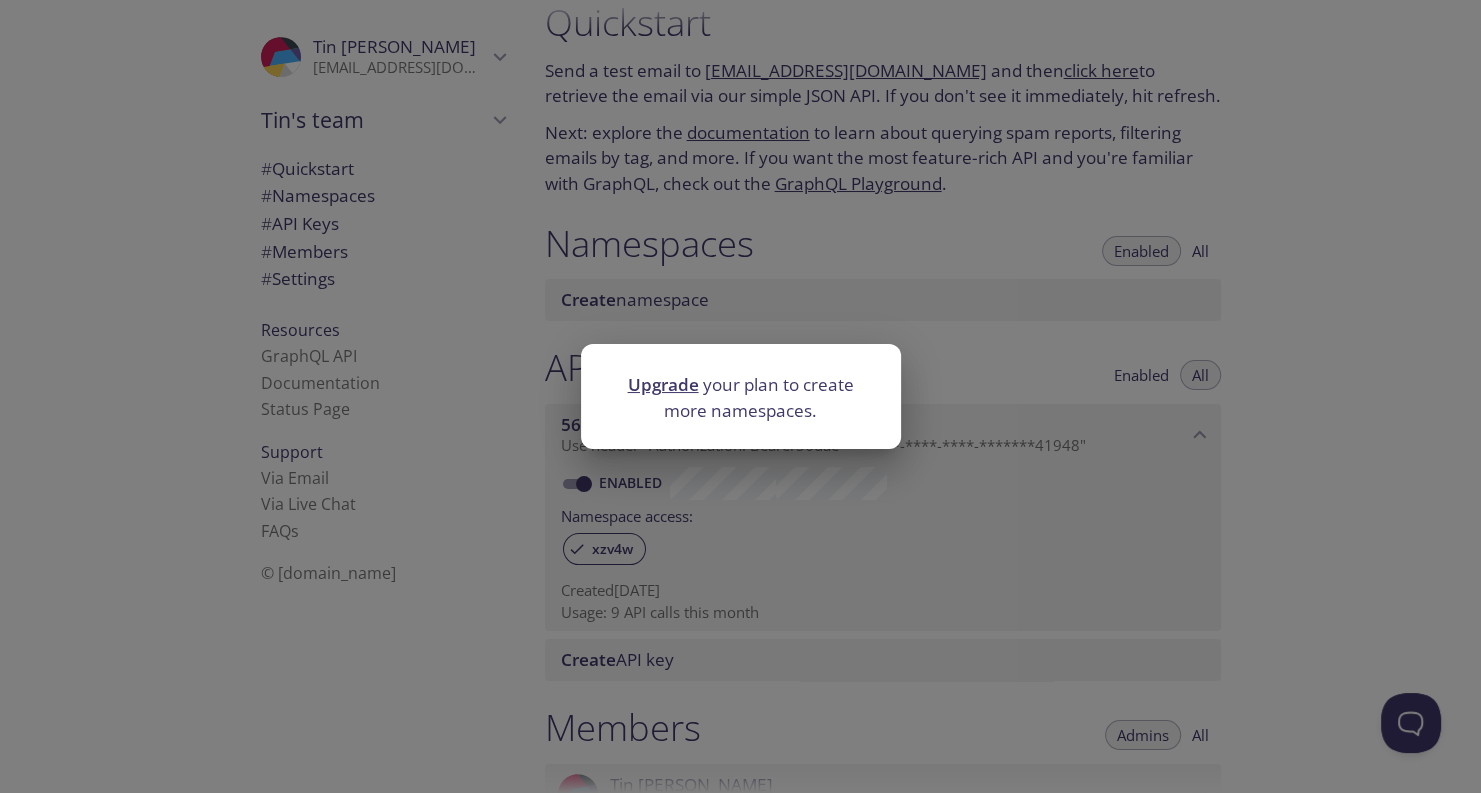 click on "Upgrade   your plan to create more namespaces." at bounding box center [740, 396] 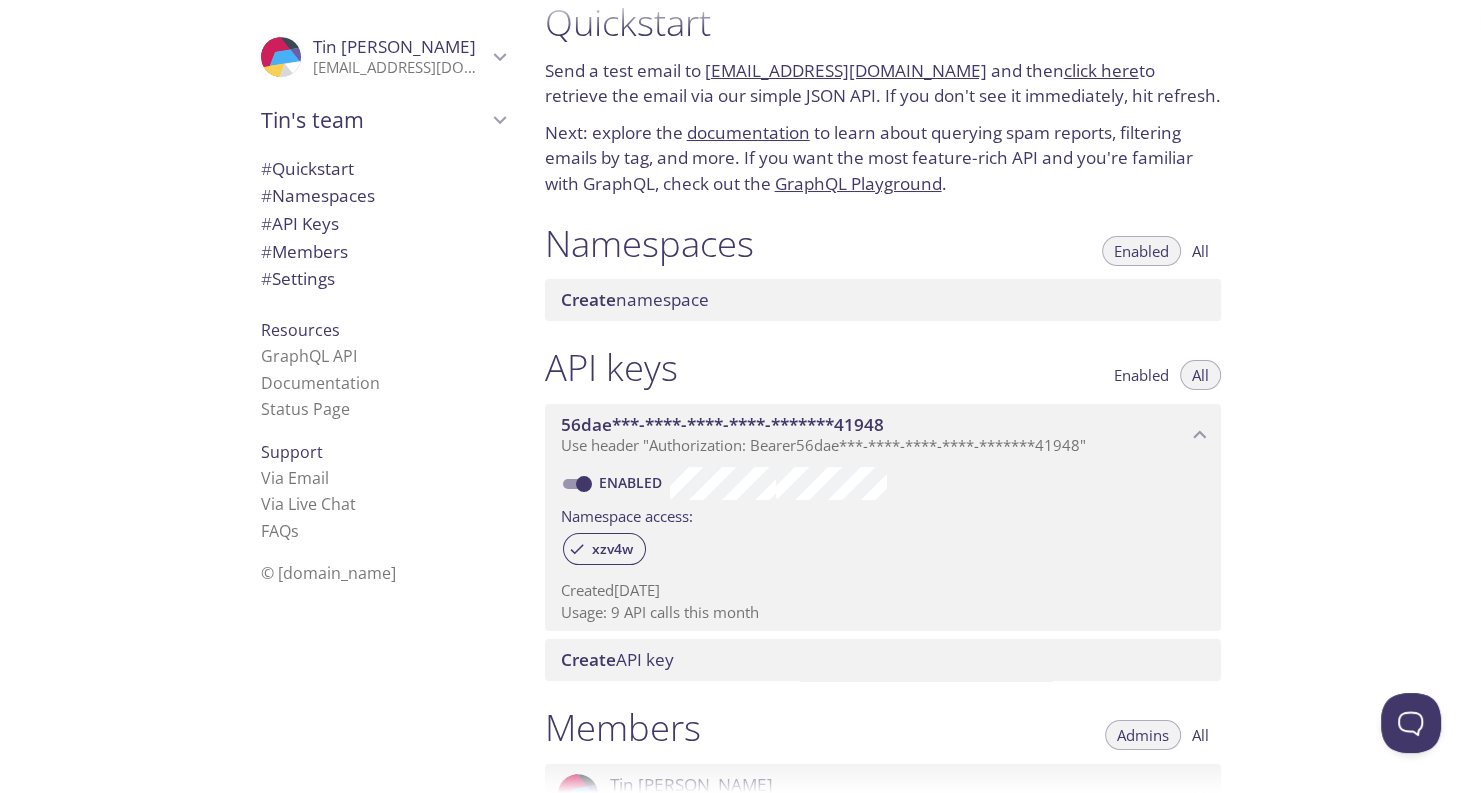 click on "Enabled" at bounding box center (1141, 251) 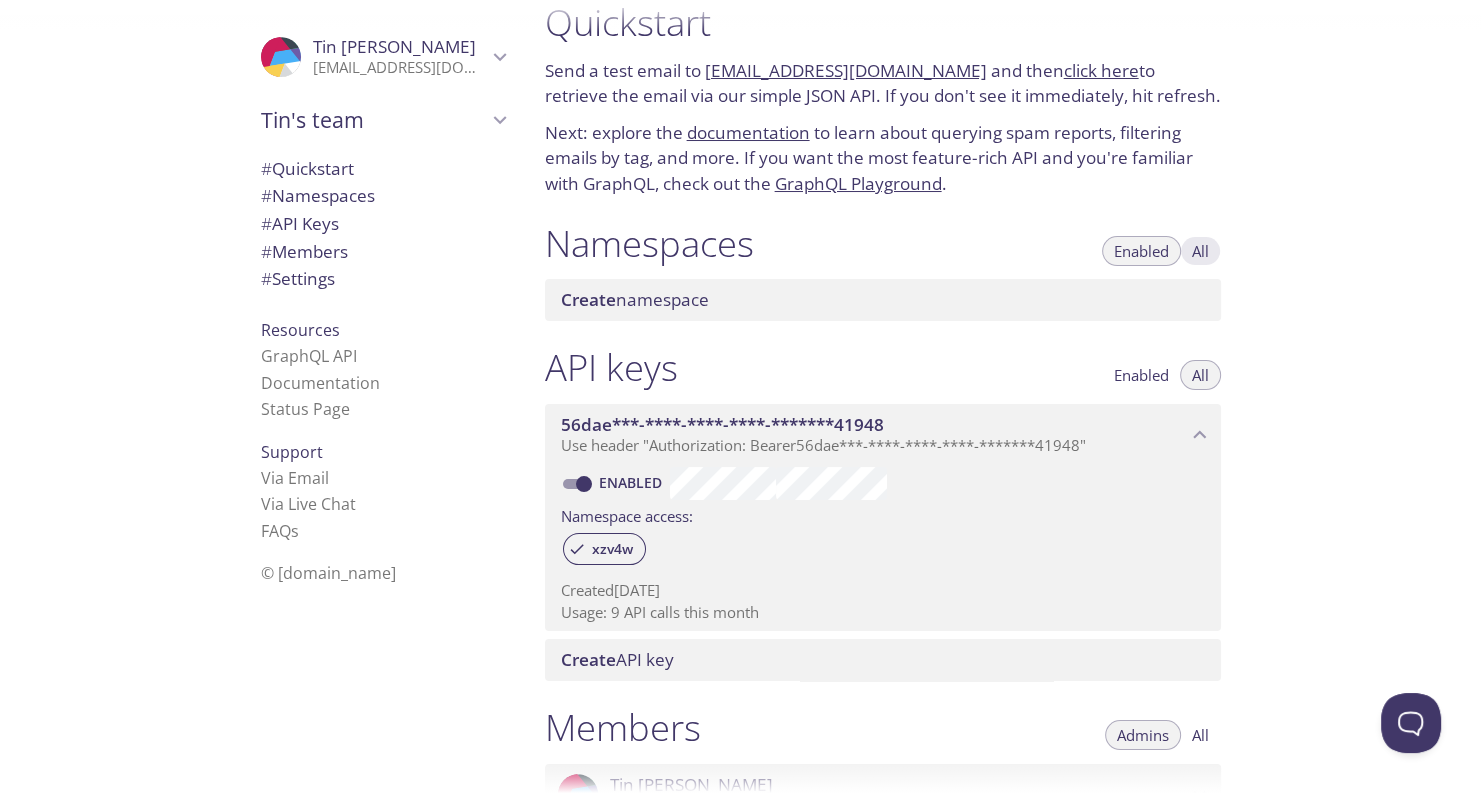 click on "All" at bounding box center (1200, 251) 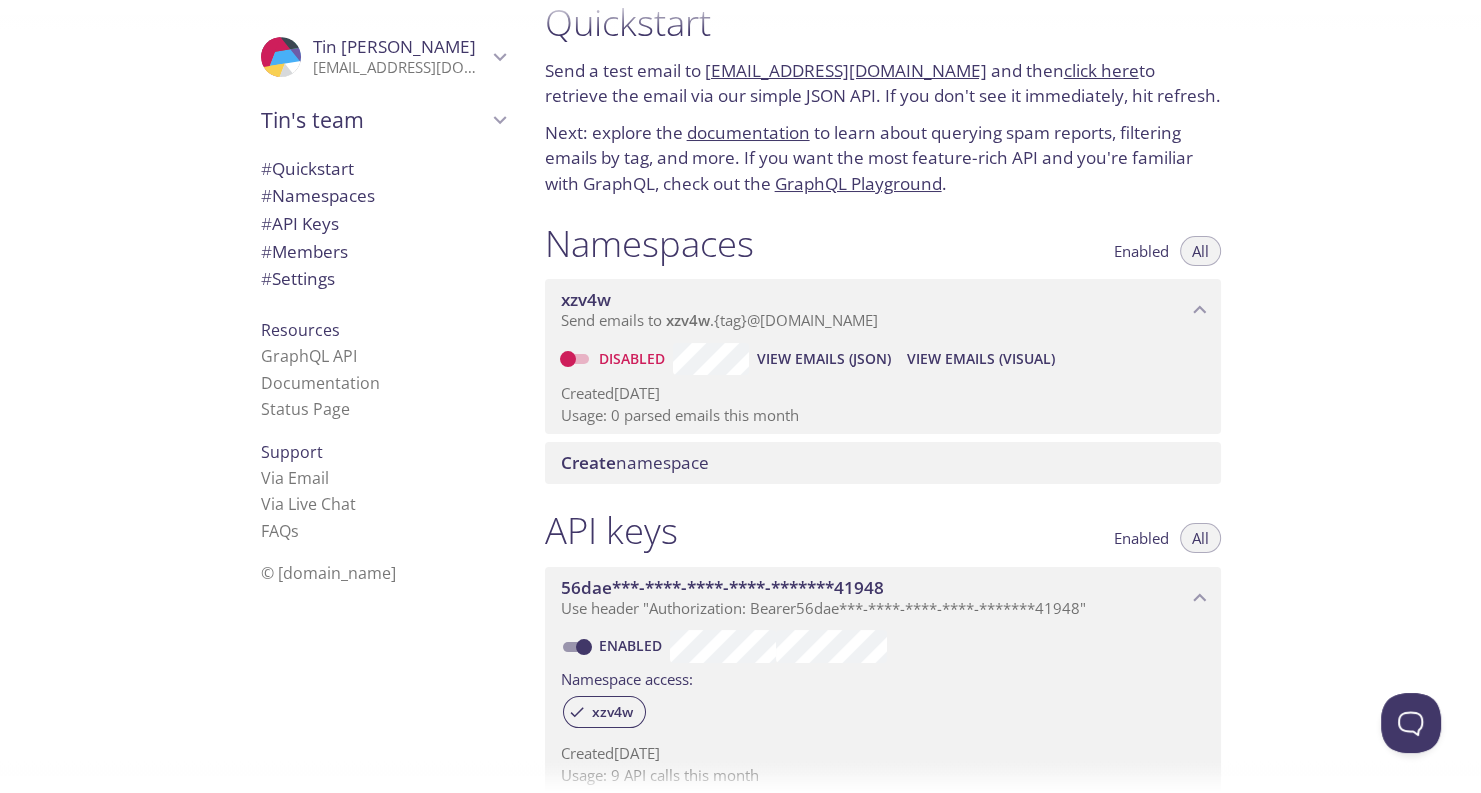 click on "Disabled" at bounding box center [568, 359] 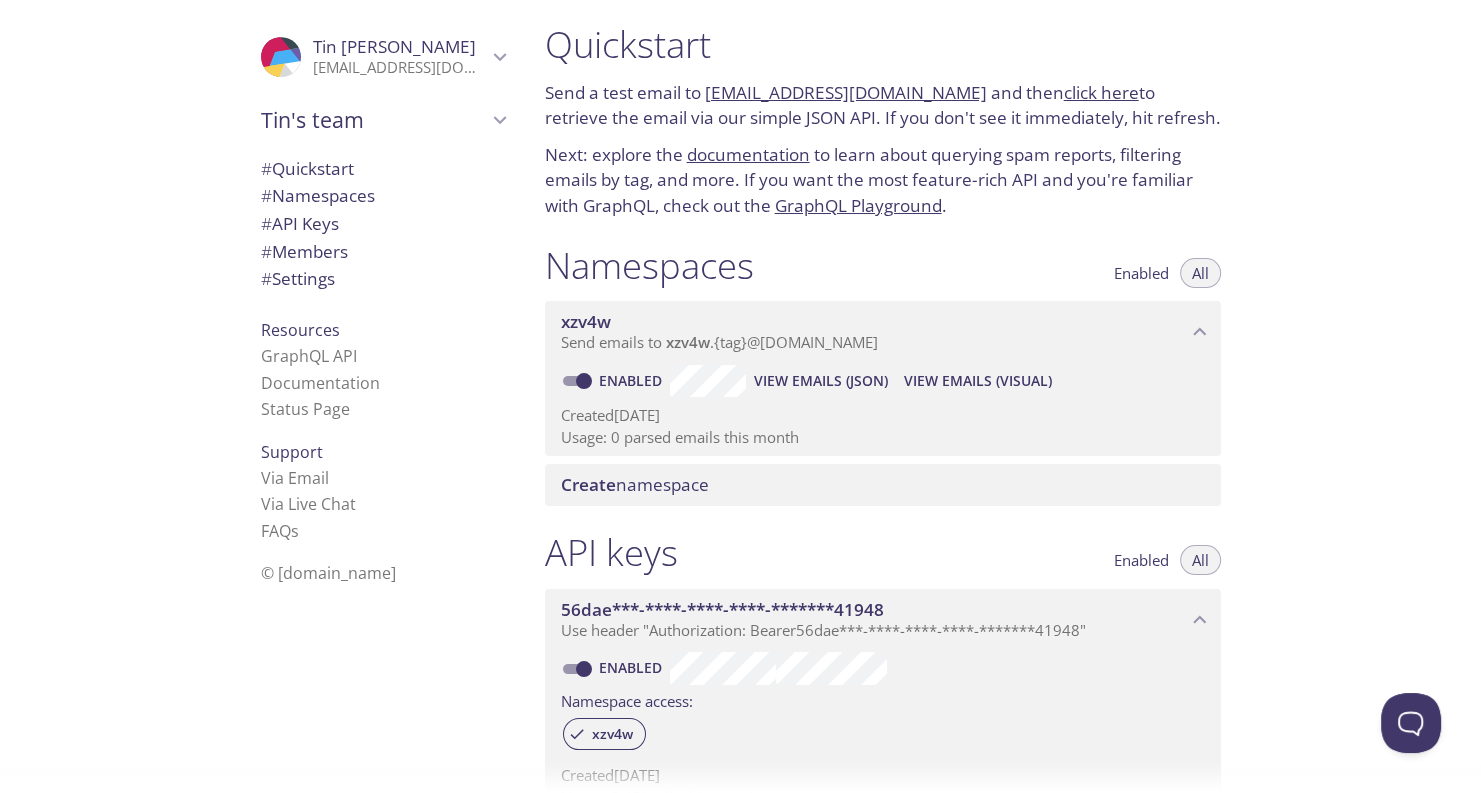 scroll, scrollTop: 0, scrollLeft: 0, axis: both 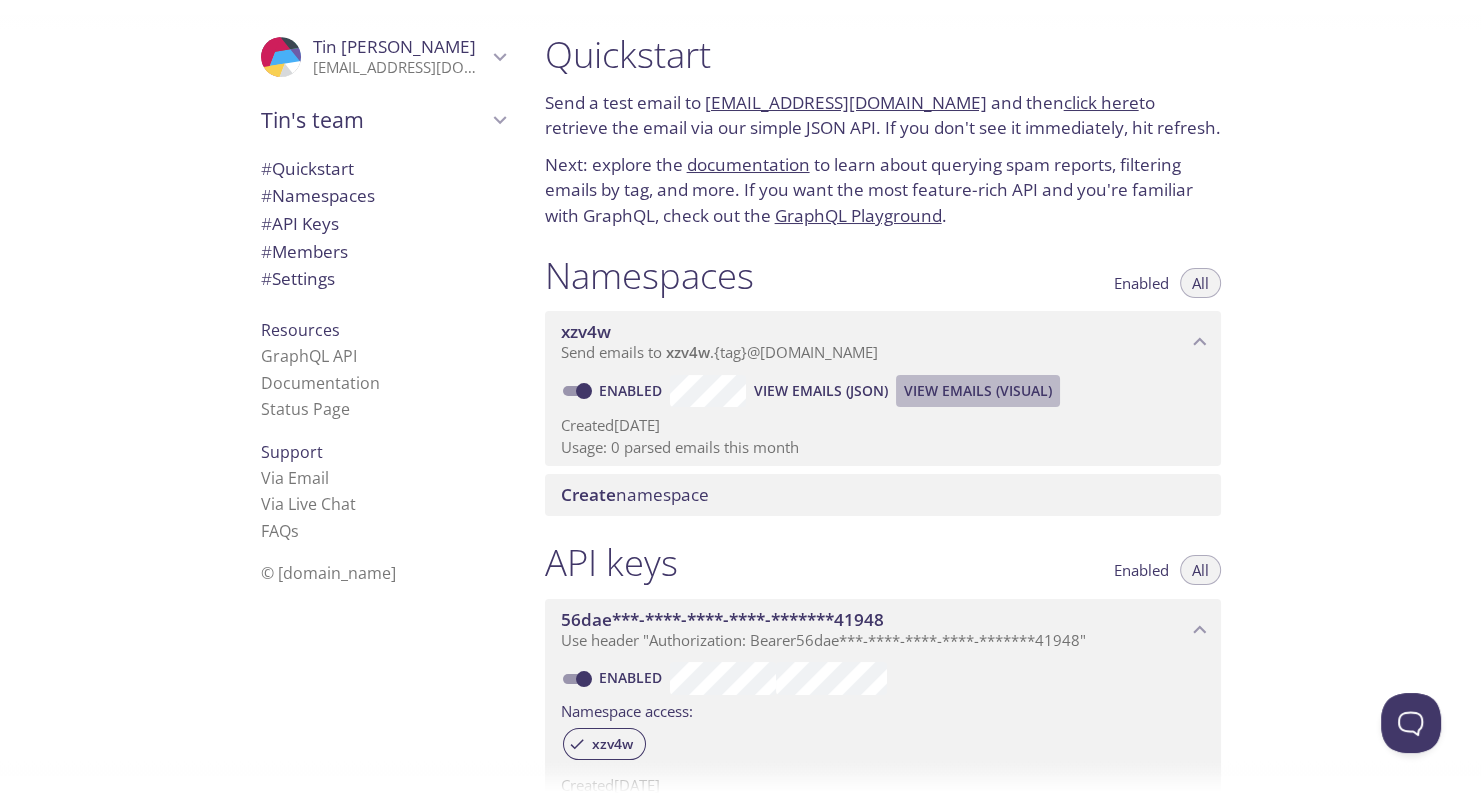 click on "View Emails (Visual)" at bounding box center (978, 391) 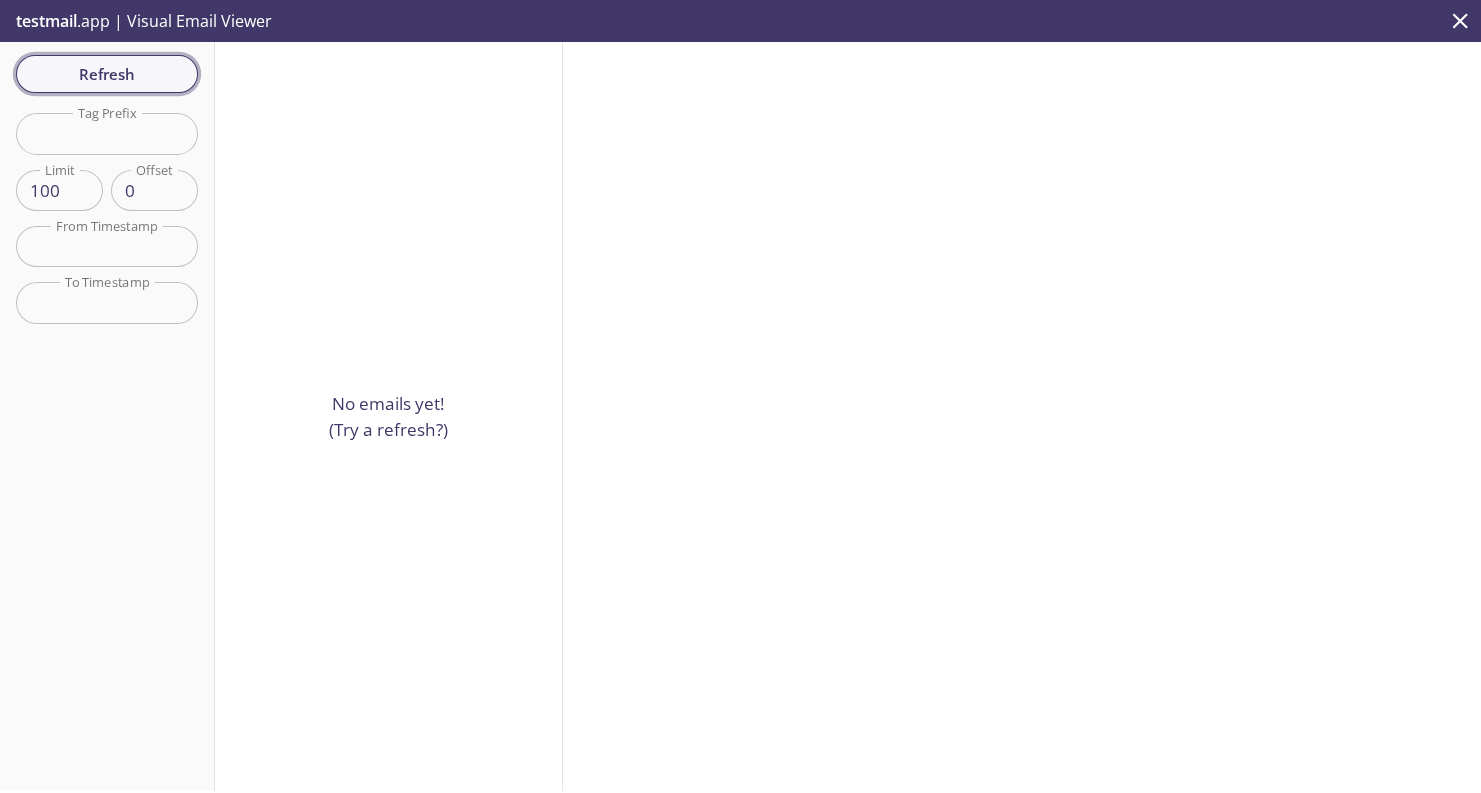 click on "Refresh" at bounding box center (107, 74) 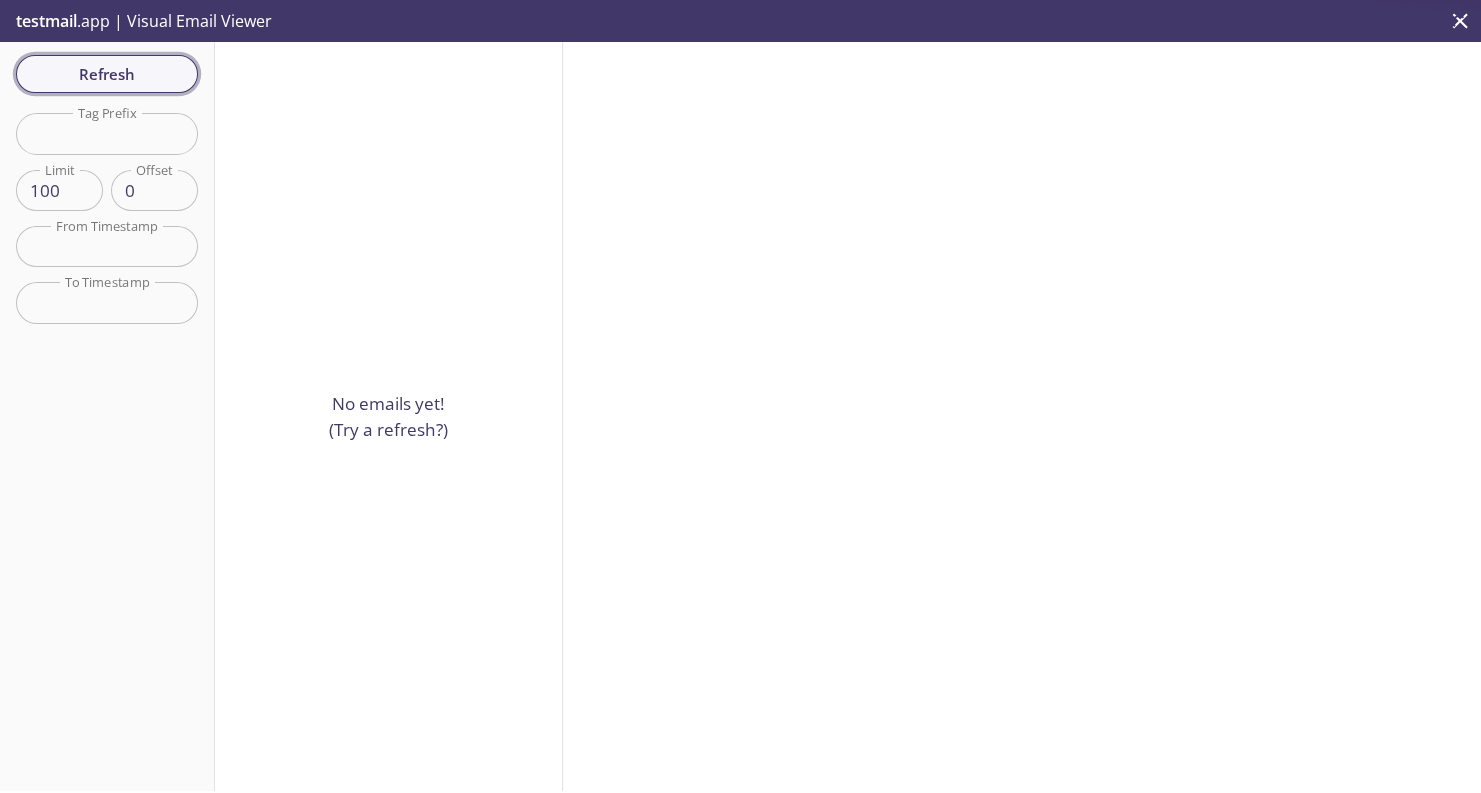 click on "Refresh" at bounding box center [107, 74] 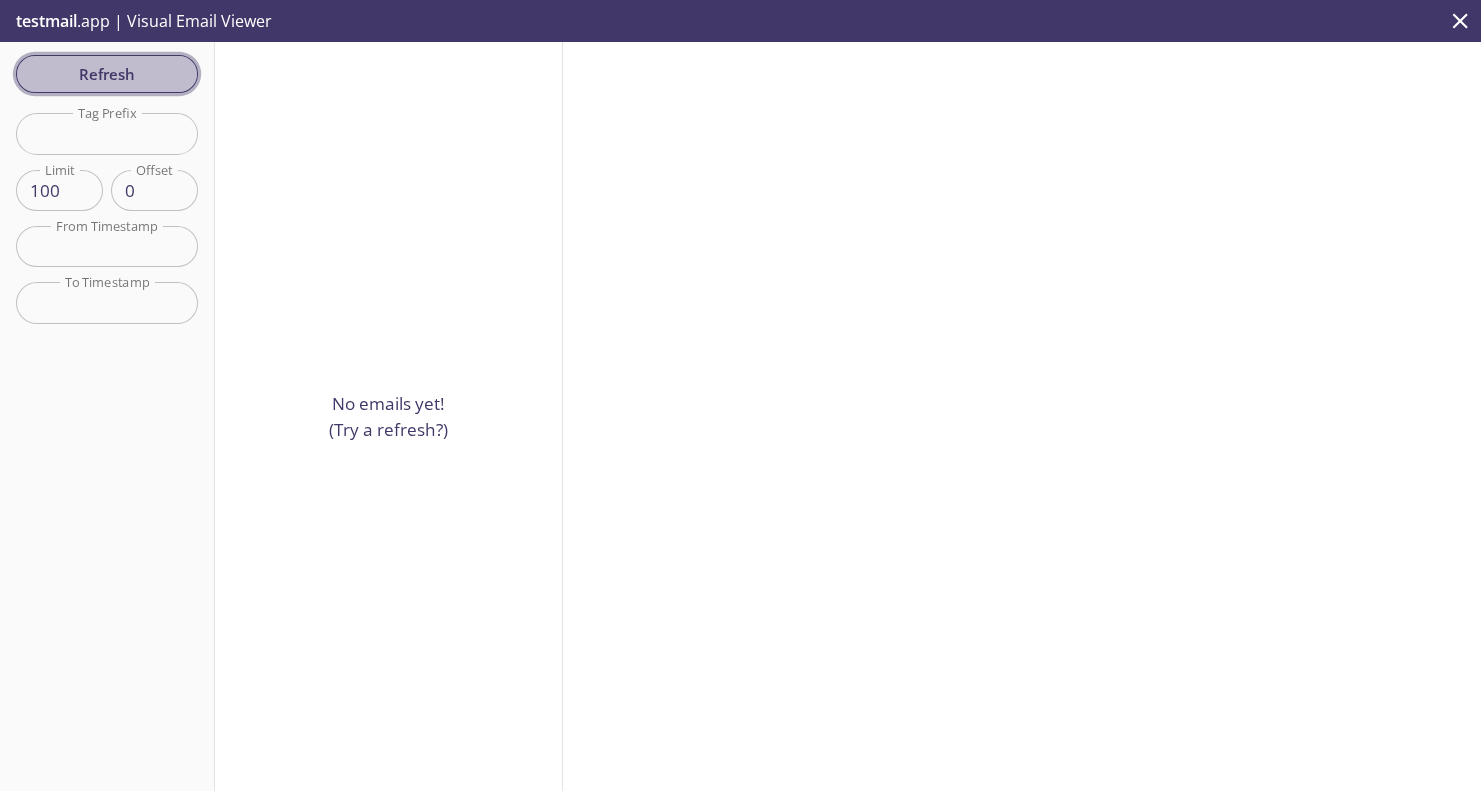 click on "Refresh" at bounding box center (107, 74) 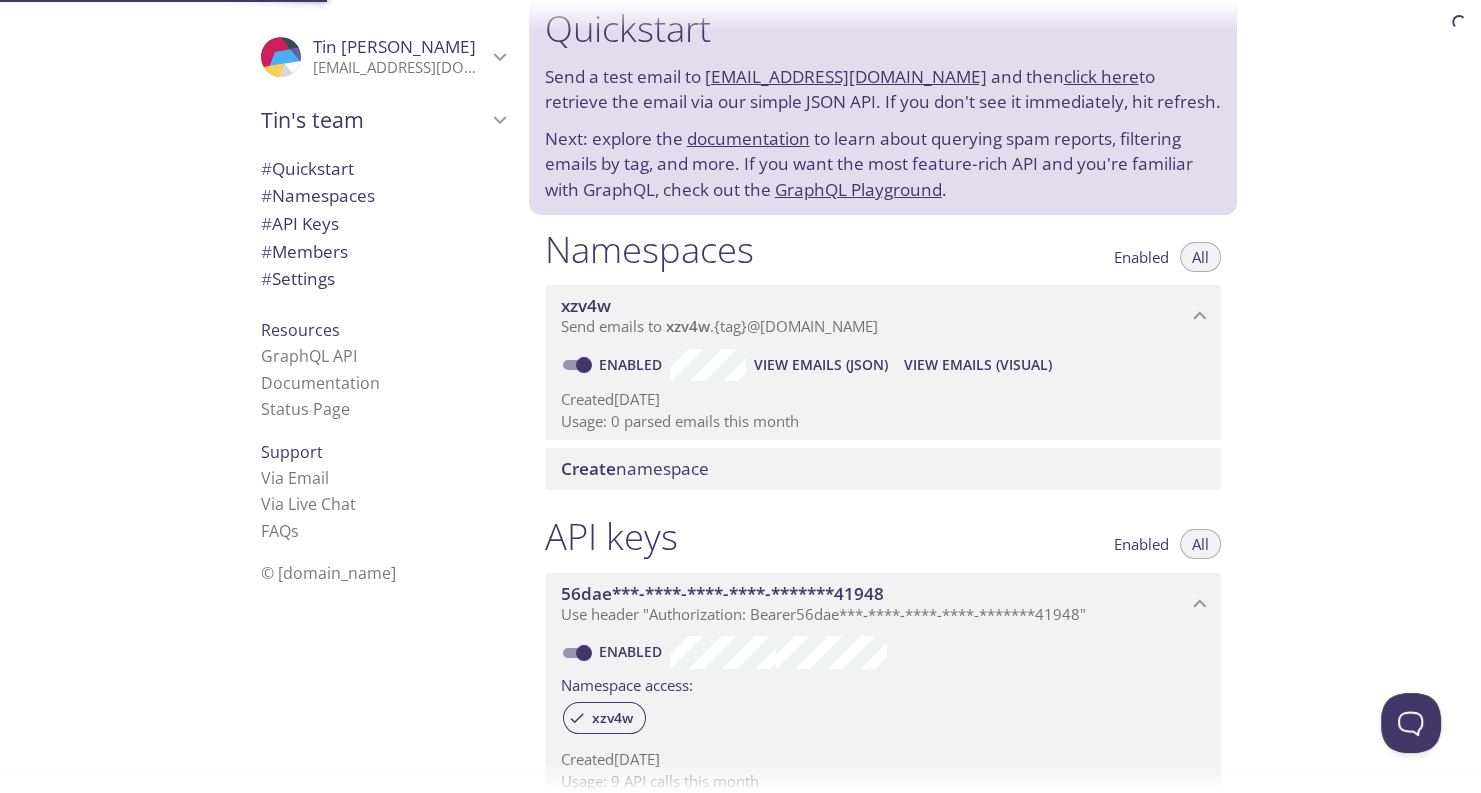 scroll, scrollTop: 32, scrollLeft: 0, axis: vertical 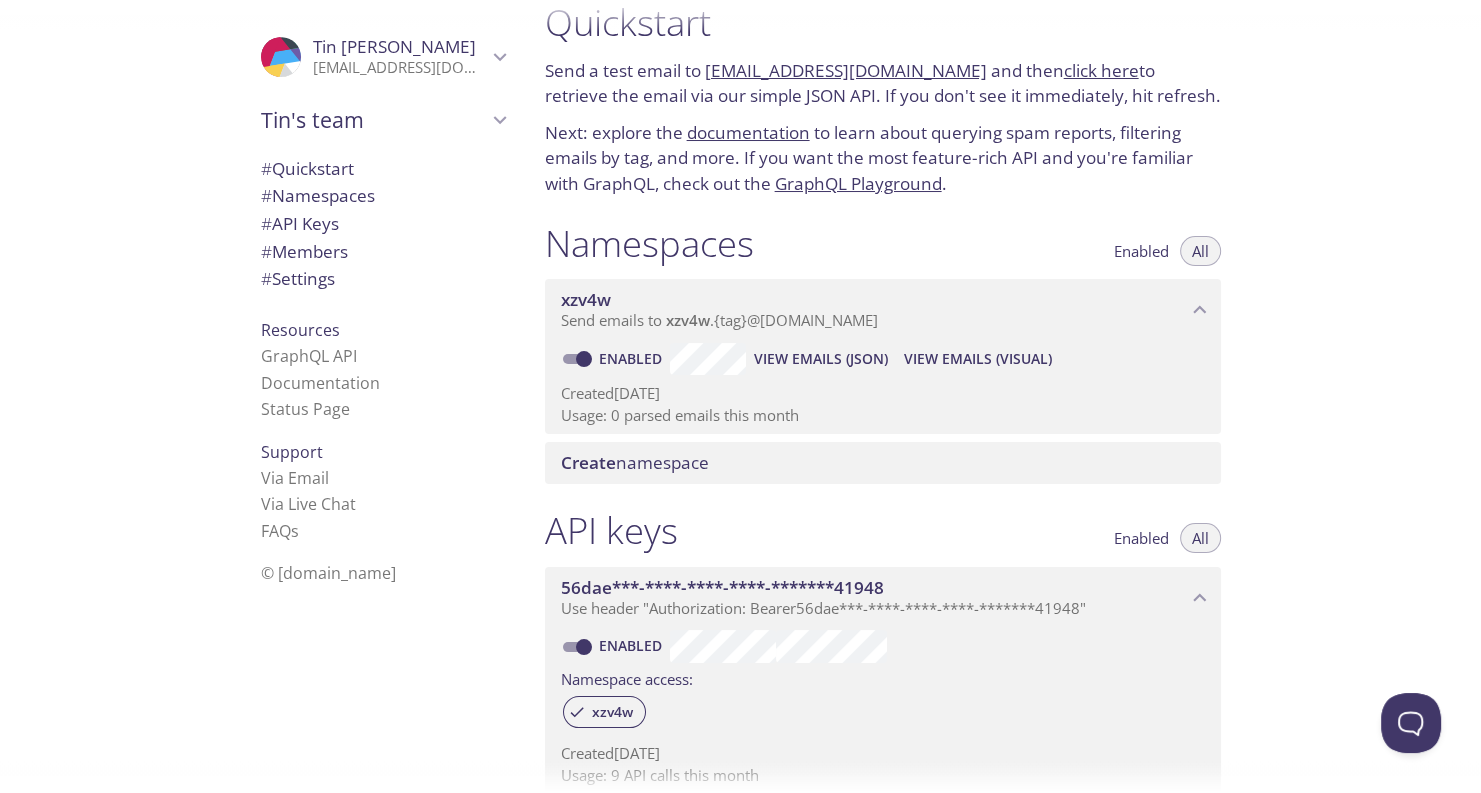 click on "View Emails (JSON)" at bounding box center [821, 359] 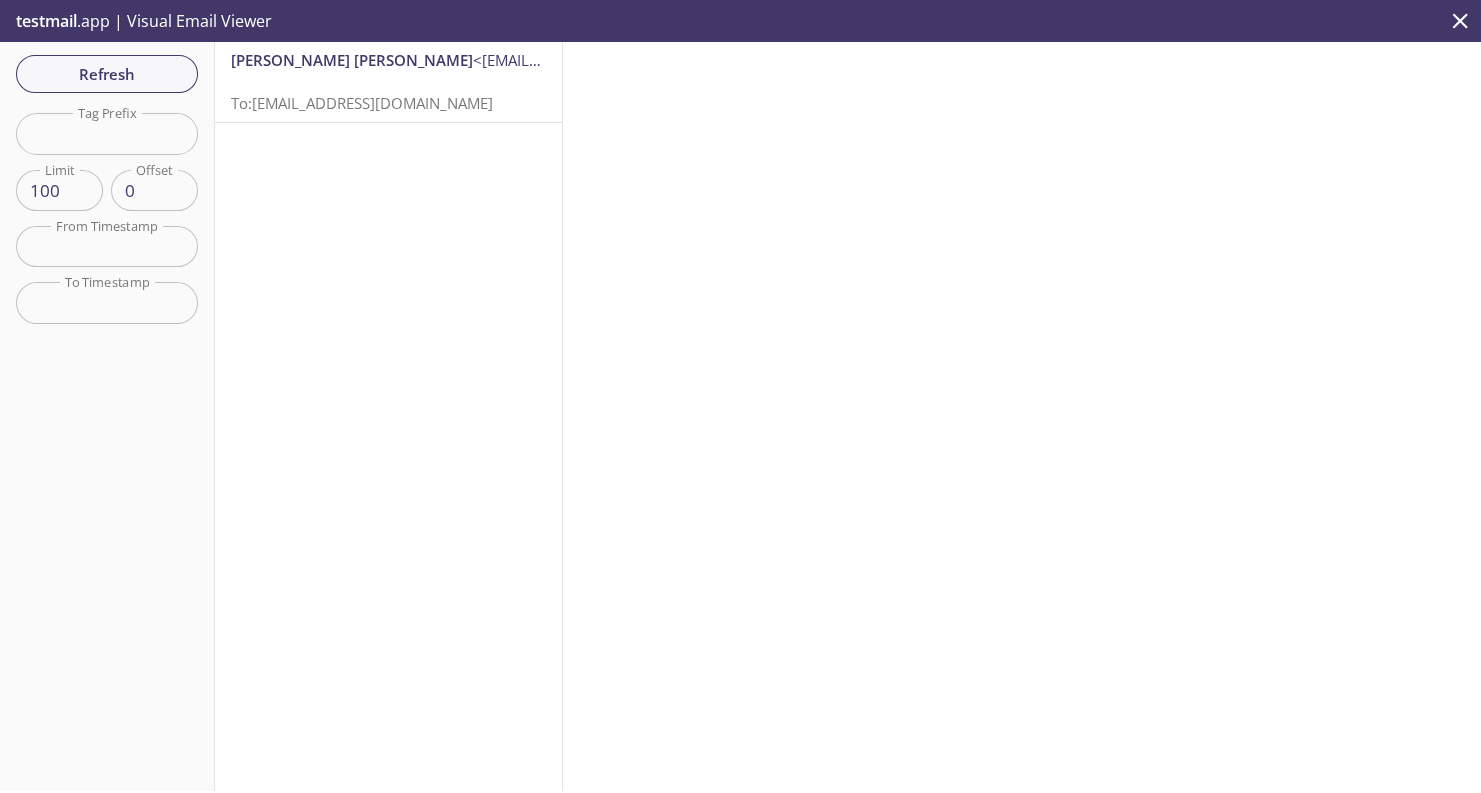 click on "To:  [EMAIL_ADDRESS][DOMAIN_NAME]" at bounding box center [362, 103] 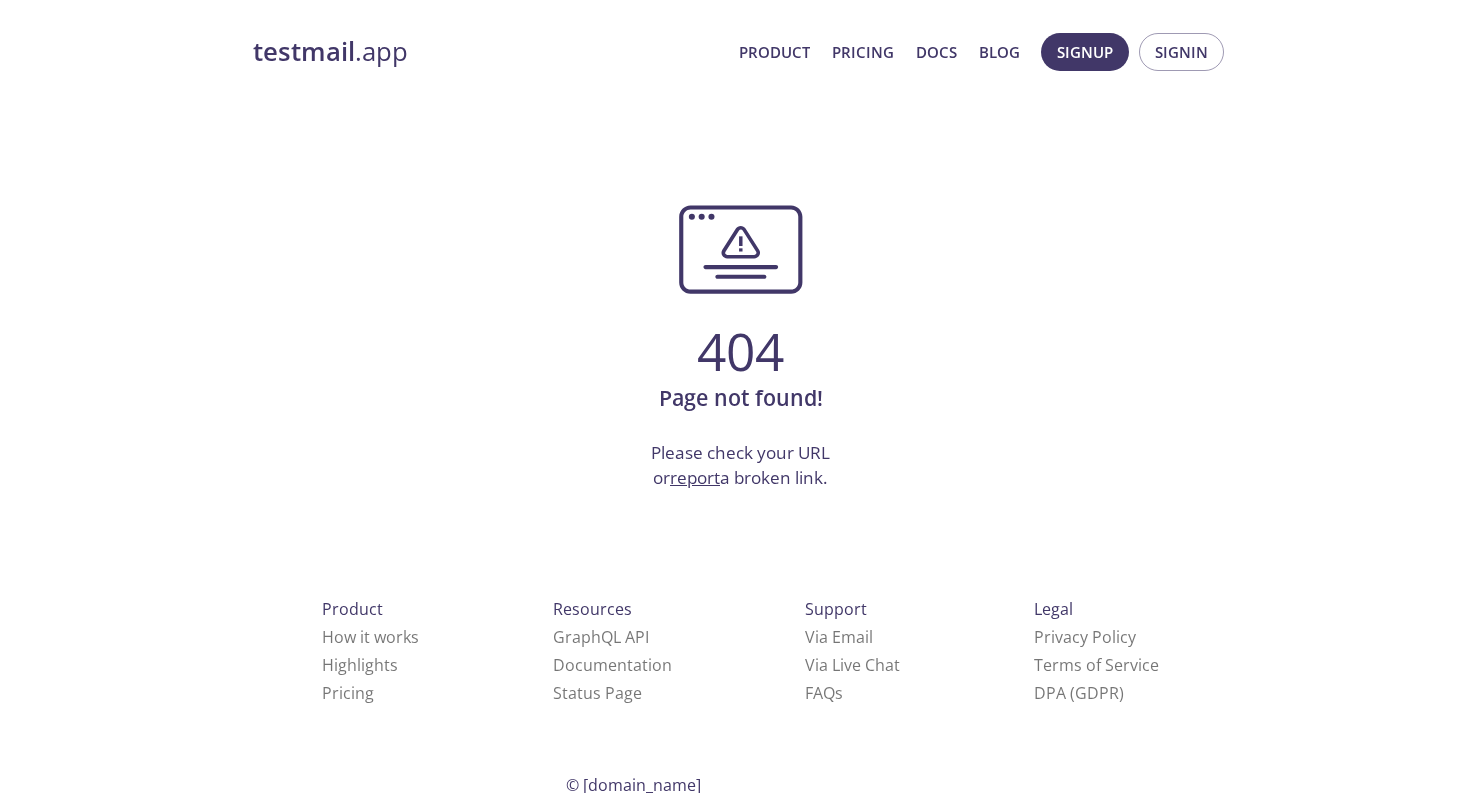 scroll, scrollTop: 0, scrollLeft: 0, axis: both 